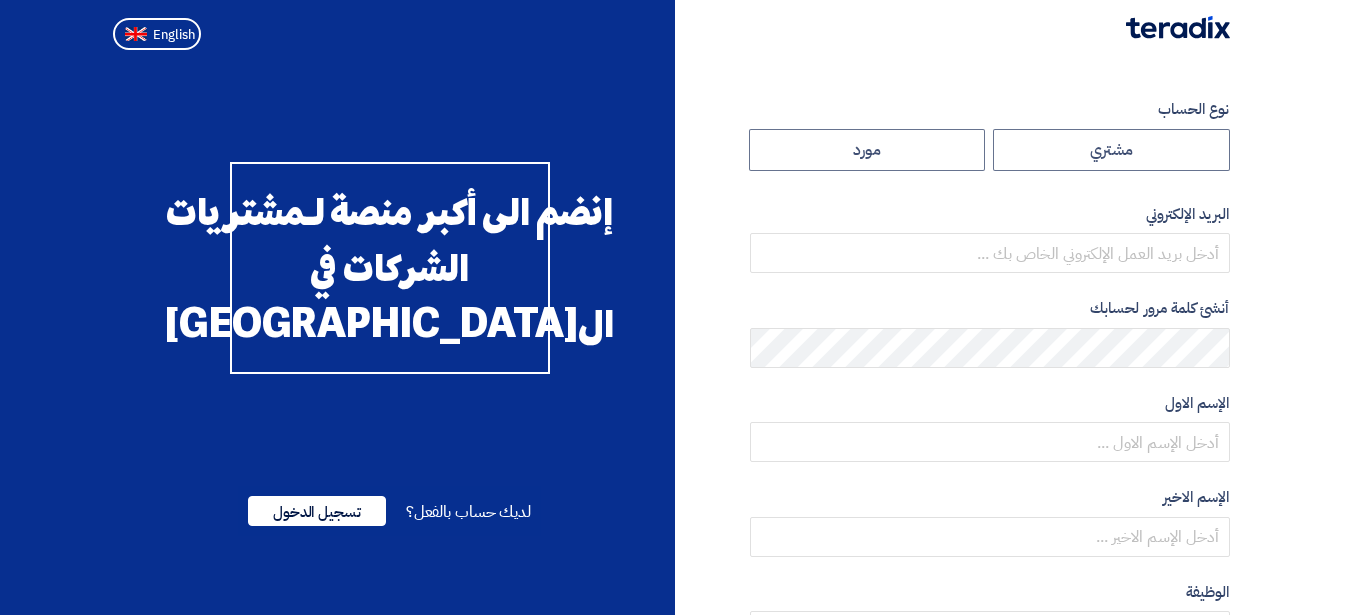 scroll, scrollTop: 0, scrollLeft: 0, axis: both 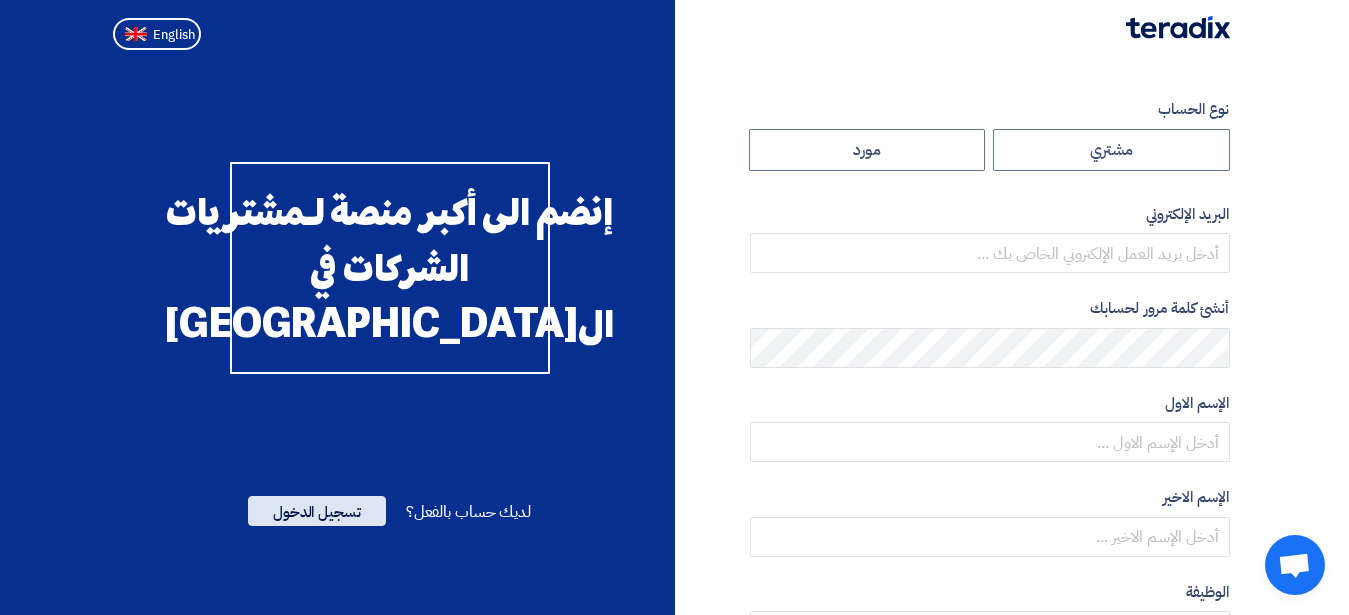 click on "تسجيل الدخول" 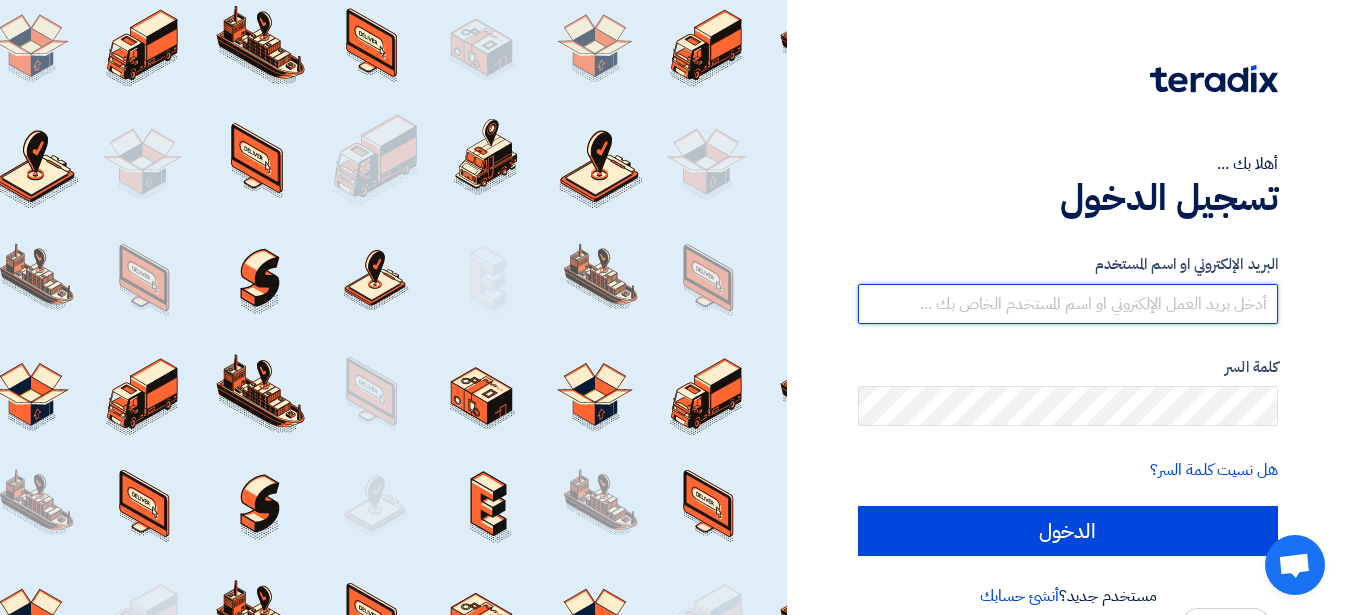 click at bounding box center [1068, 304] 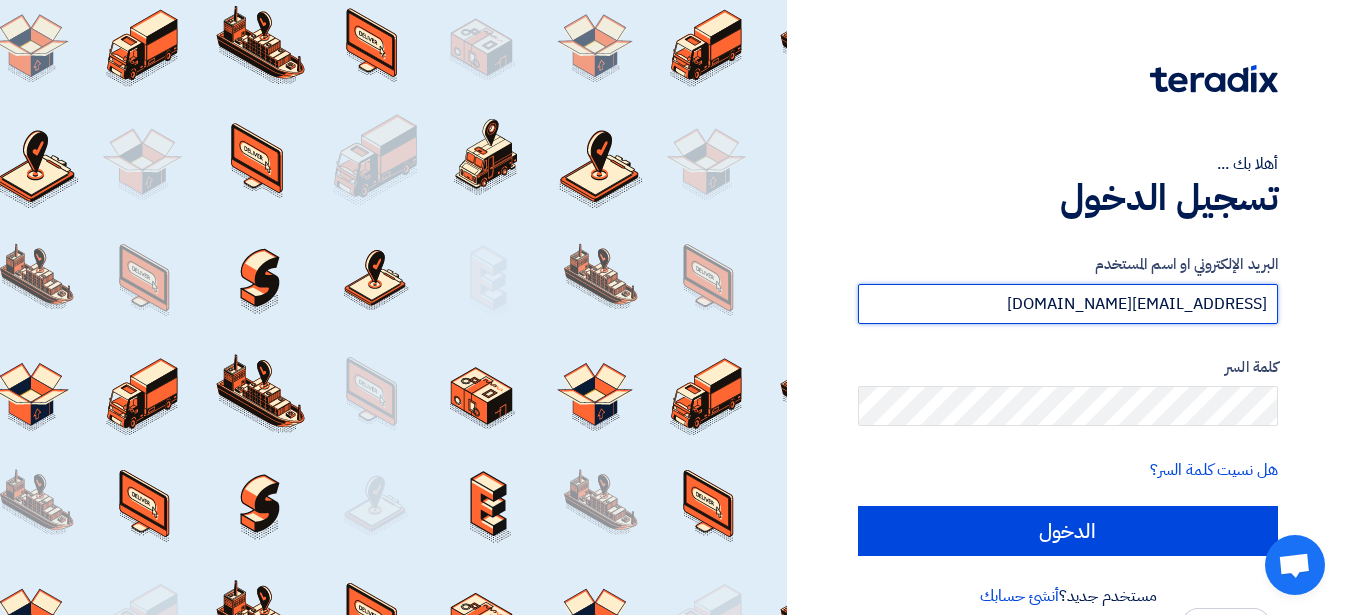 type on "[EMAIL_ADDRESS][DOMAIN_NAME]" 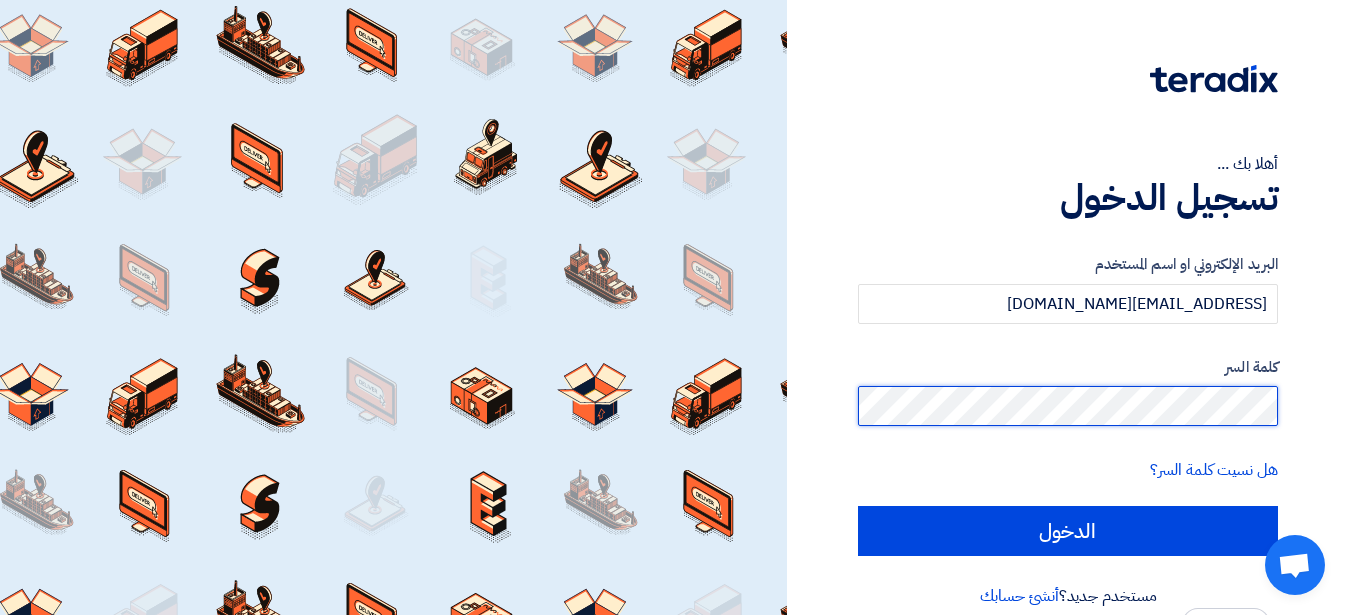 click on "الدخول" 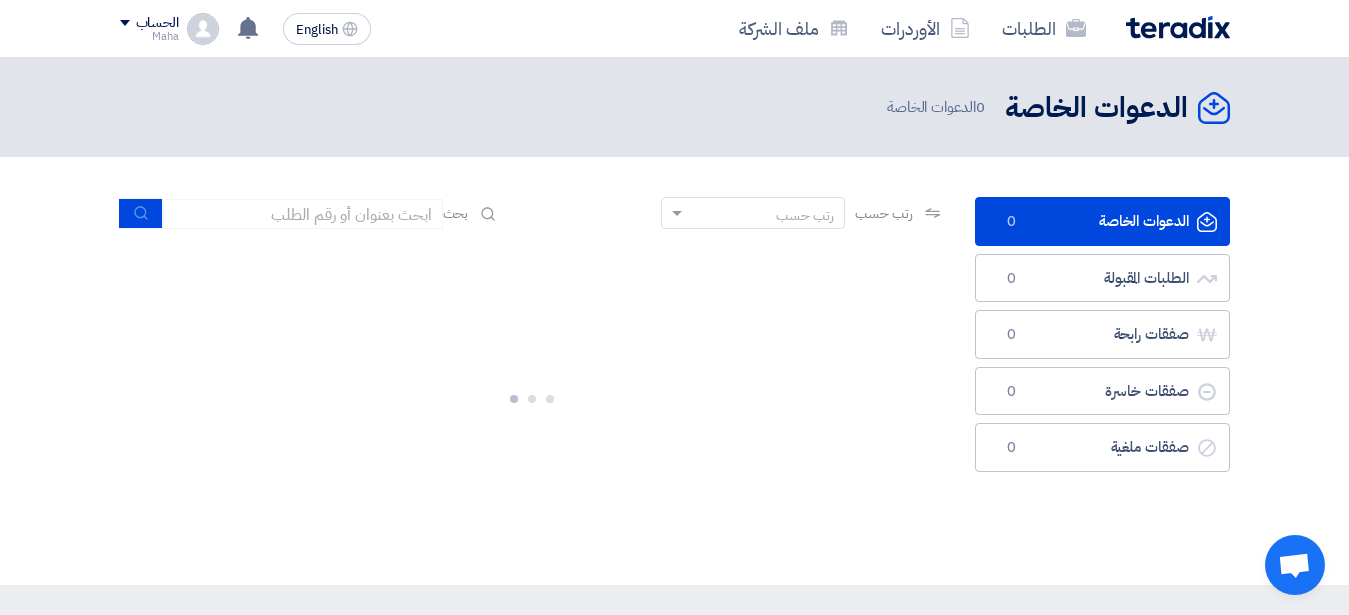 click 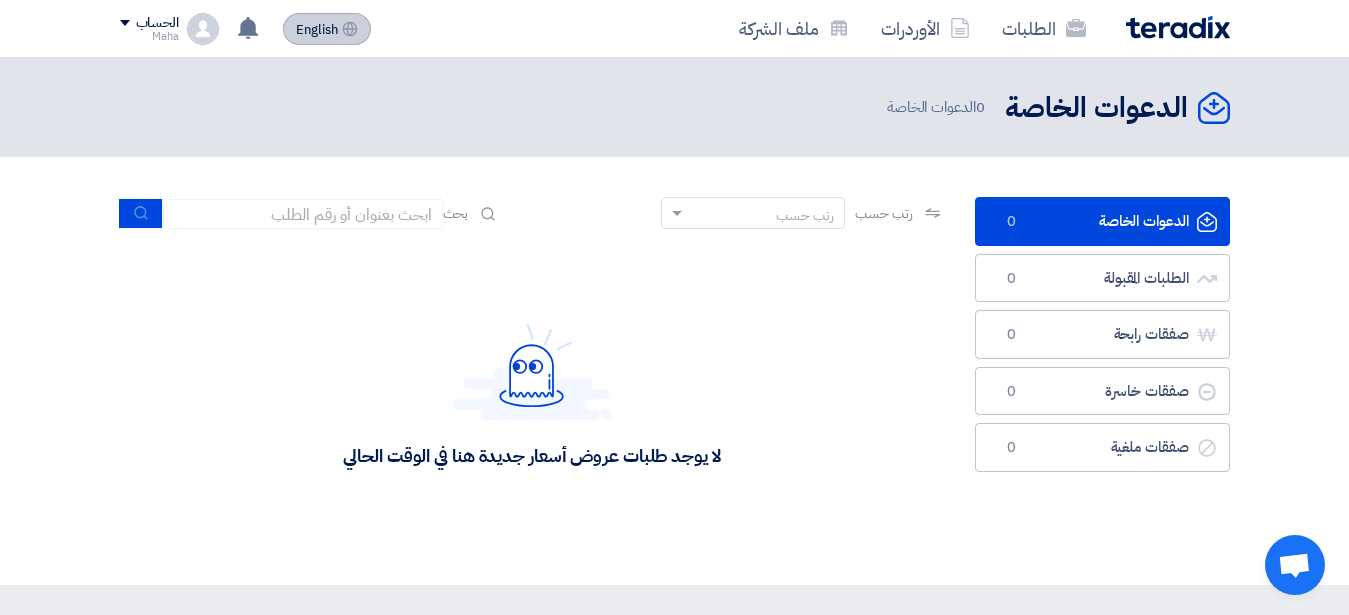 click on "English" 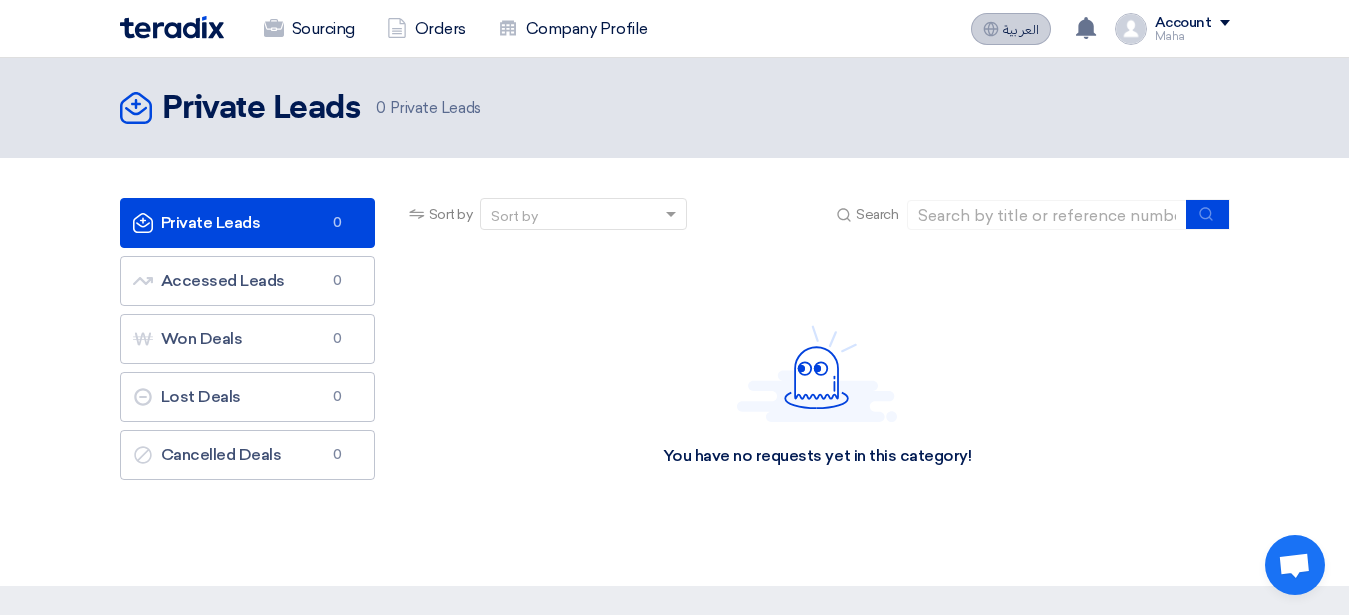 click on "العربية" 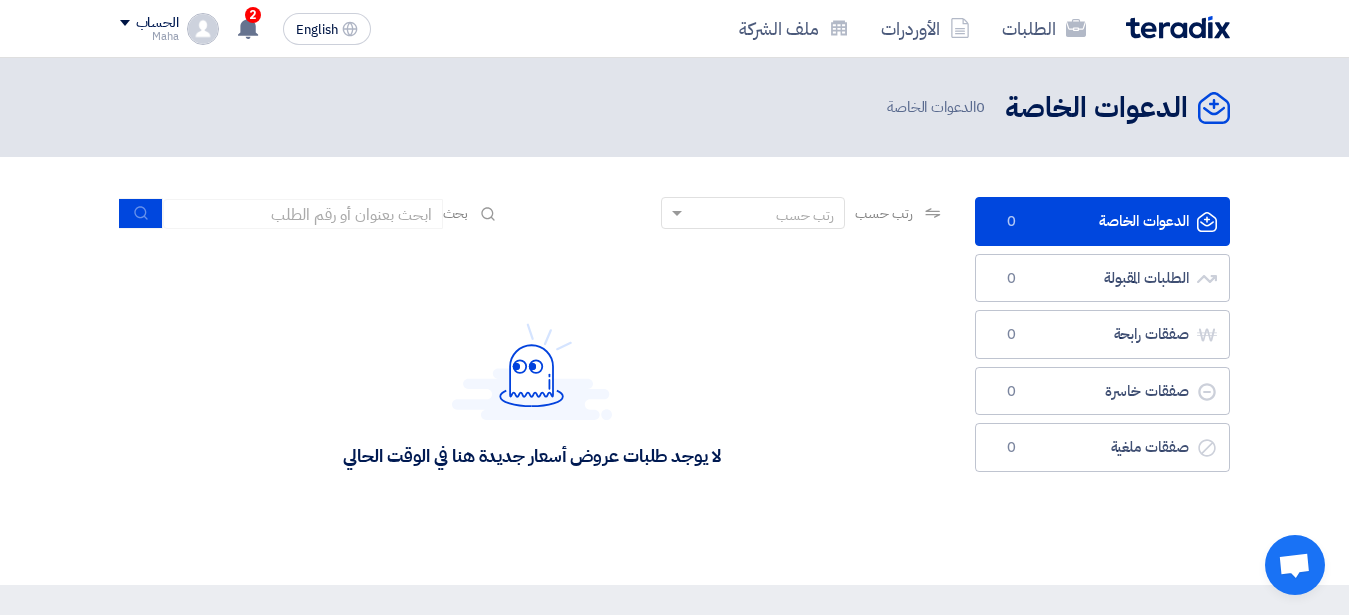 click 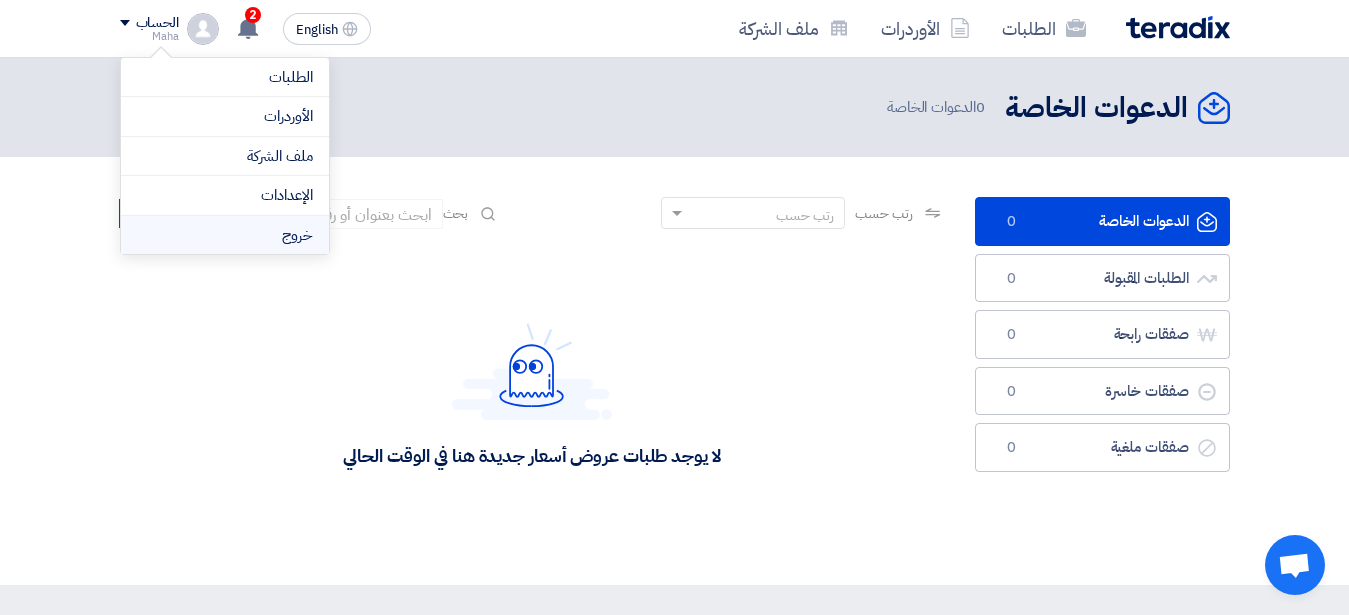 click on "خروج" 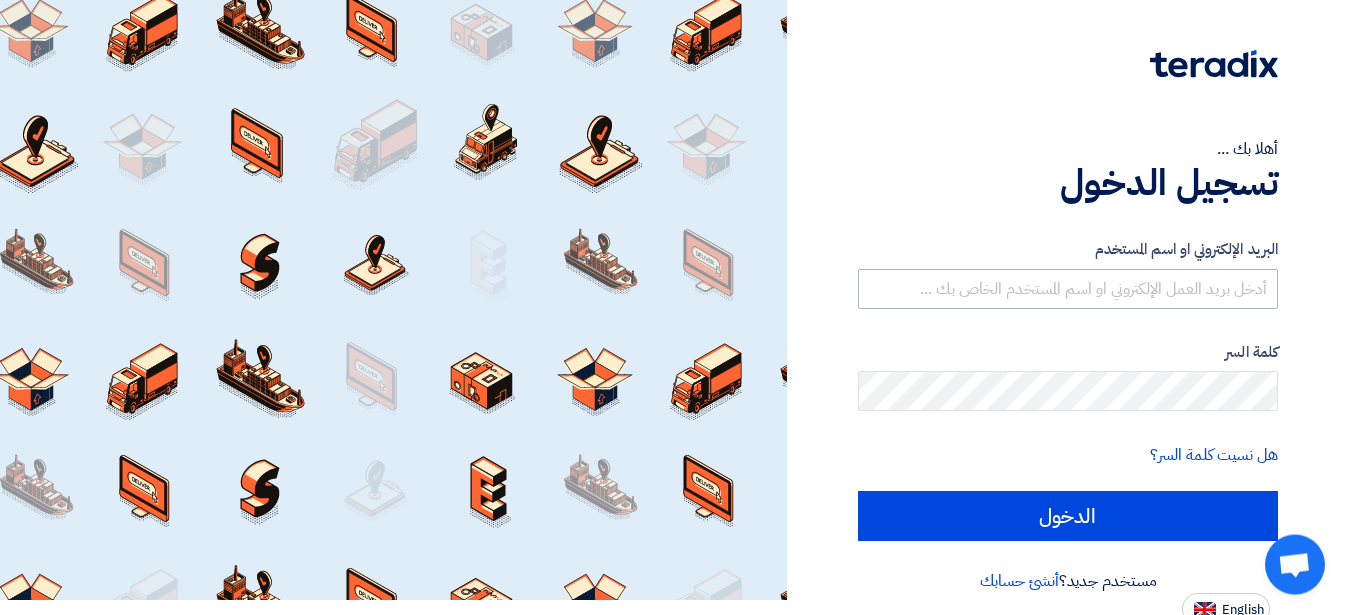 scroll, scrollTop: 25, scrollLeft: 0, axis: vertical 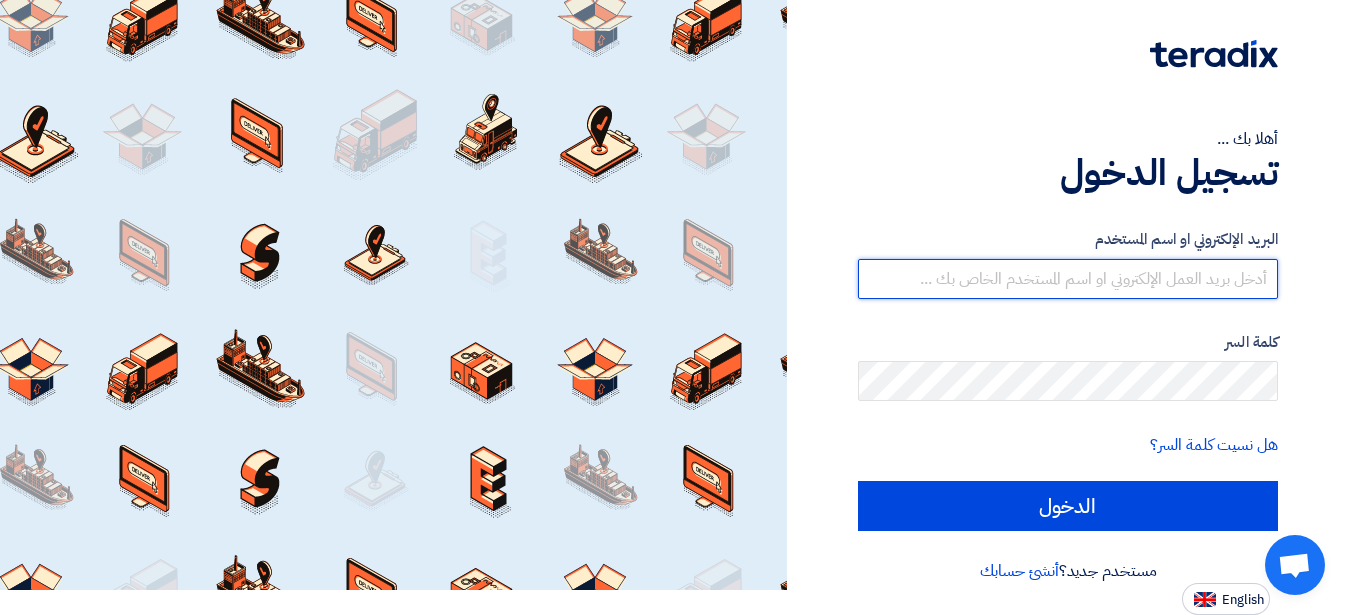 click at bounding box center [1068, 279] 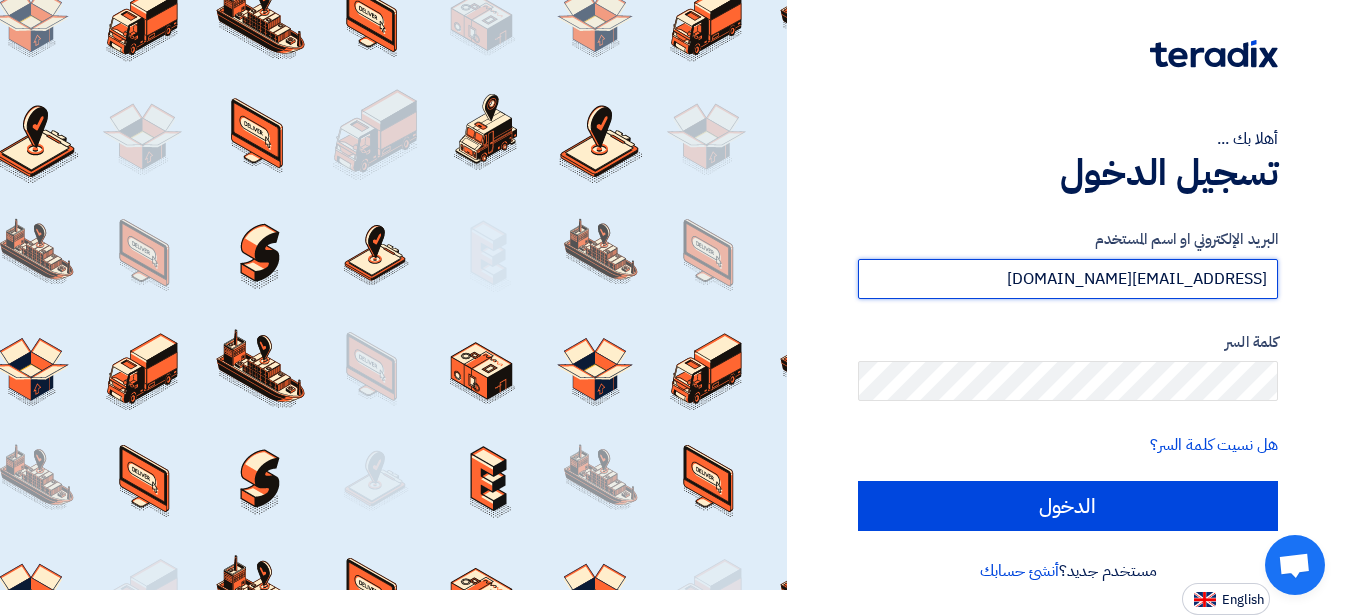 type on "[EMAIL_ADDRESS][DOMAIN_NAME]" 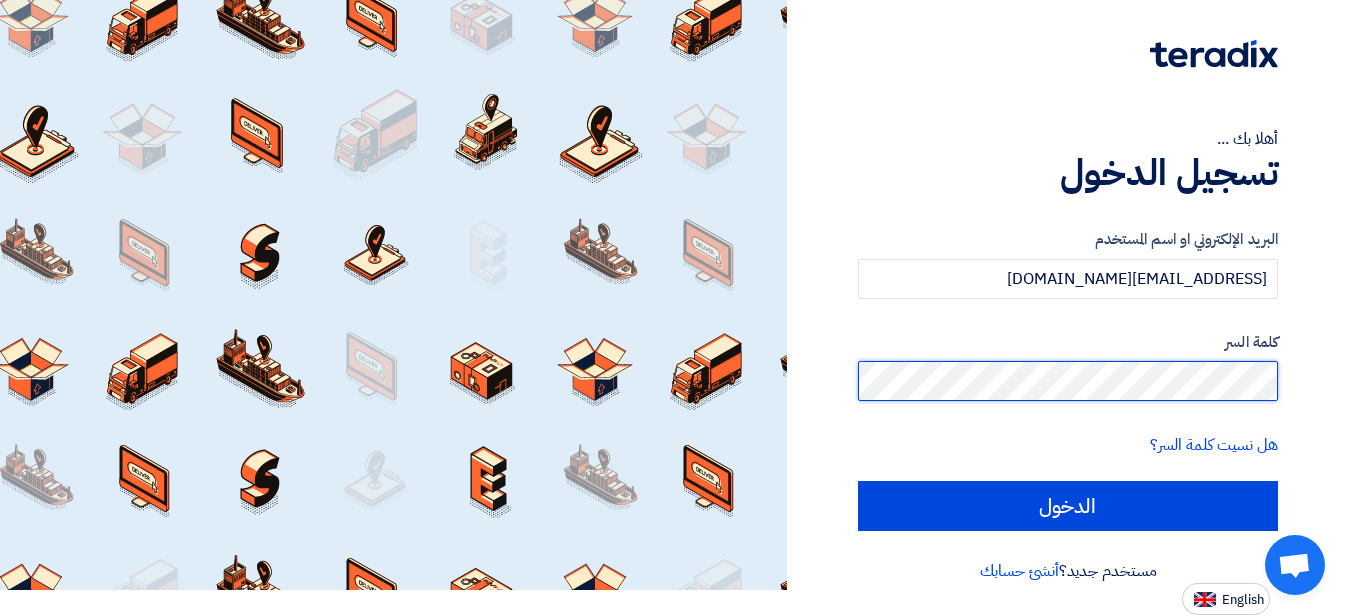 click on "الدخول" 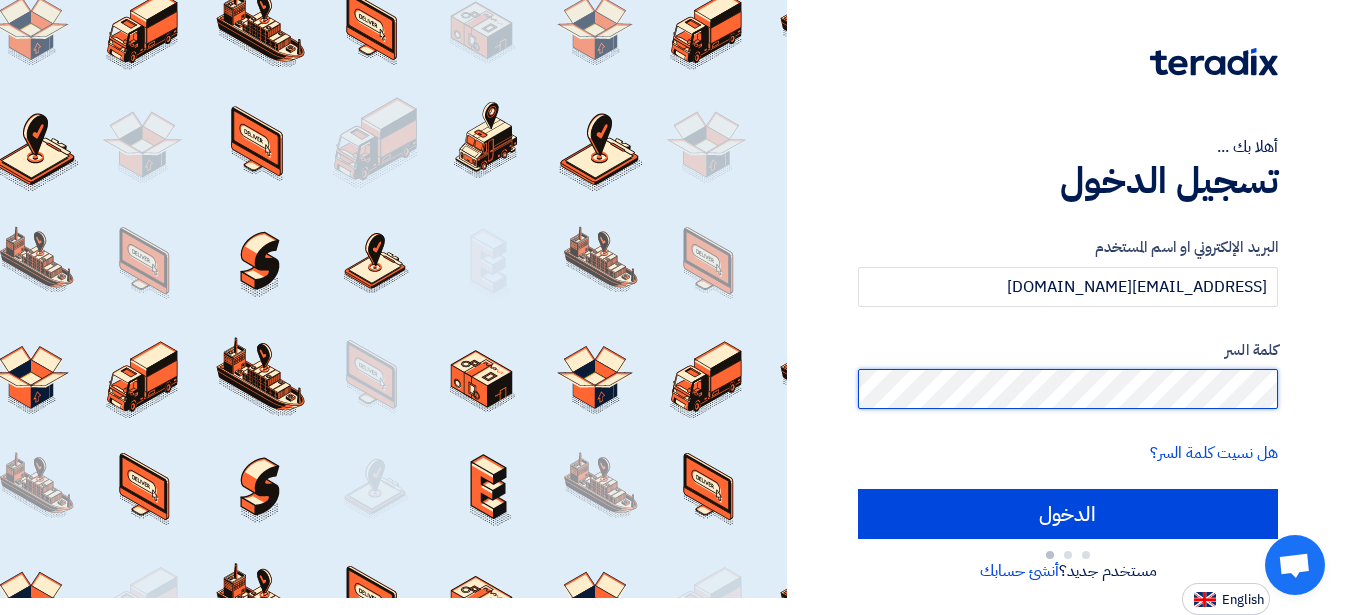 scroll, scrollTop: 17, scrollLeft: 0, axis: vertical 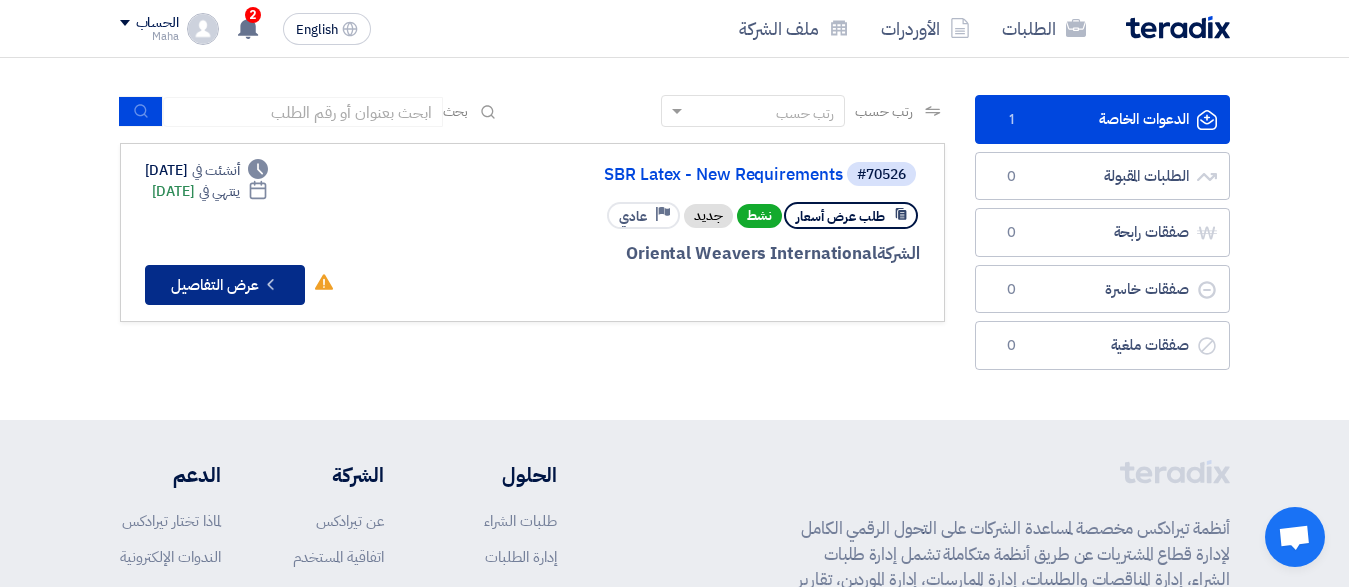 click on "Check details
عرض التفاصيل" 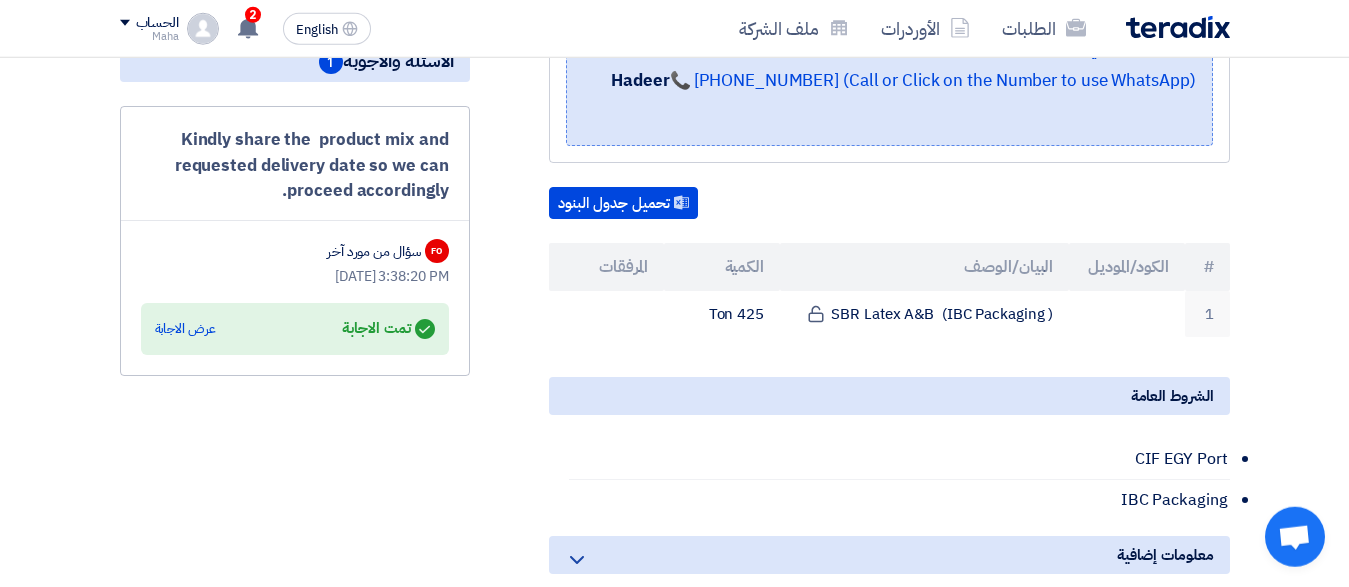 scroll, scrollTop: 408, scrollLeft: 0, axis: vertical 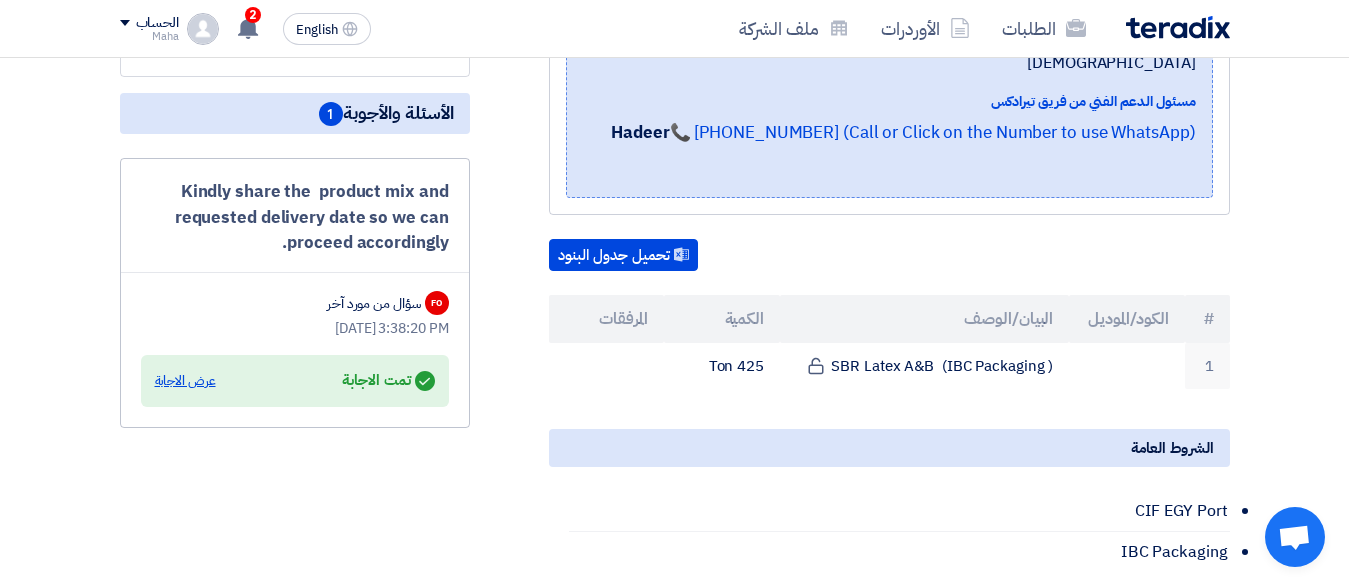 click on "عرض الاجابة" 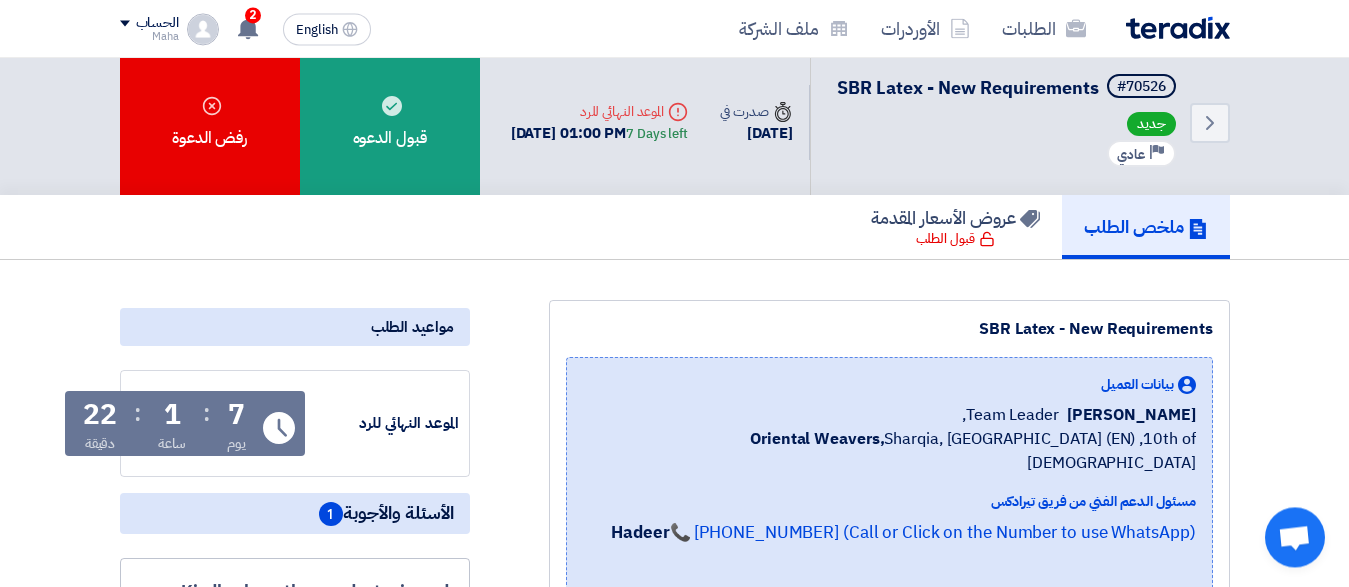 scroll, scrollTop: 0, scrollLeft: 0, axis: both 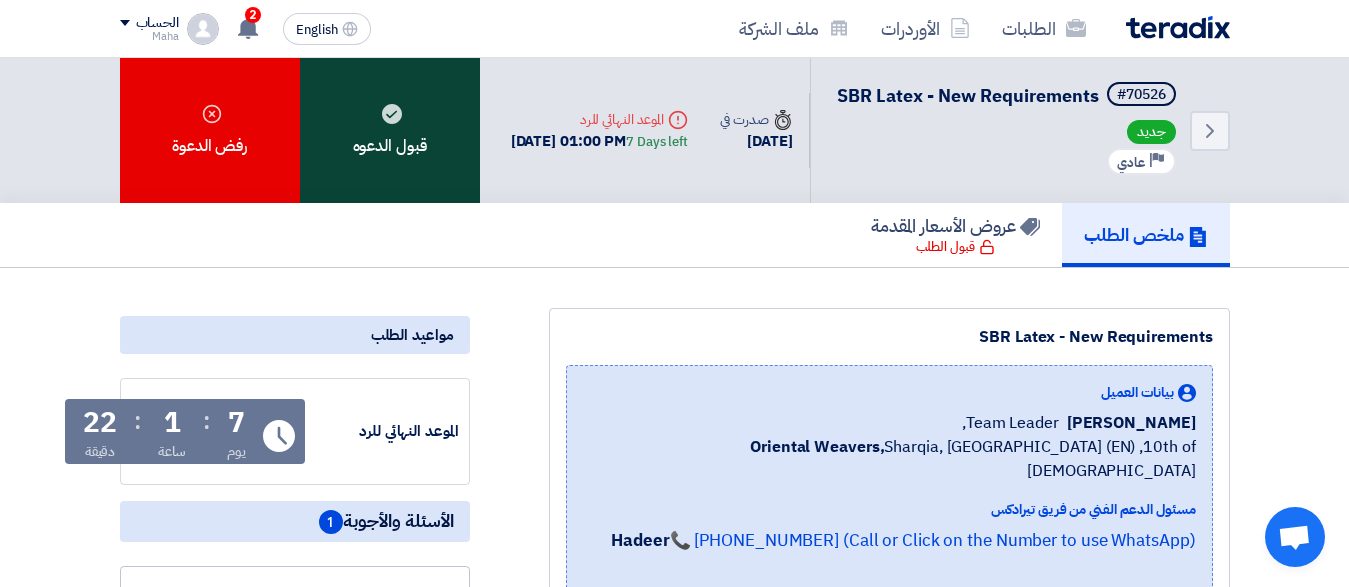 click on "قبول الدعوه" 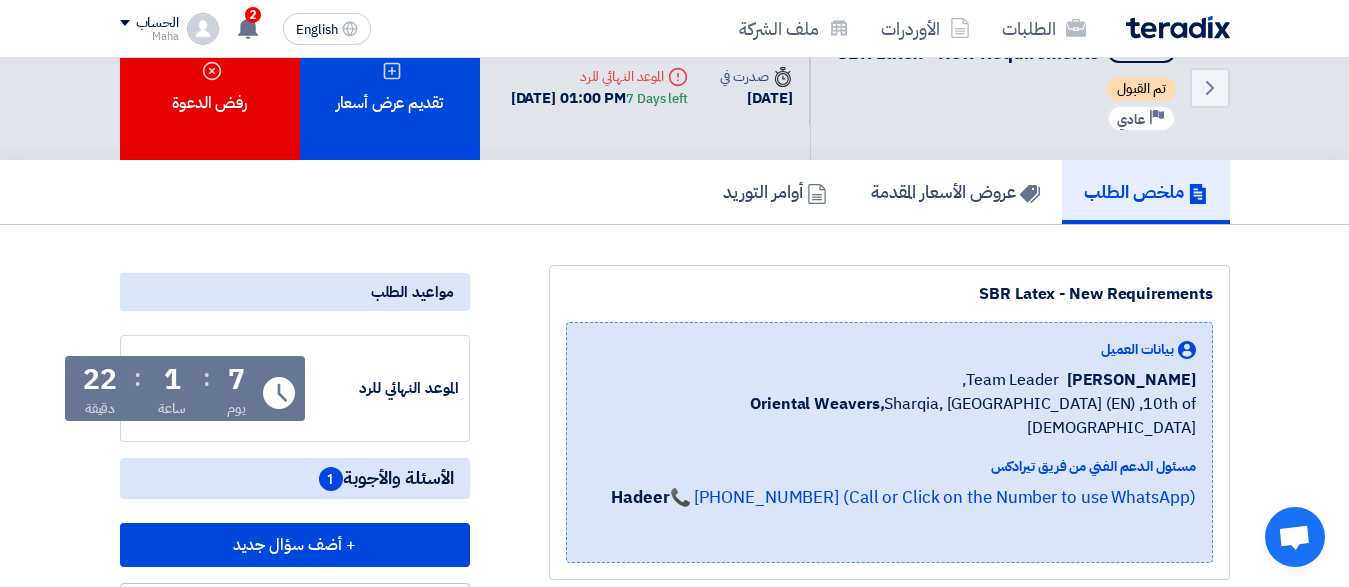 scroll, scrollTop: 0, scrollLeft: 0, axis: both 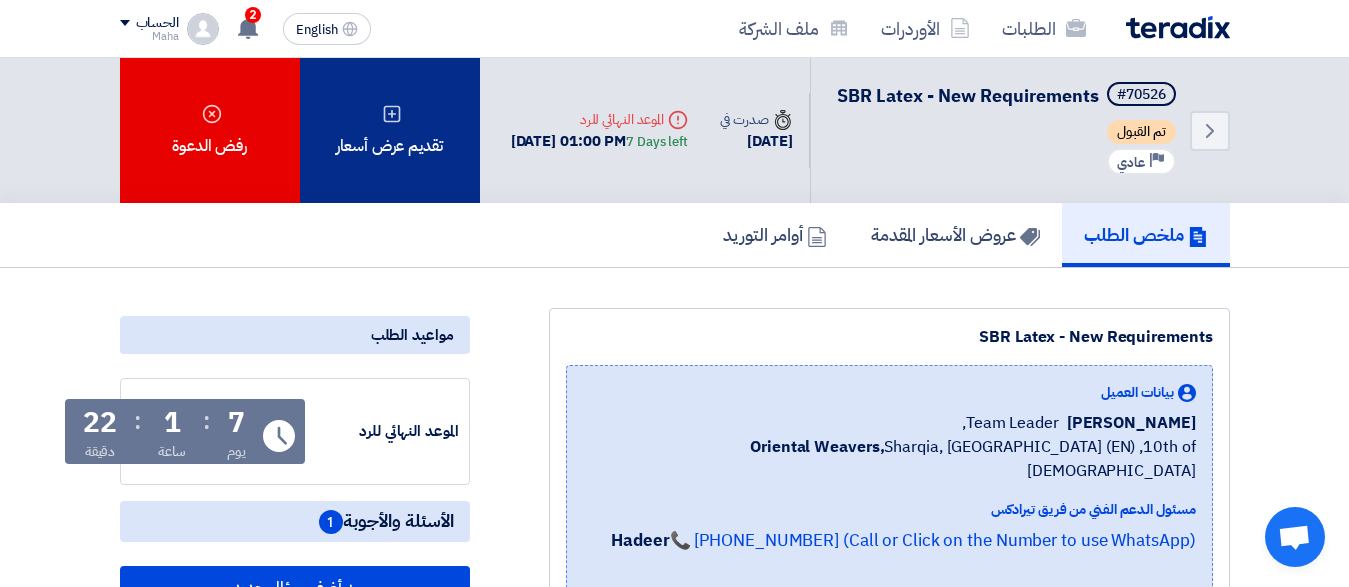 click on "تقديم عرض أسعار" 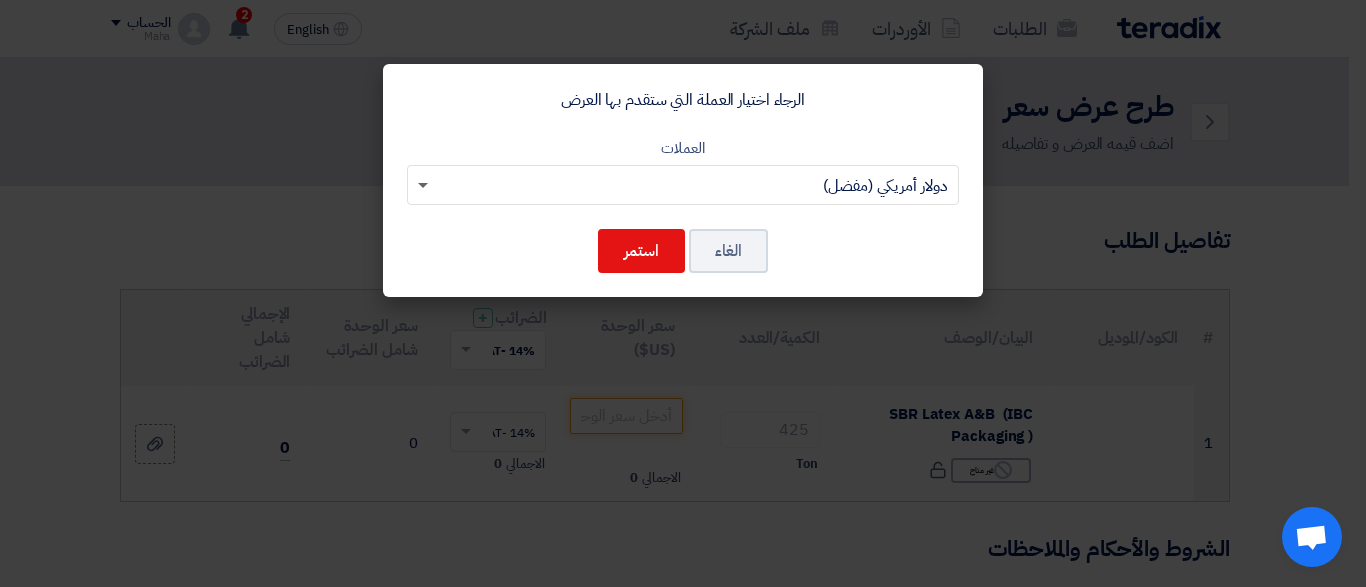 click 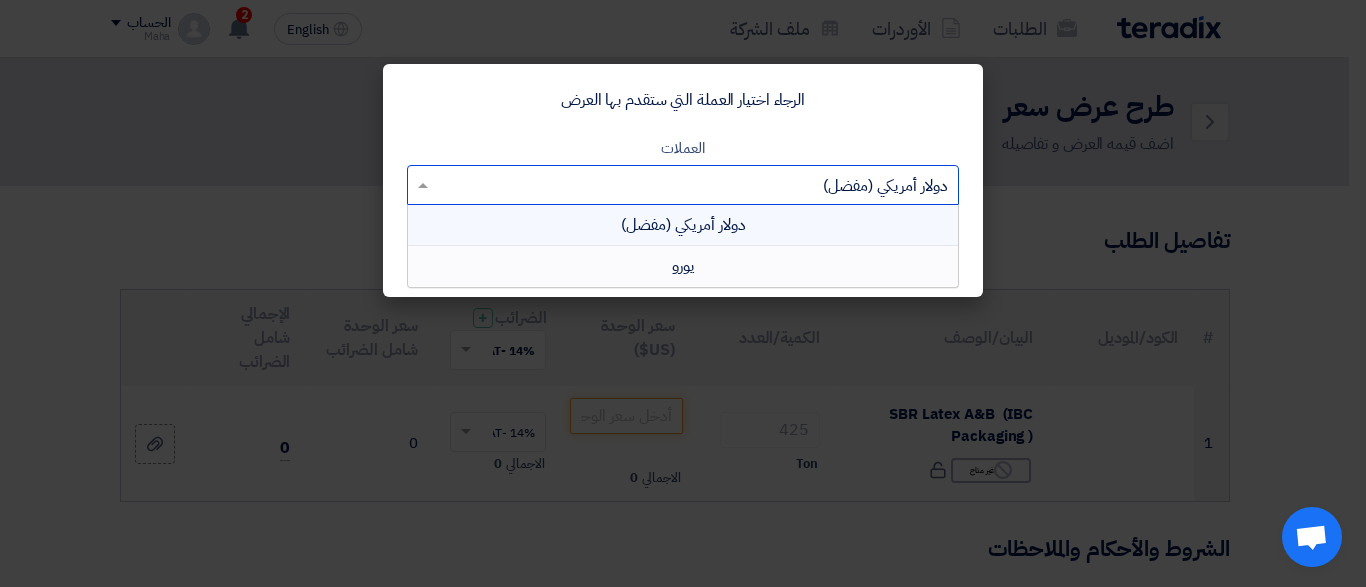 click on "يورو" at bounding box center (683, 266) 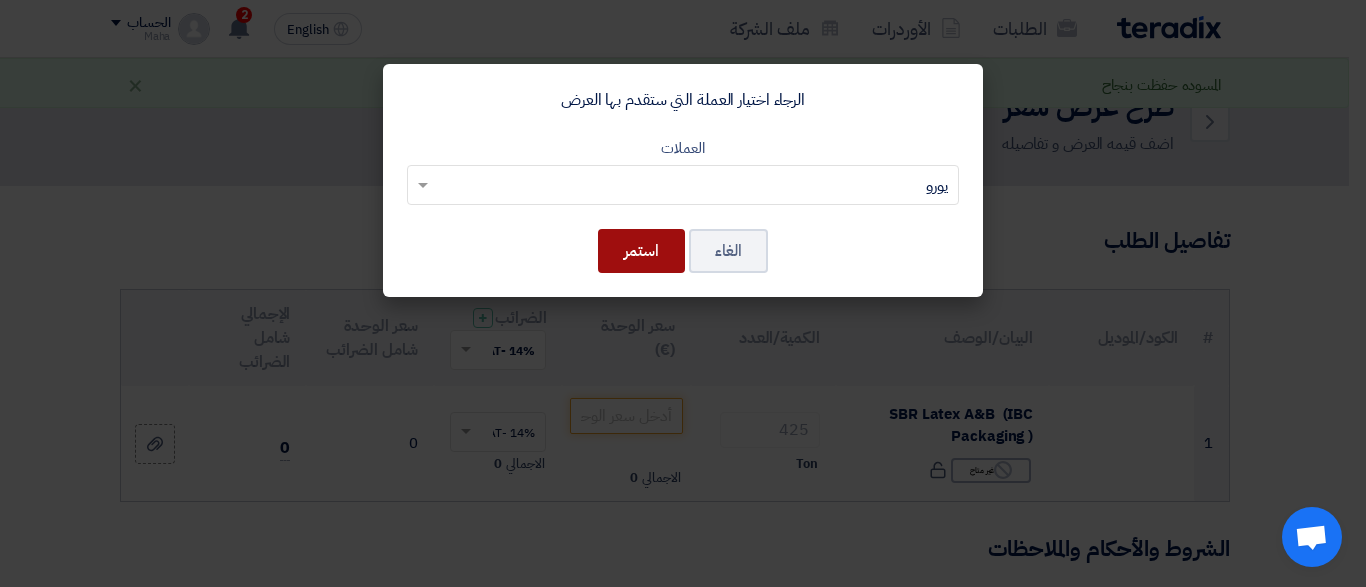 click on "استمر" 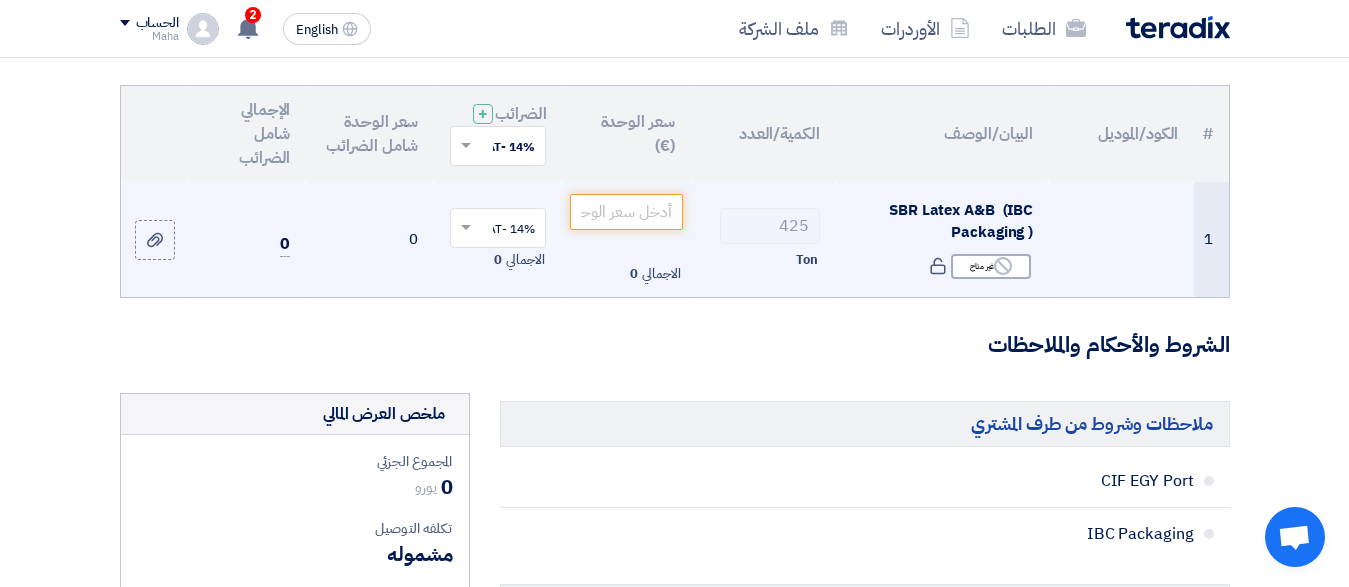 scroll, scrollTop: 102, scrollLeft: 0, axis: vertical 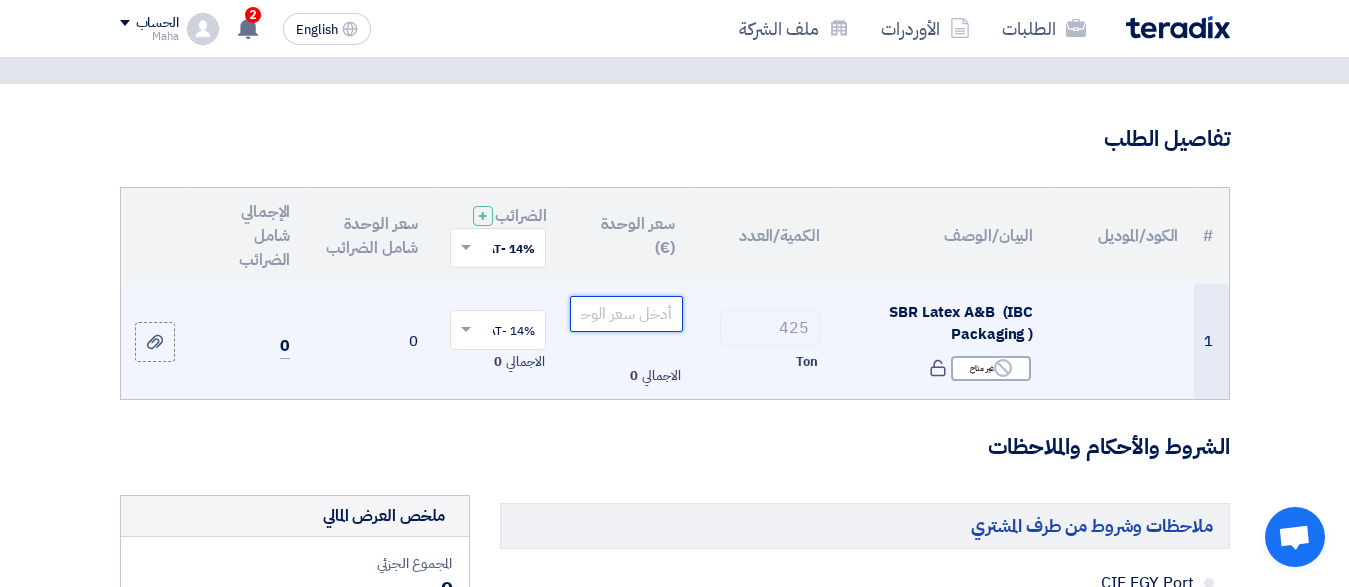 click 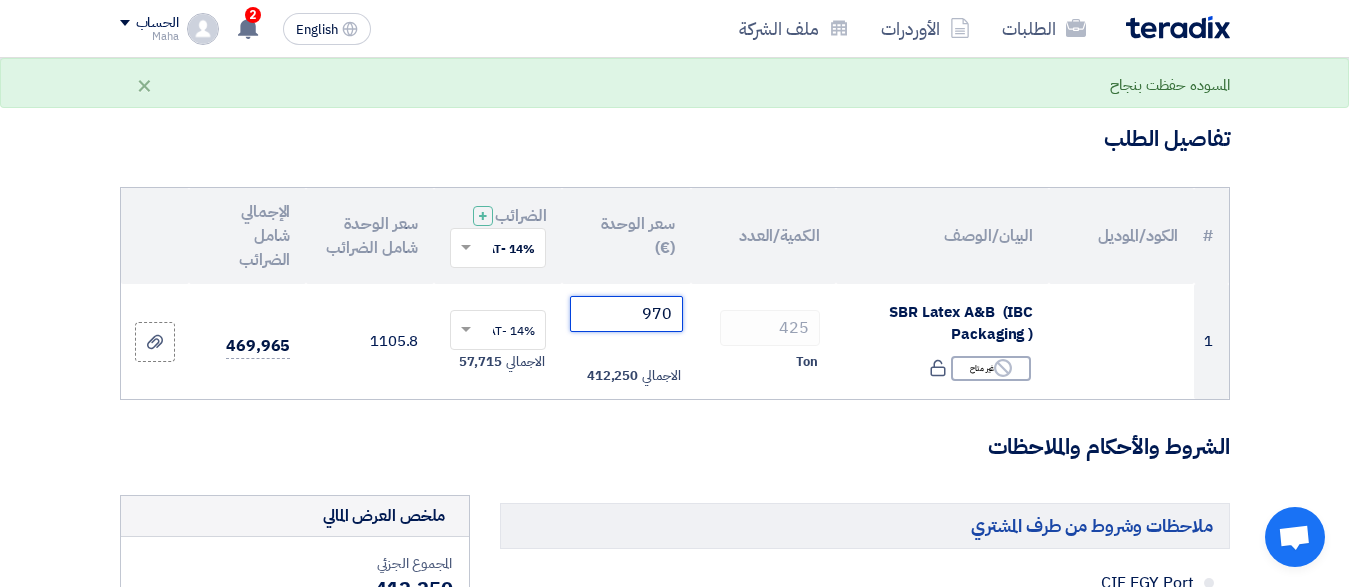 type on "970" 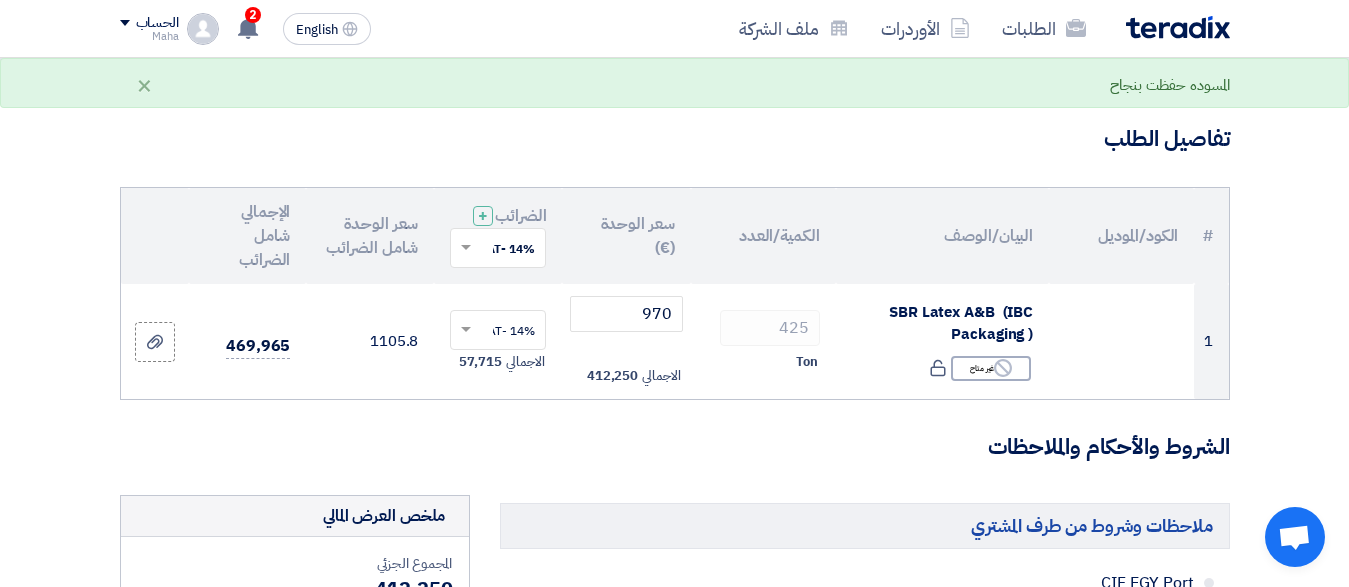 click on "تفاصيل الطلب
#
الكود/الموديل
البيان/الوصف
الكمية/العدد
سعر الوحدة (€)
الضرائب
+
'Select taxes...
14% -VAT" 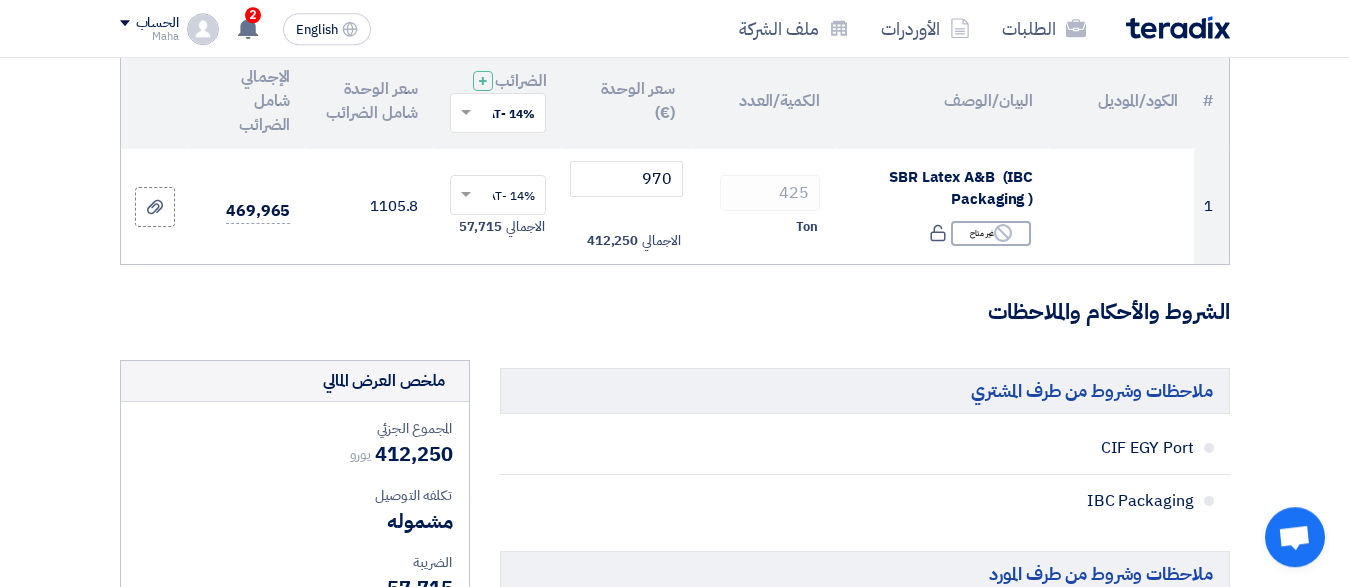 scroll, scrollTop: 204, scrollLeft: 0, axis: vertical 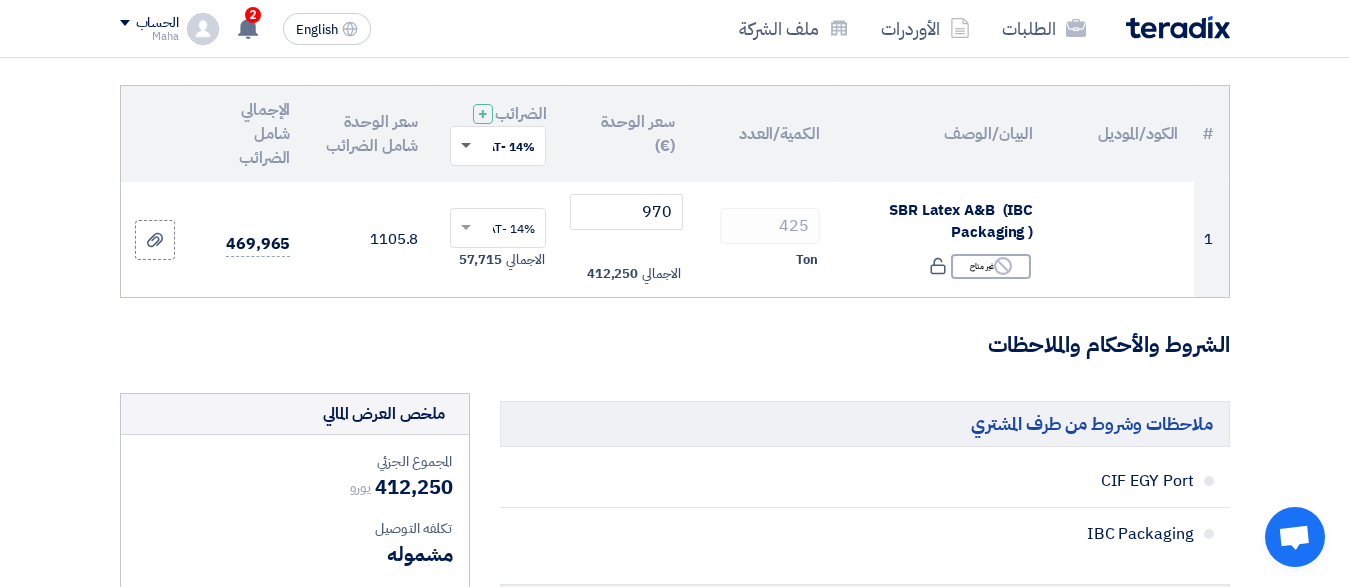 click 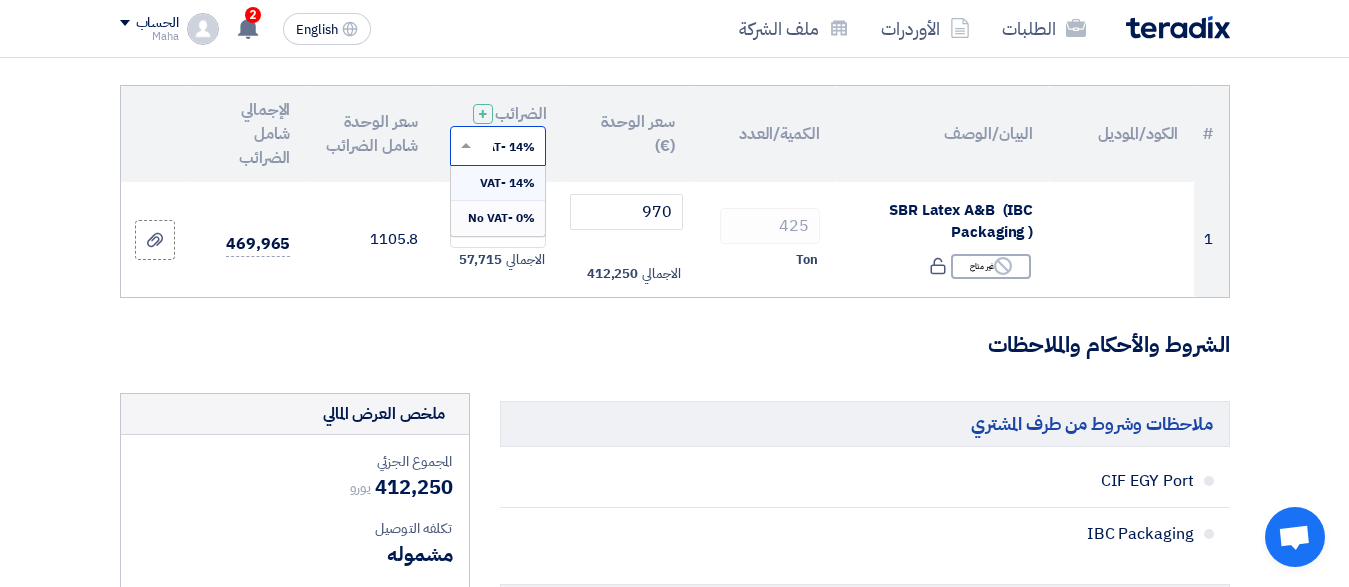 click on "0% -No VAT" at bounding box center [498, 218] 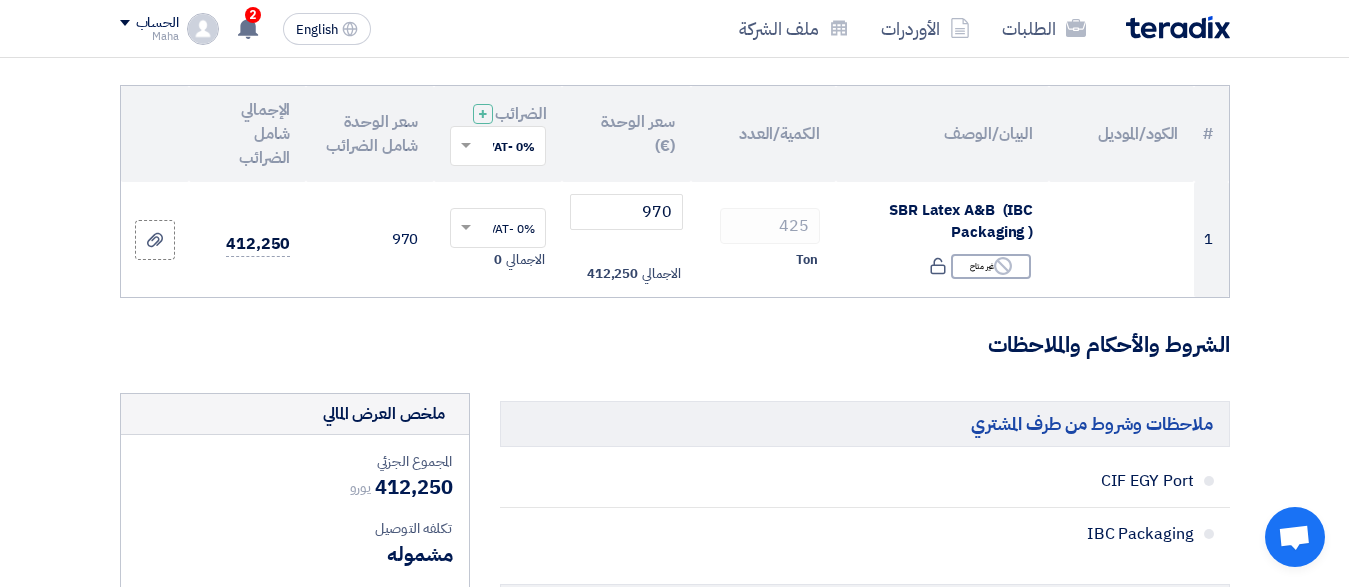 click on "ملاحظات وشروط من طرف المشتري
CIF EGY Port
IBC Packaging
ملاحظات وشروط من طرف المورد
العملة
*
×" 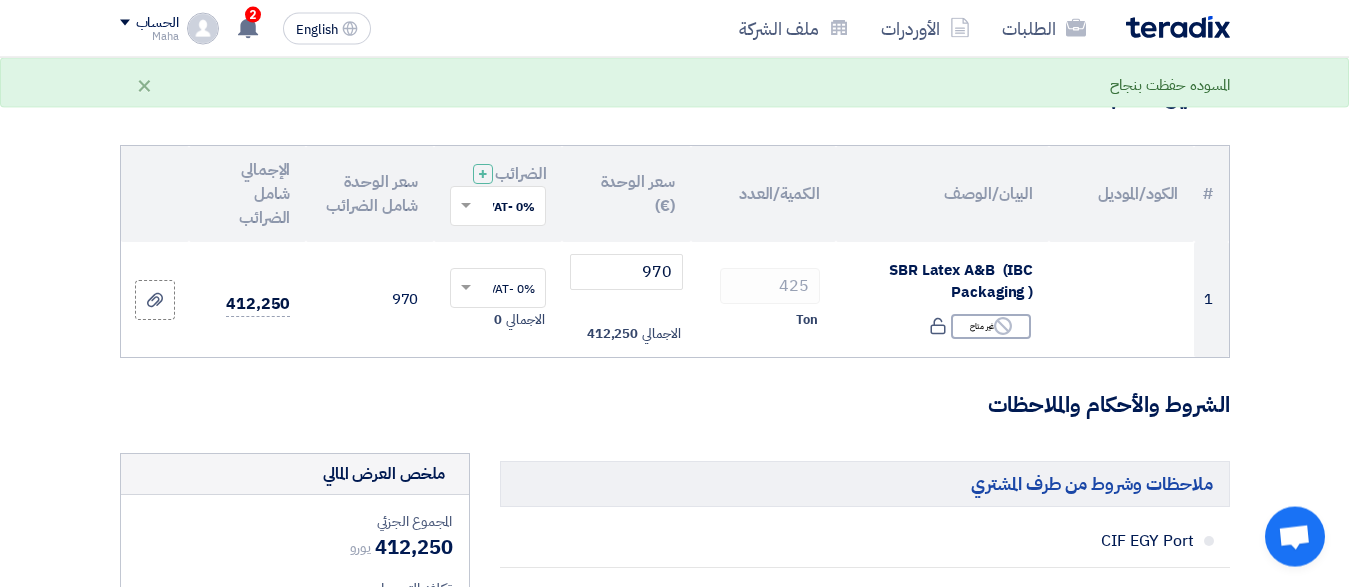 scroll, scrollTop: 102, scrollLeft: 0, axis: vertical 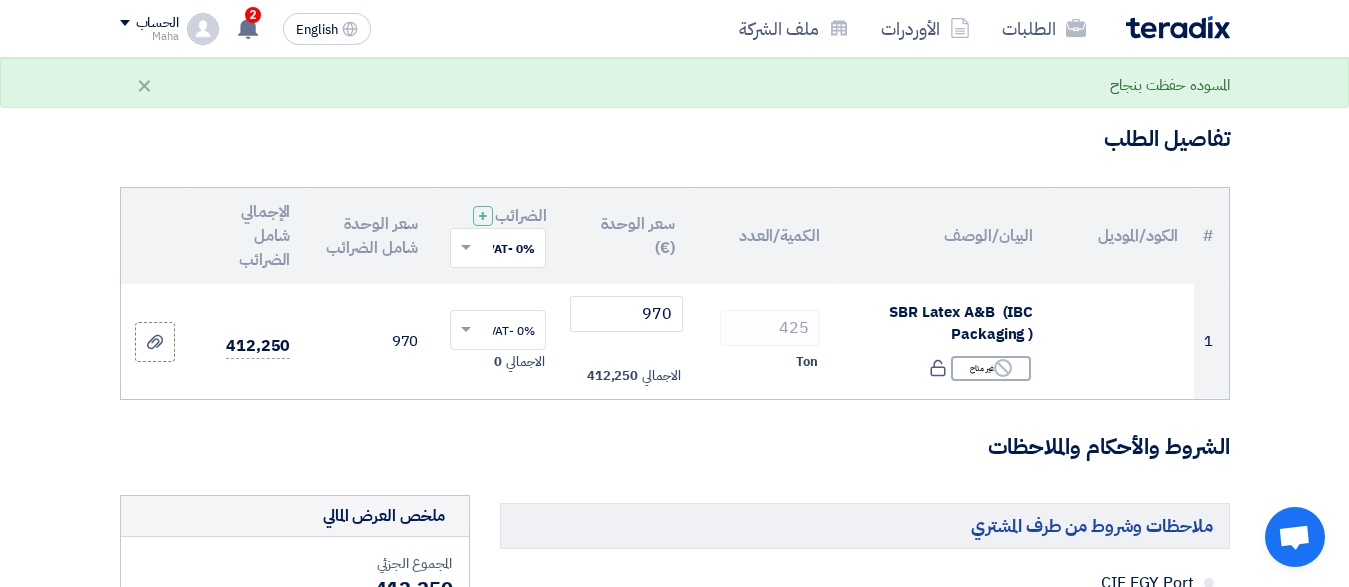 click on "الشروط والأحكام والملاحظات" 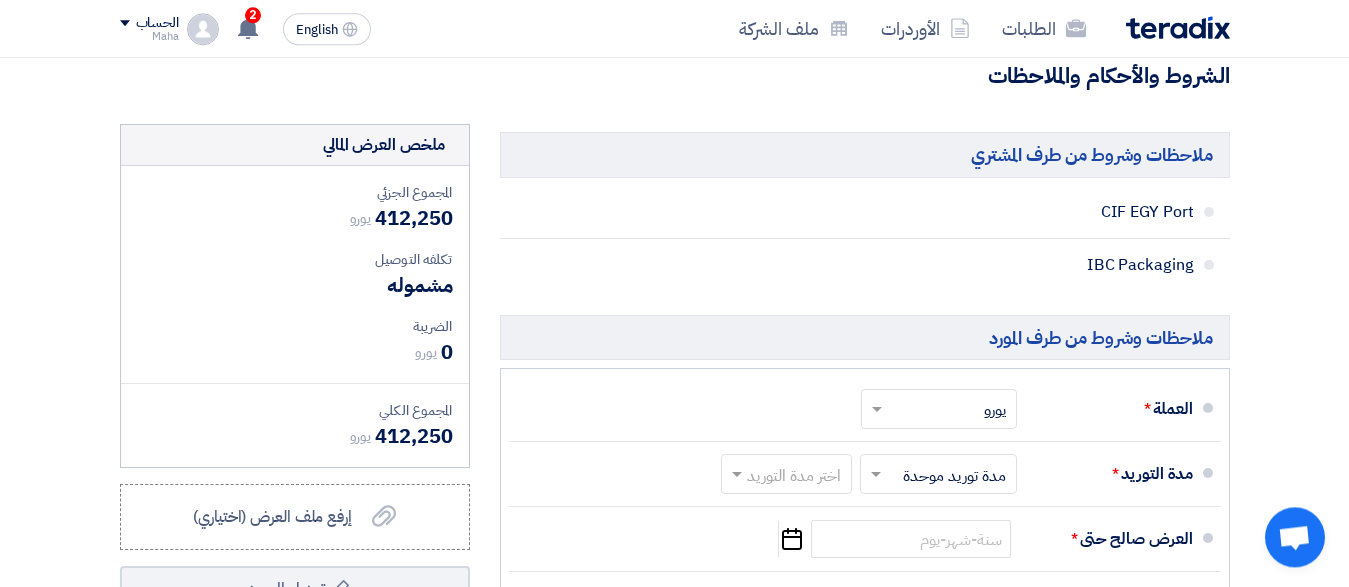 scroll, scrollTop: 510, scrollLeft: 0, axis: vertical 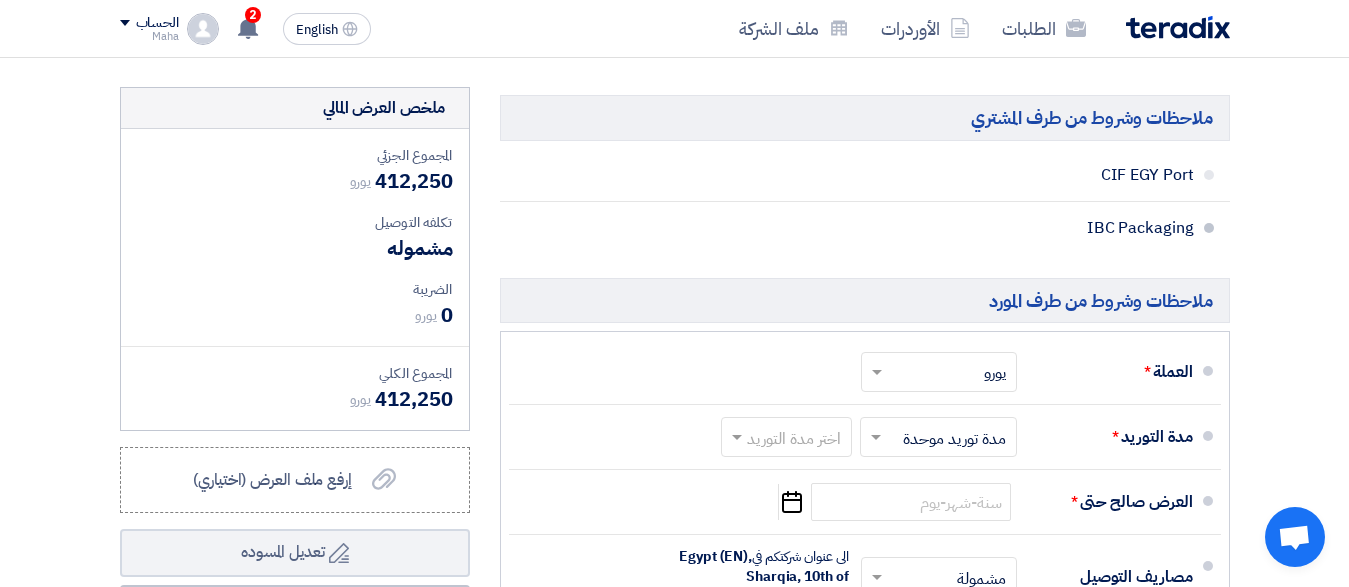 click on "IBC Packaging" 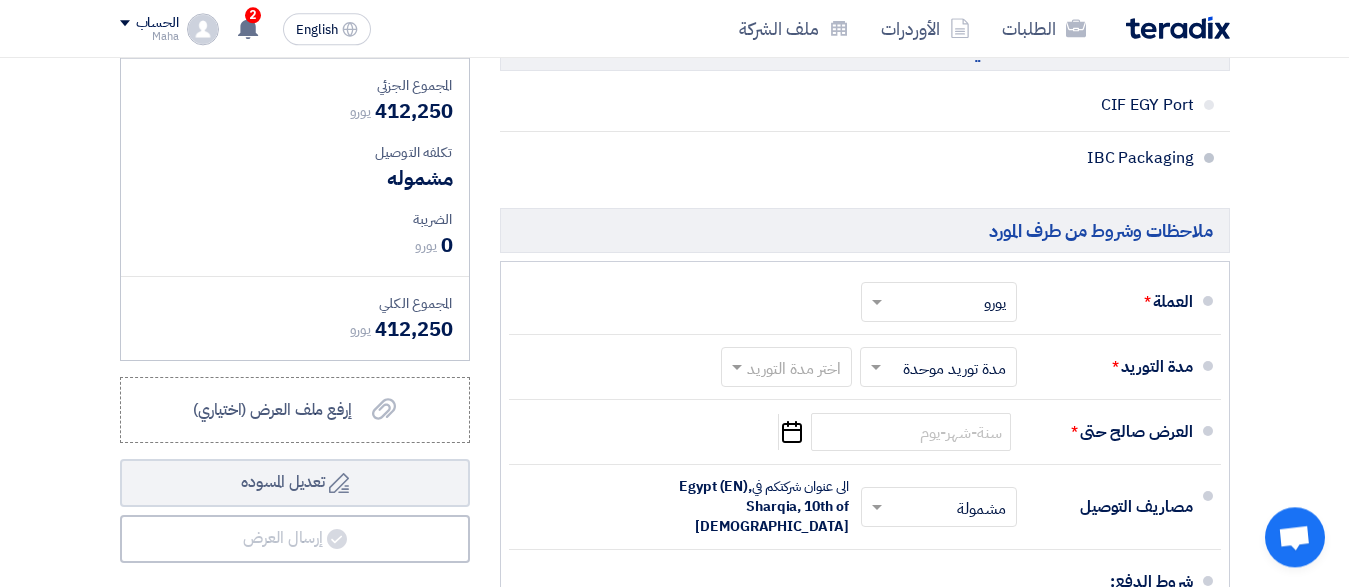 scroll, scrollTop: 612, scrollLeft: 0, axis: vertical 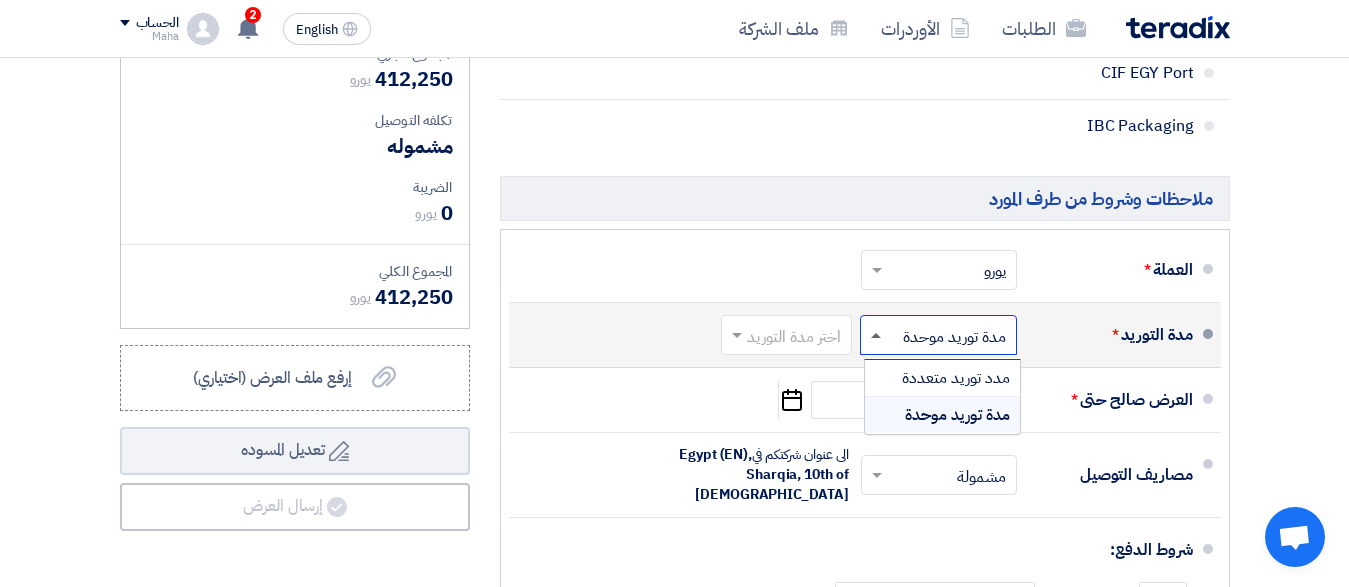 click 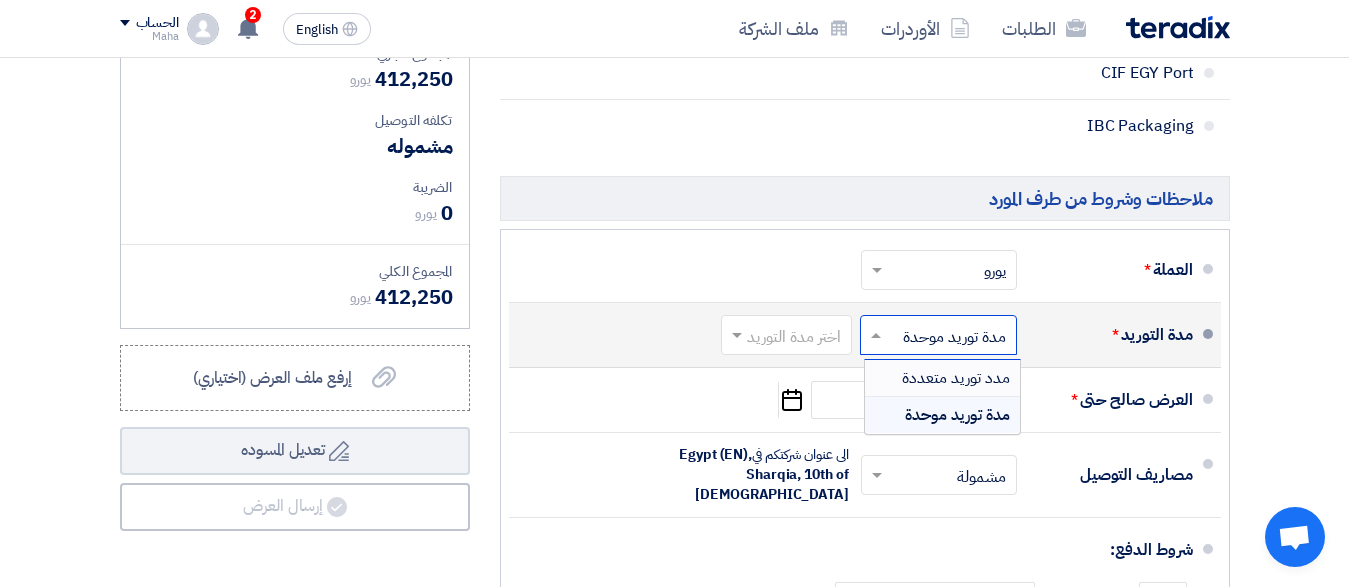 click on "مدد توريد متعددة" at bounding box center (956, 378) 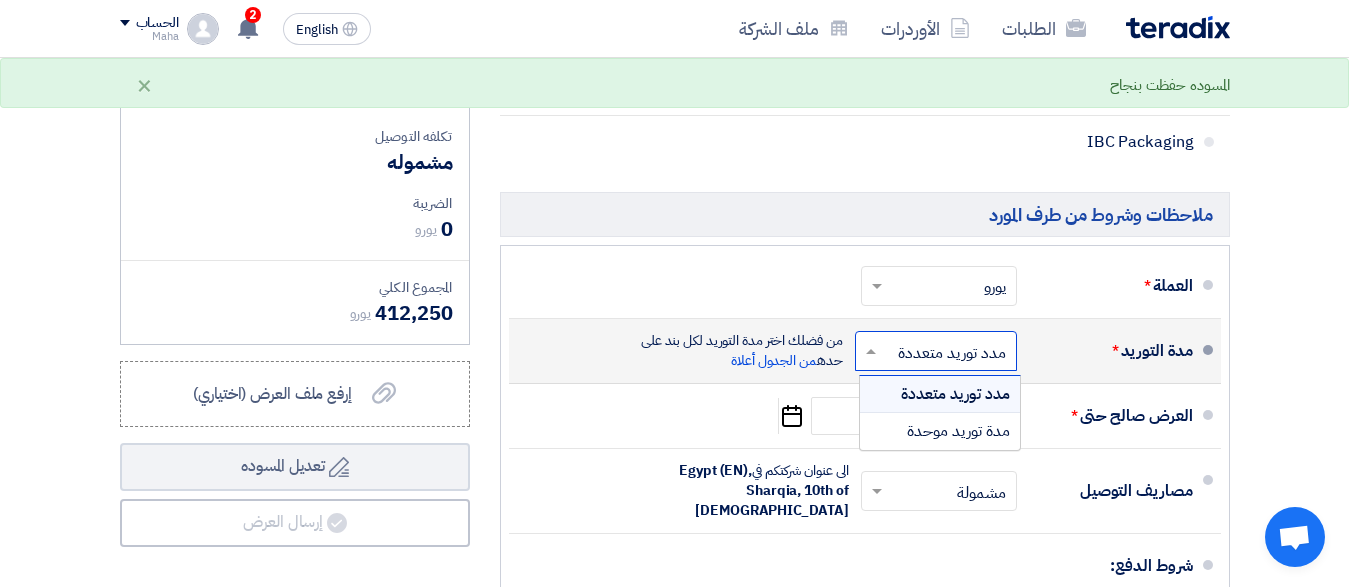 click 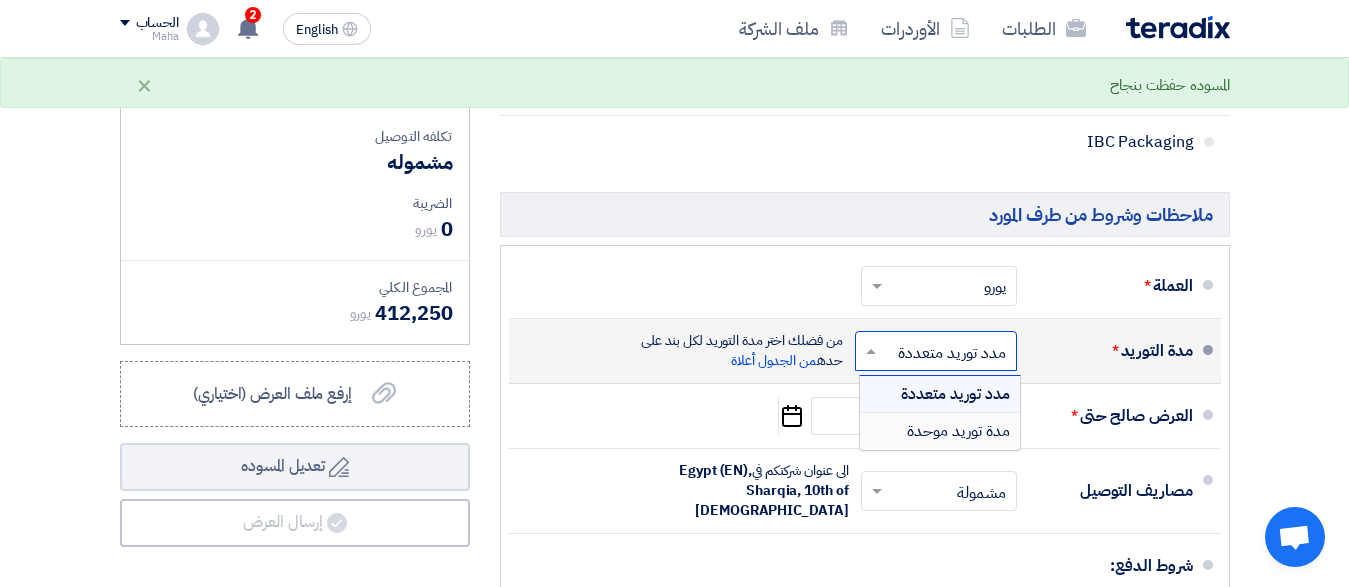 click on "مدة توريد موحدة" at bounding box center (958, 431) 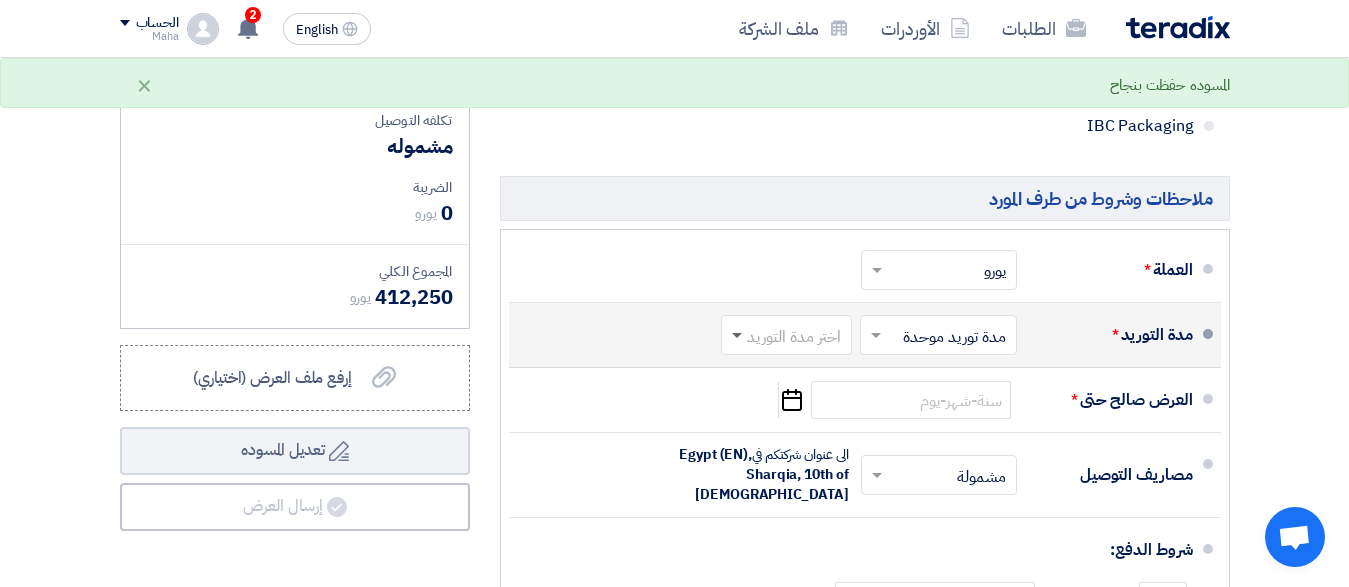 click 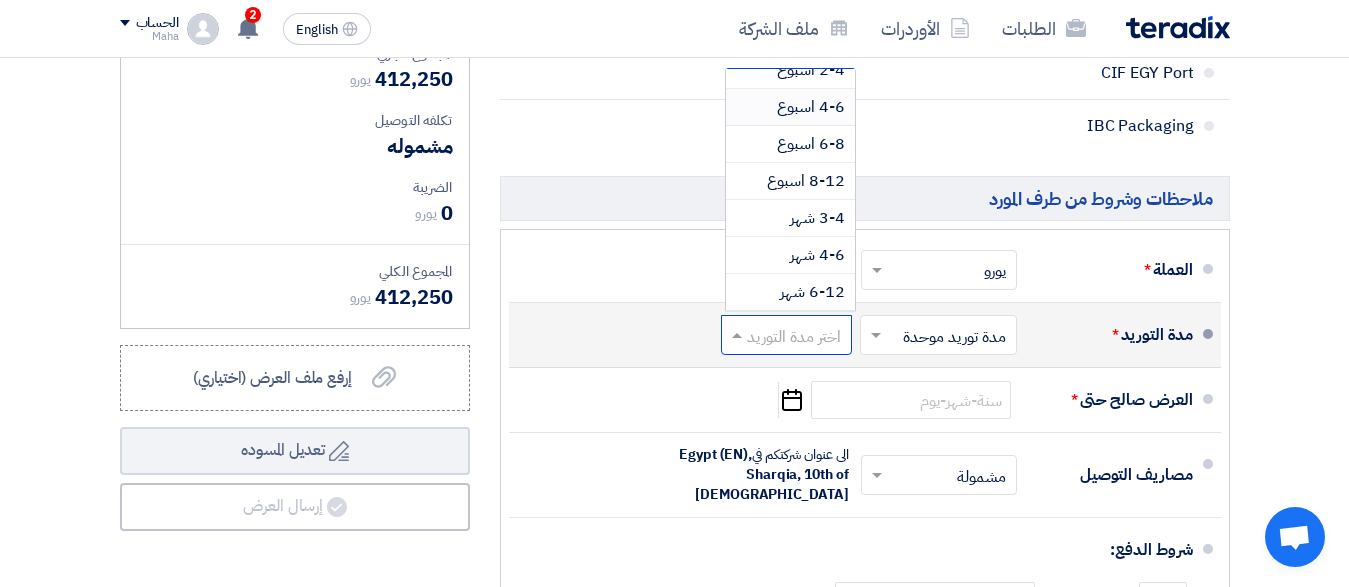 scroll, scrollTop: 166, scrollLeft: 0, axis: vertical 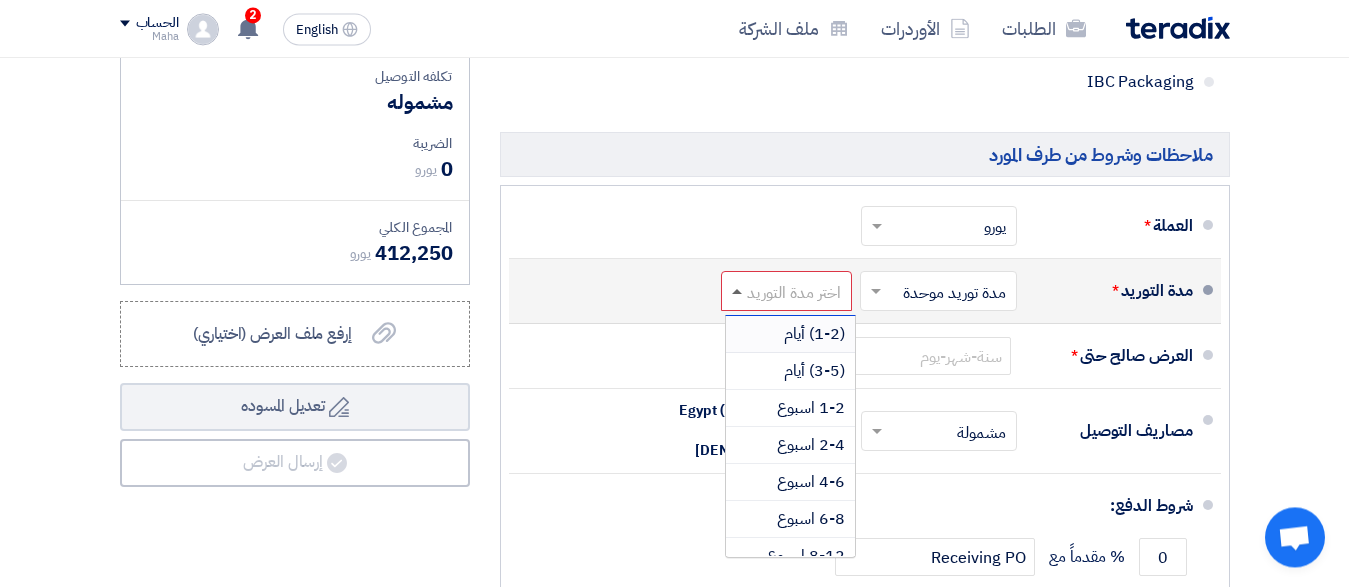 click 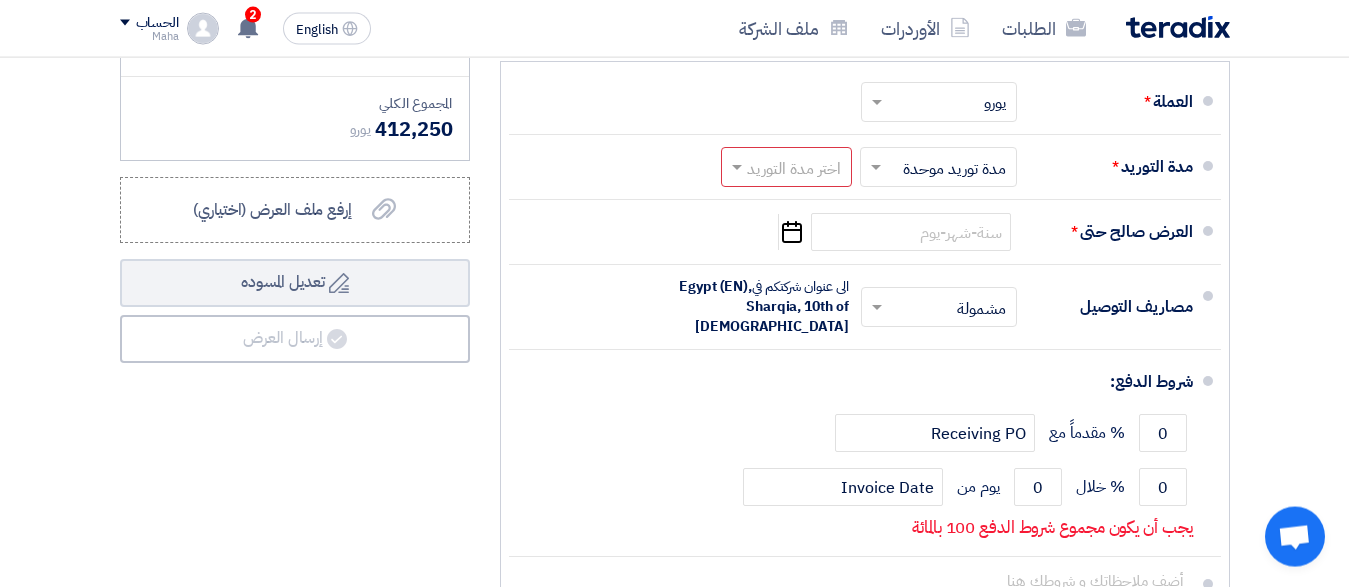 scroll, scrollTop: 798, scrollLeft: 0, axis: vertical 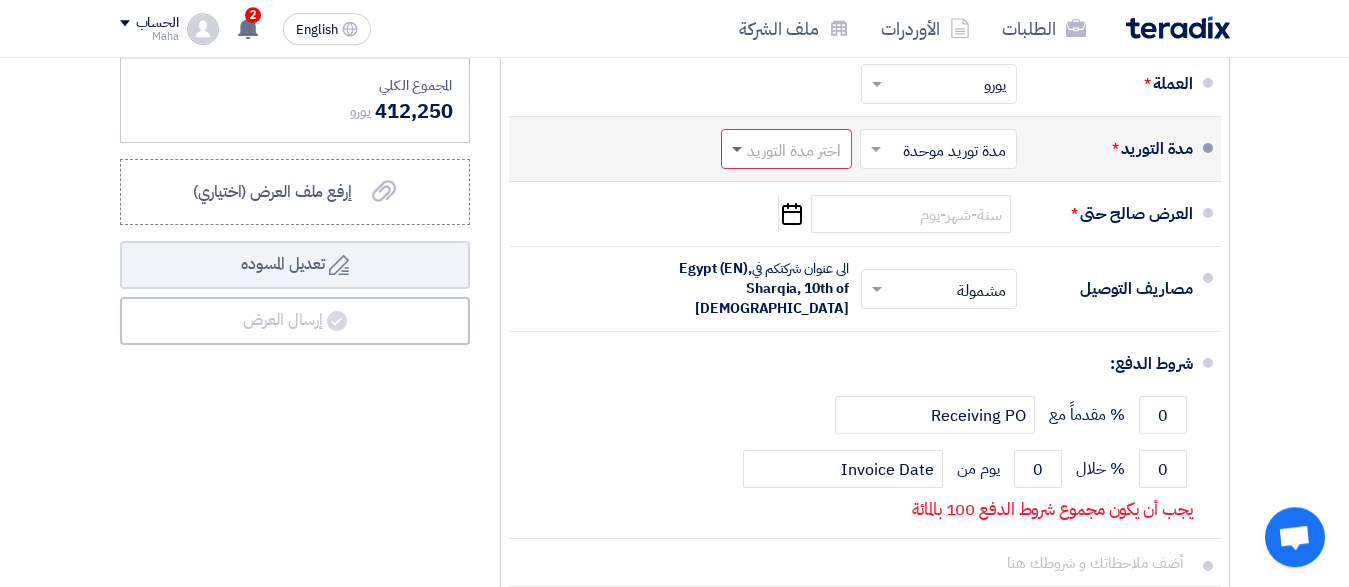 click 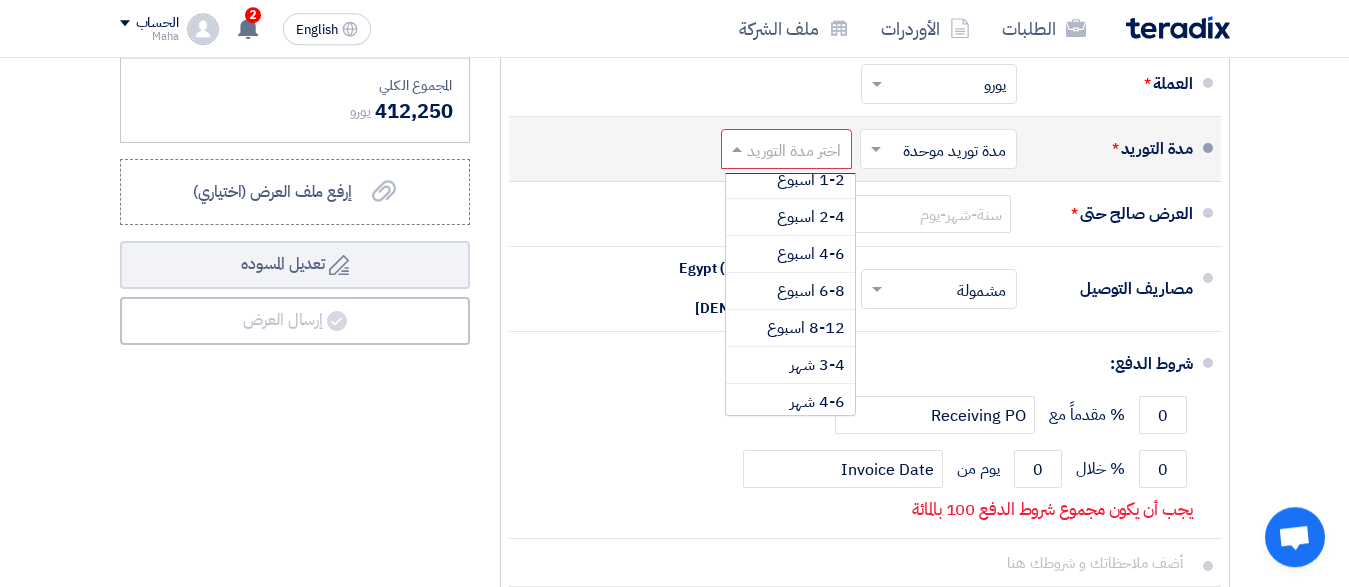 scroll, scrollTop: 88, scrollLeft: 0, axis: vertical 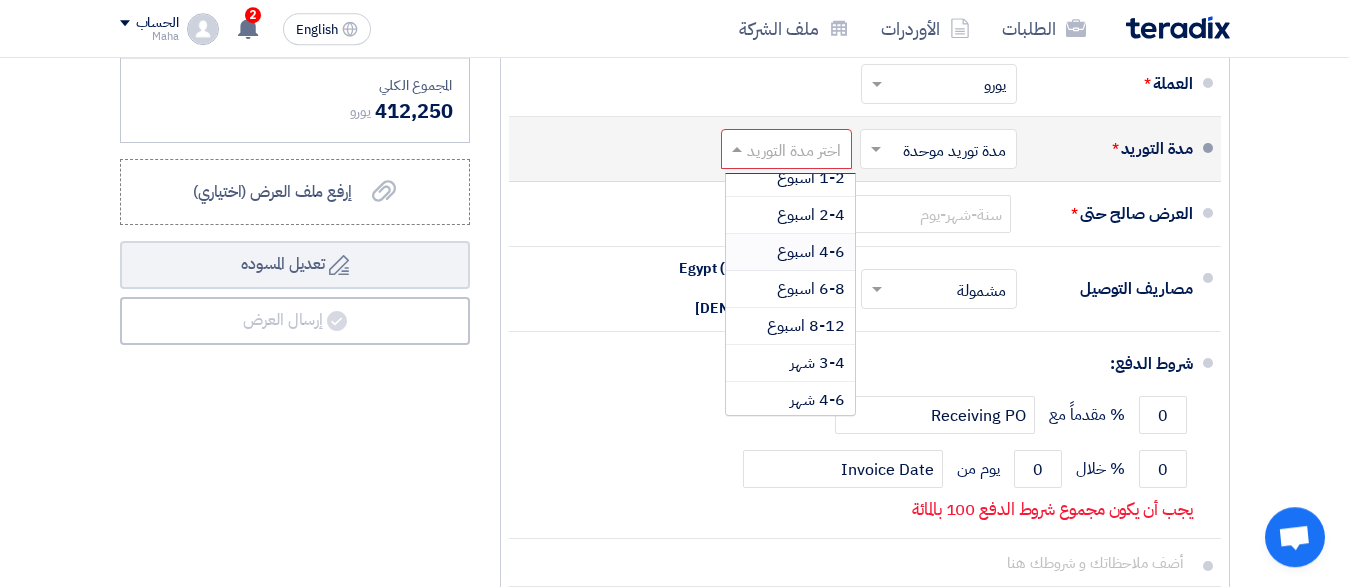 click on "4-6 اسبوع" at bounding box center (811, 252) 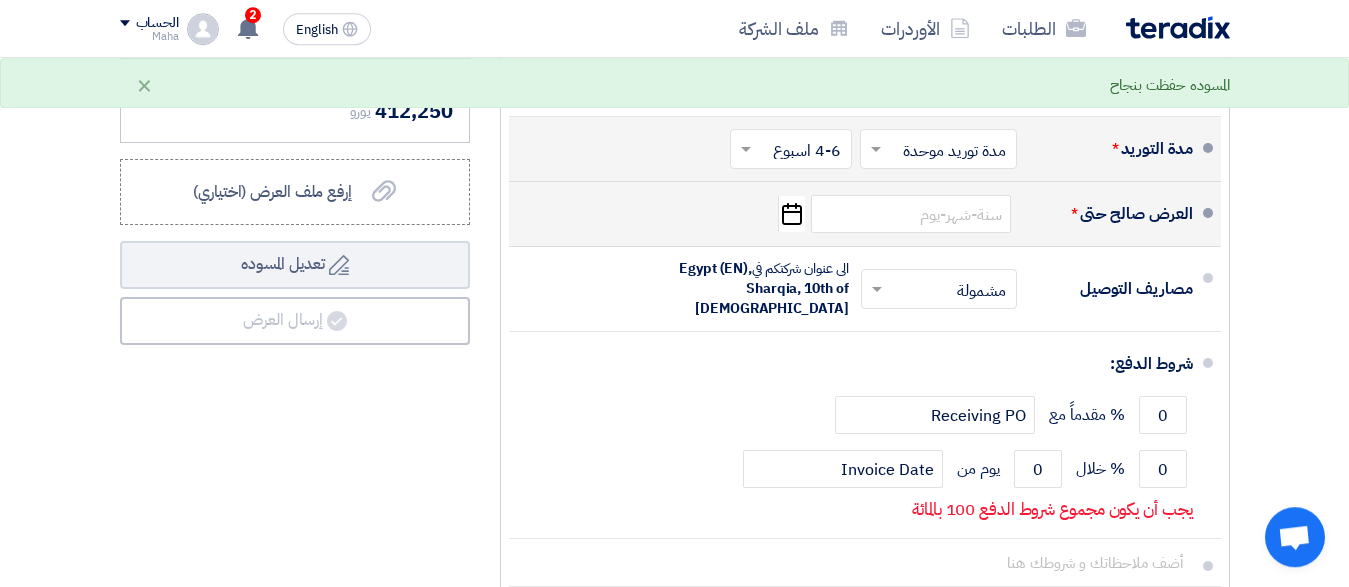 click on "Pick a date" 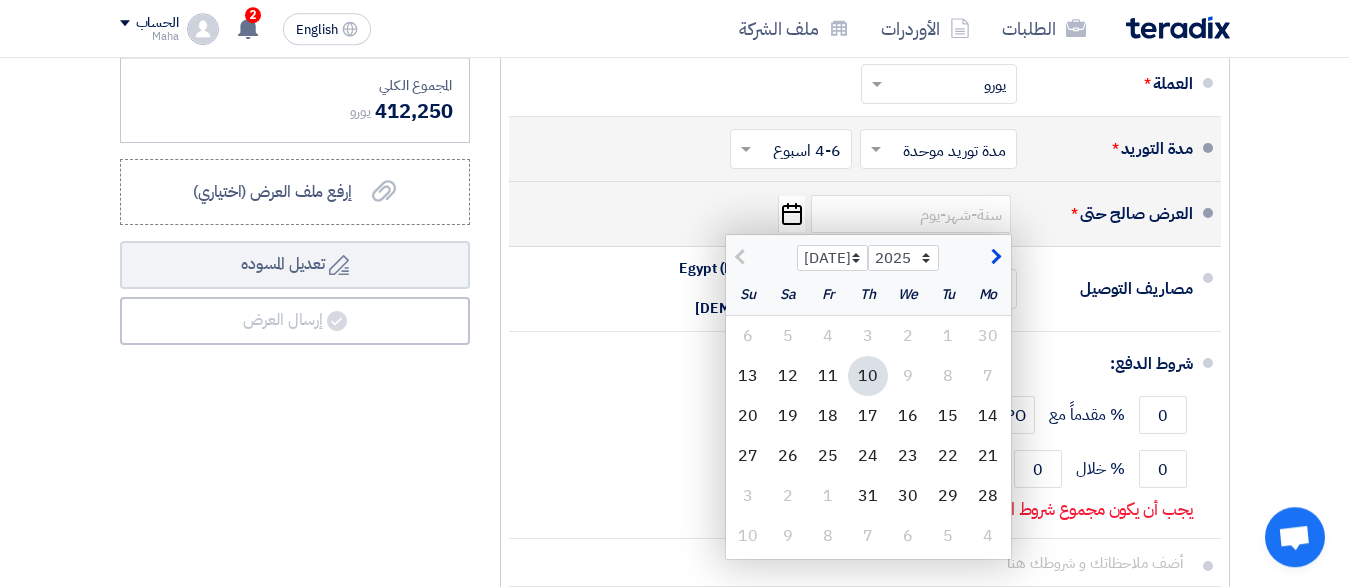 click on "10" 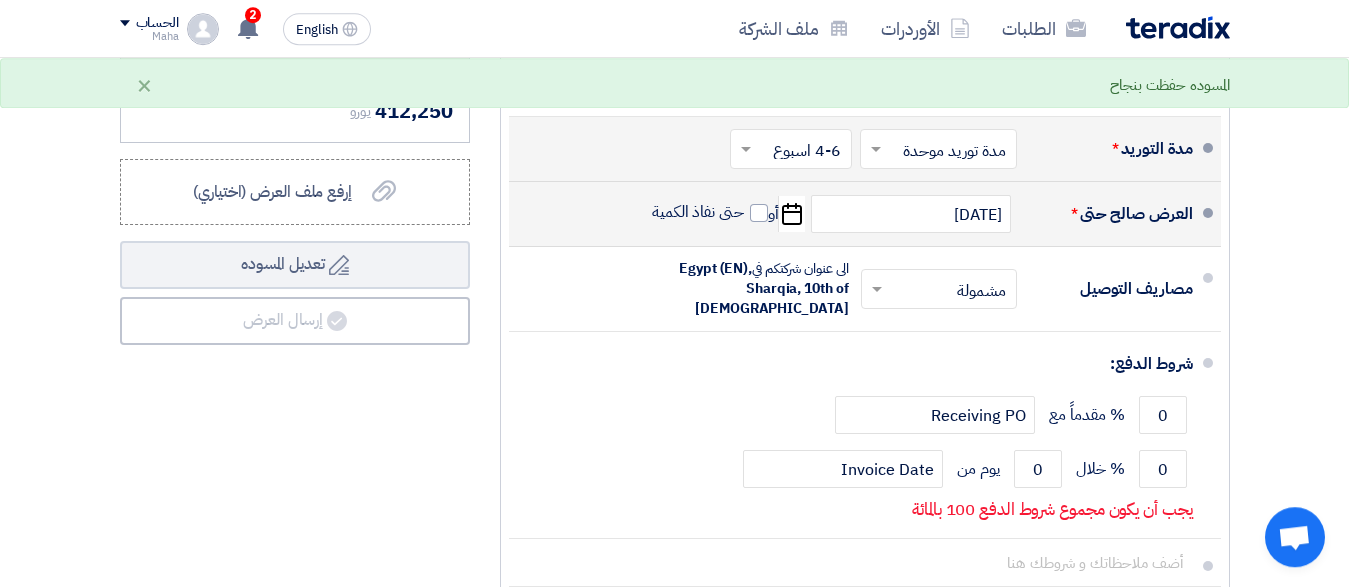 click on "Pick a date" 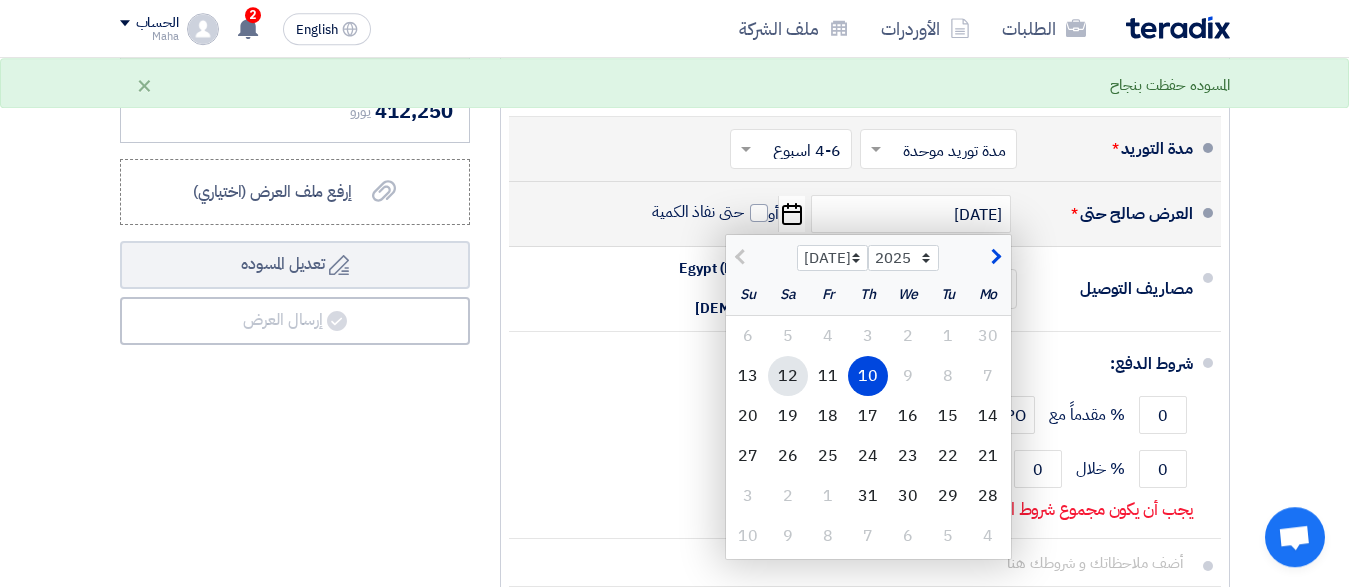 click on "12" 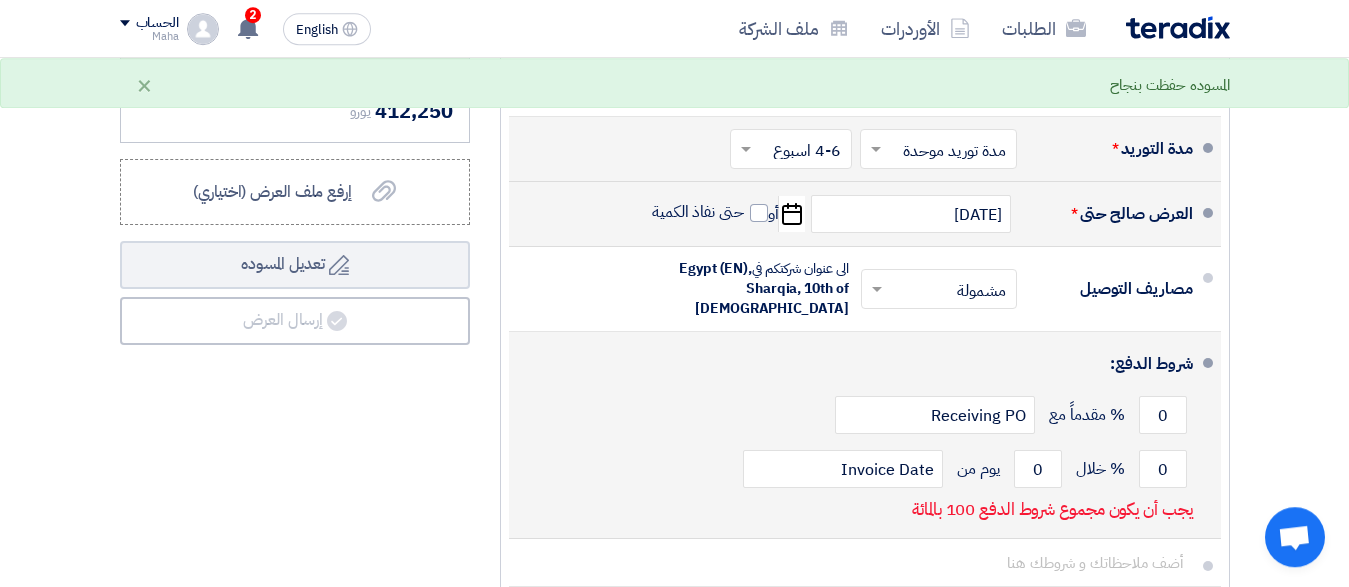 click on "0
% مقدماً مع
Receiving PO" 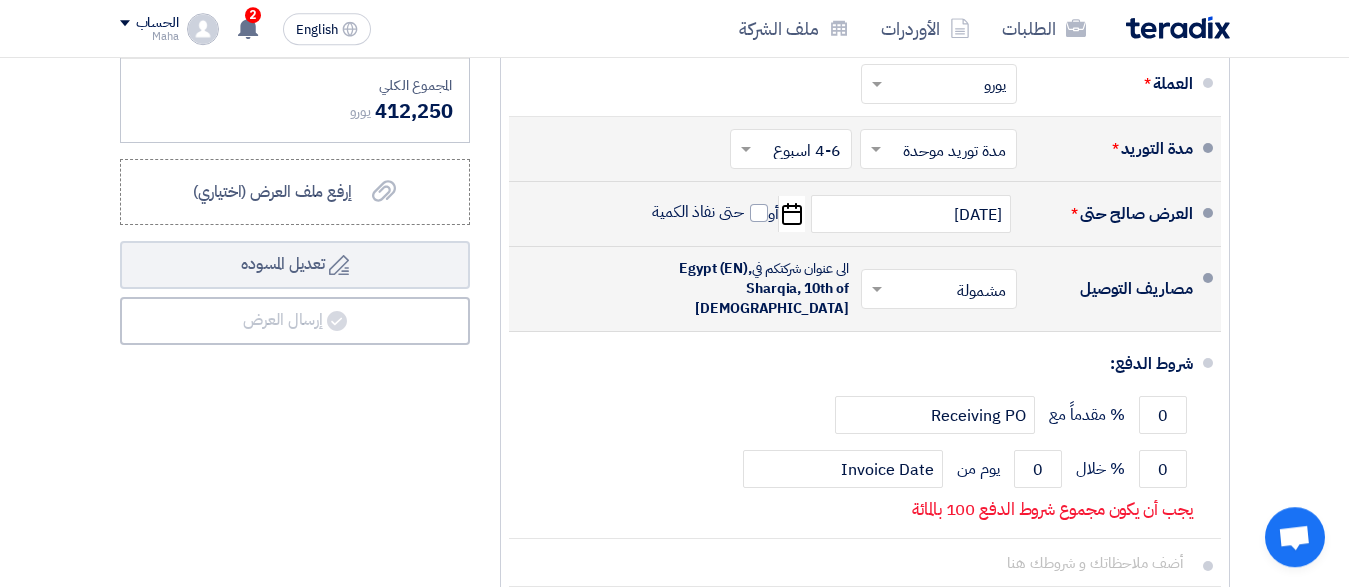 click 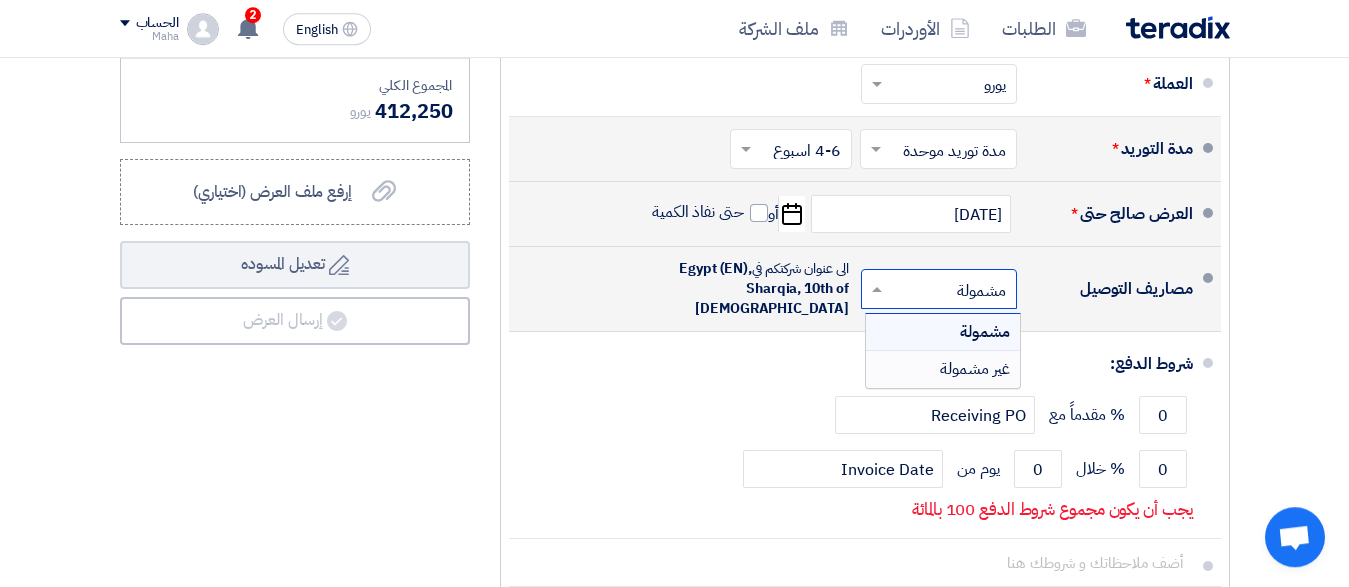 click on "غير مشمولة" at bounding box center (943, 369) 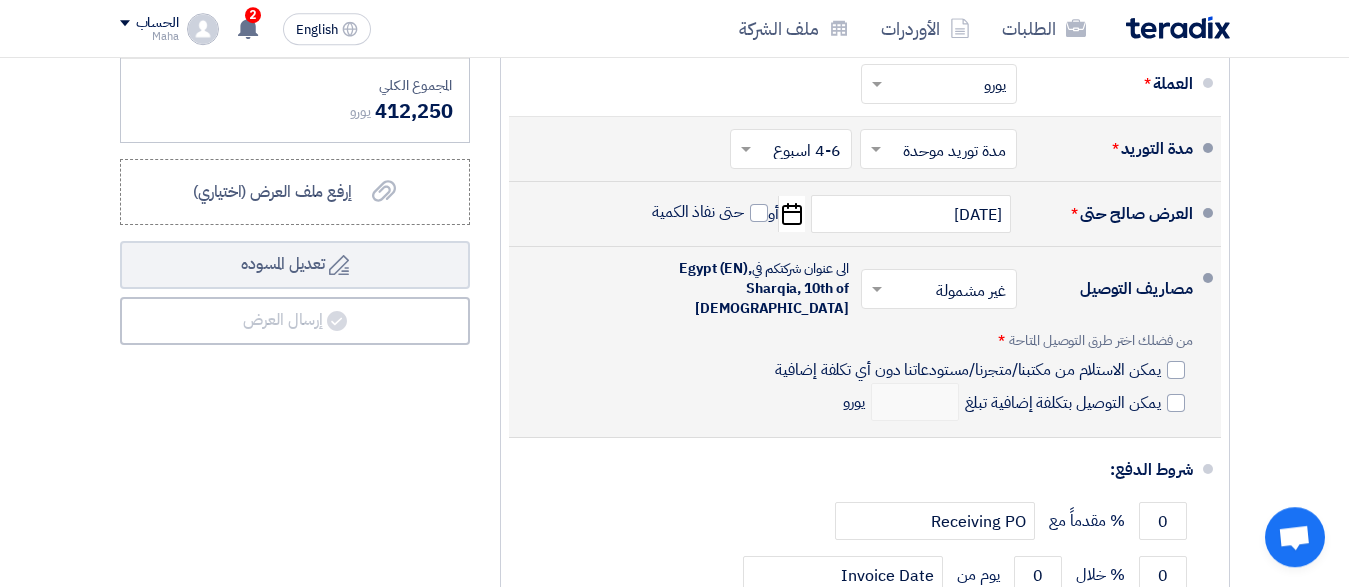 click on "مصاريف التوصيل
×
غير مشمولة
×
الى عنوان شركتكم في
[GEOGRAPHIC_DATA] (EN), [GEOGRAPHIC_DATA], 10th of [DATE]
من فضلك اختر طرق التوصيل المتاحة
*" 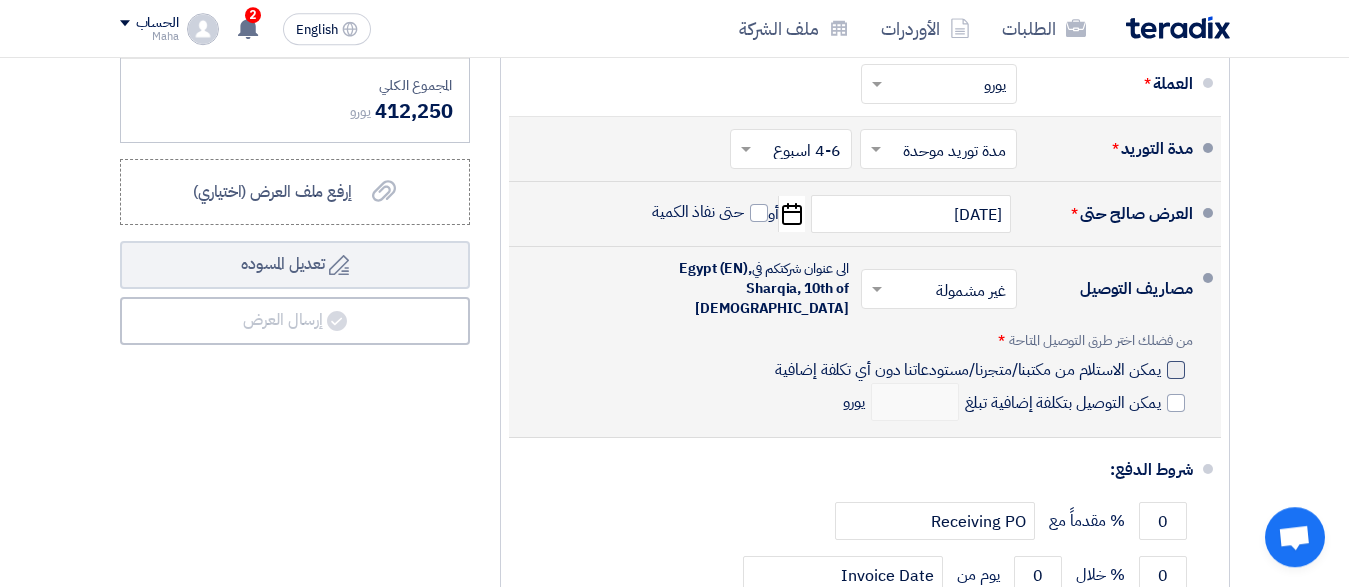 click 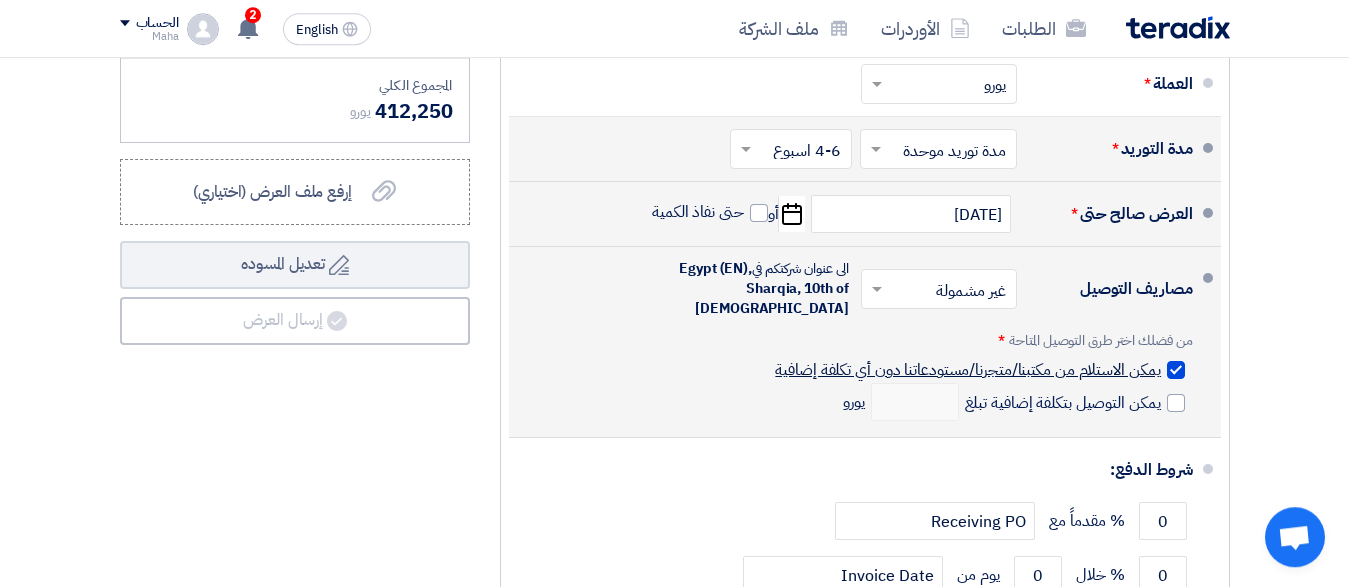checkbox on "true" 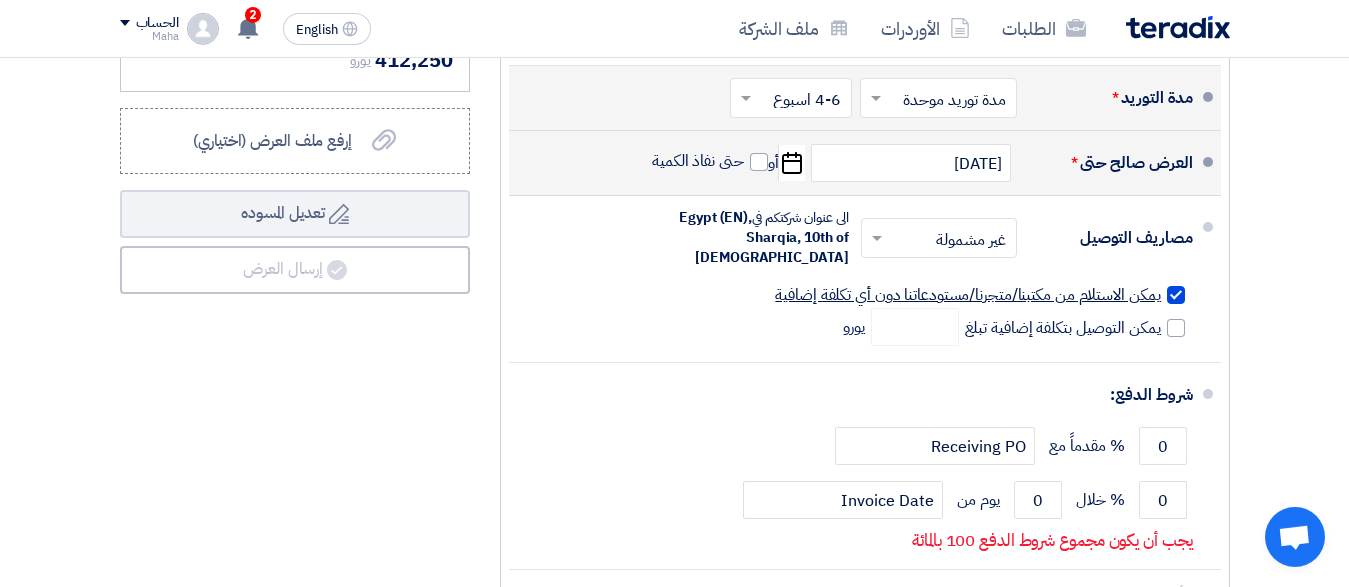 scroll, scrollTop: 900, scrollLeft: 0, axis: vertical 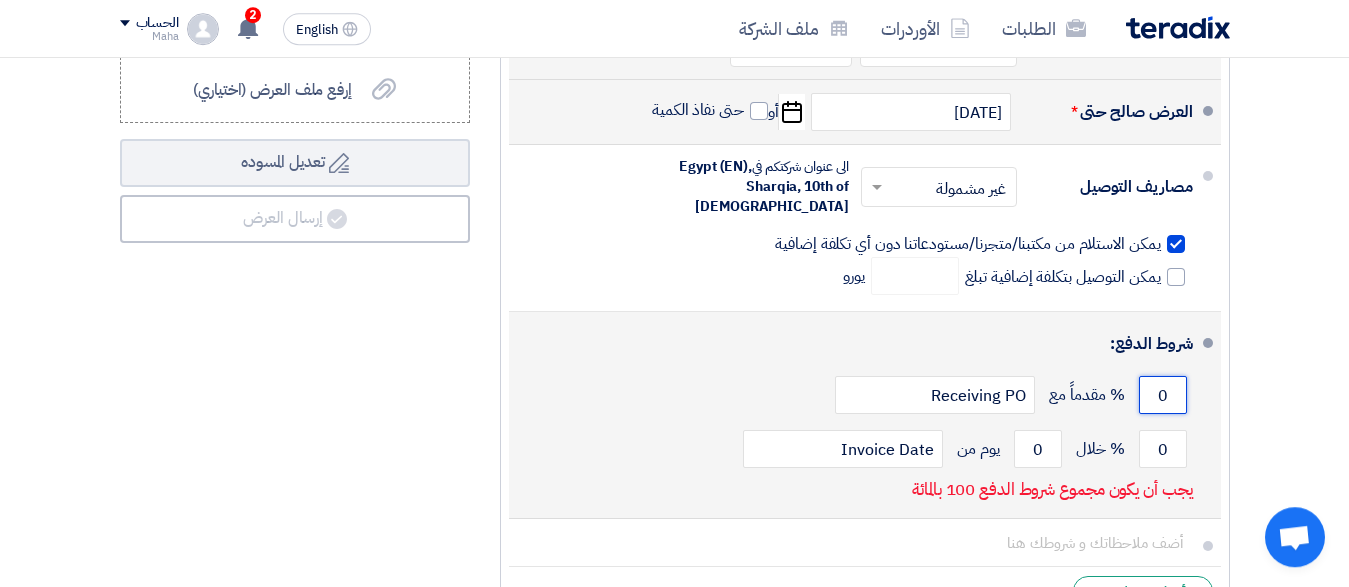 drag, startPoint x: 1171, startPoint y: 388, endPoint x: 1150, endPoint y: 387, distance: 21.023796 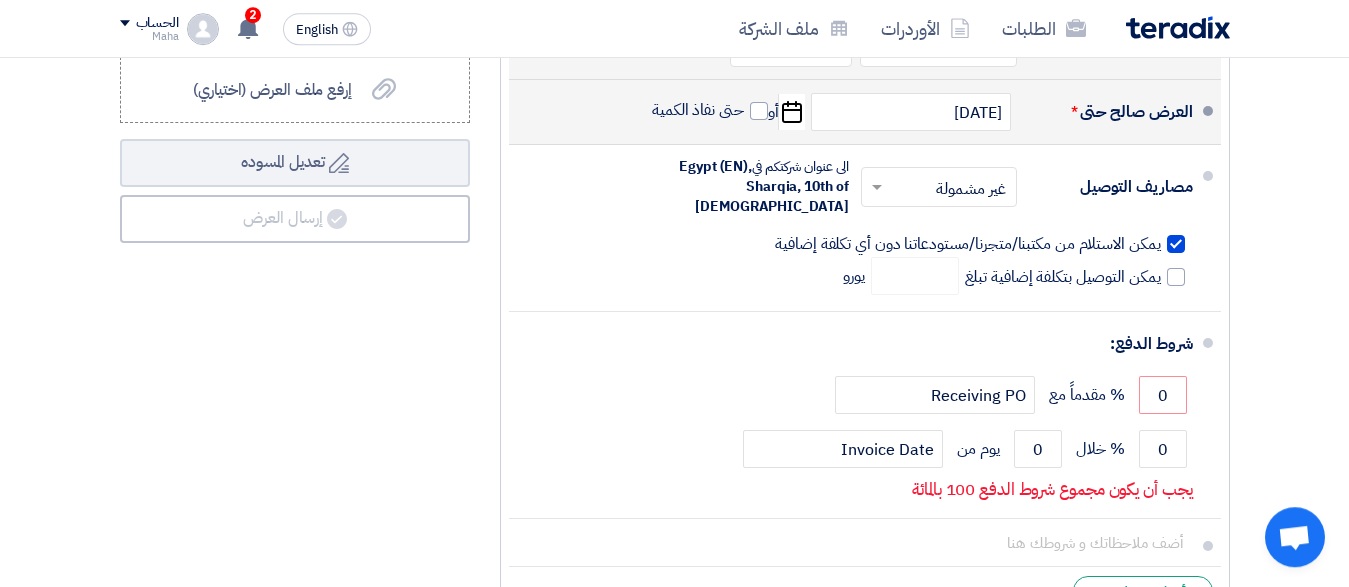 click on "ملاحظات وشروط من طرف المشتري
CIF EGY Port
IBC Packaging
ملاحظات وشروط من طرف المورد
العملة
*
×" 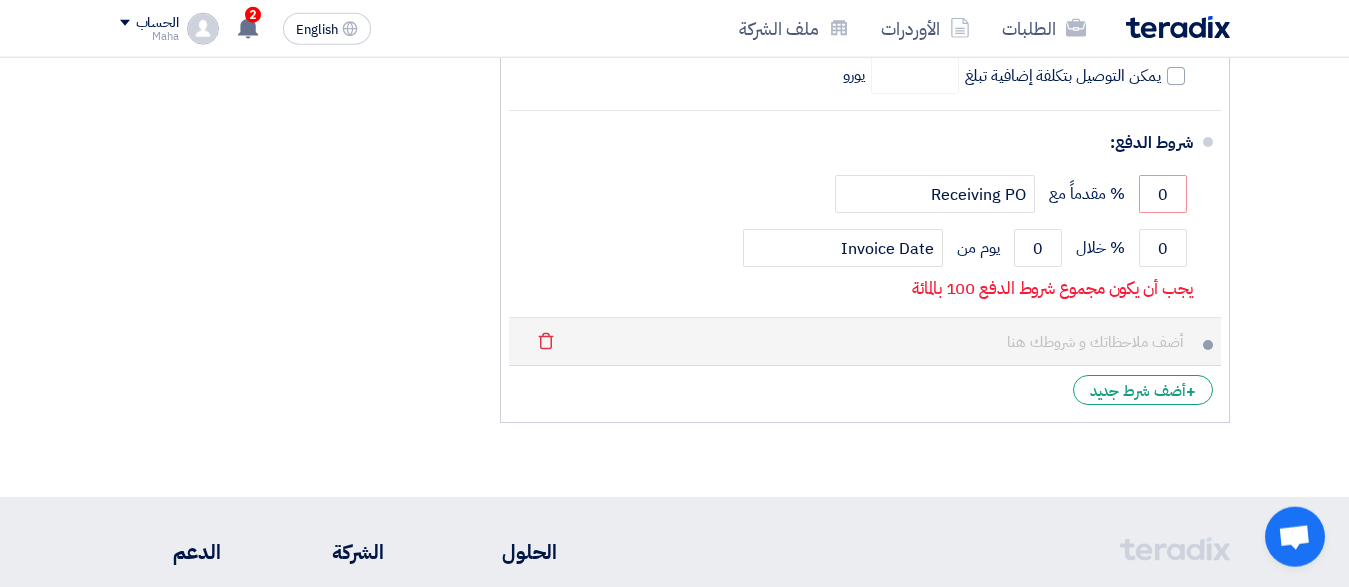 scroll, scrollTop: 1104, scrollLeft: 0, axis: vertical 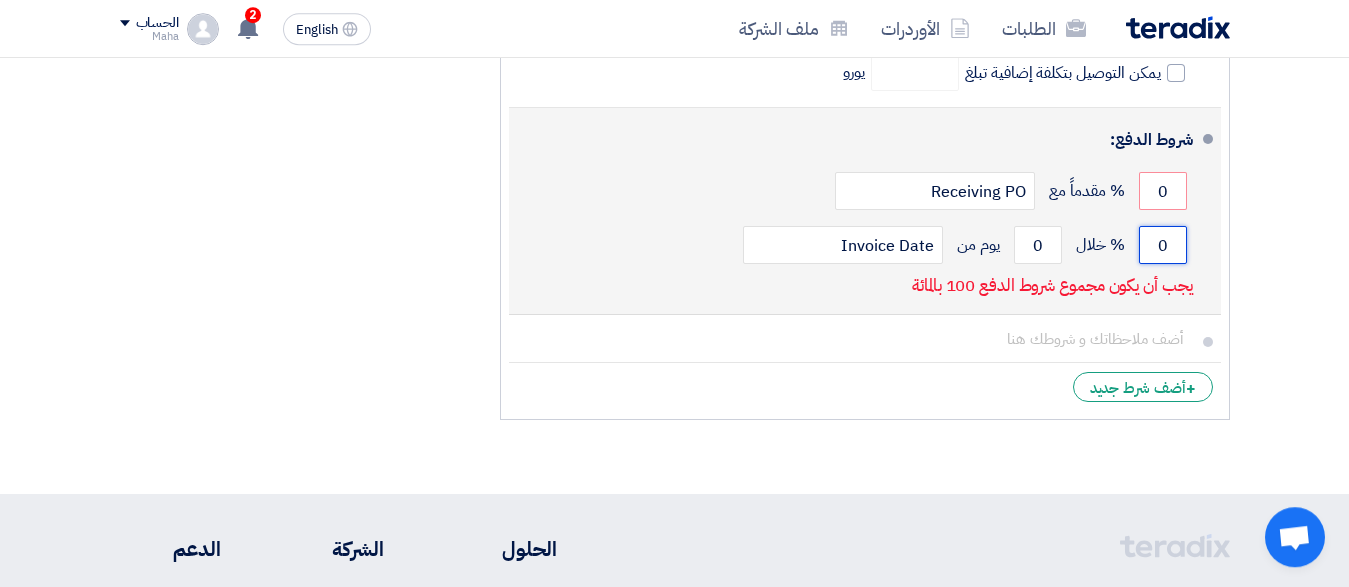drag, startPoint x: 1175, startPoint y: 239, endPoint x: 1154, endPoint y: 239, distance: 21 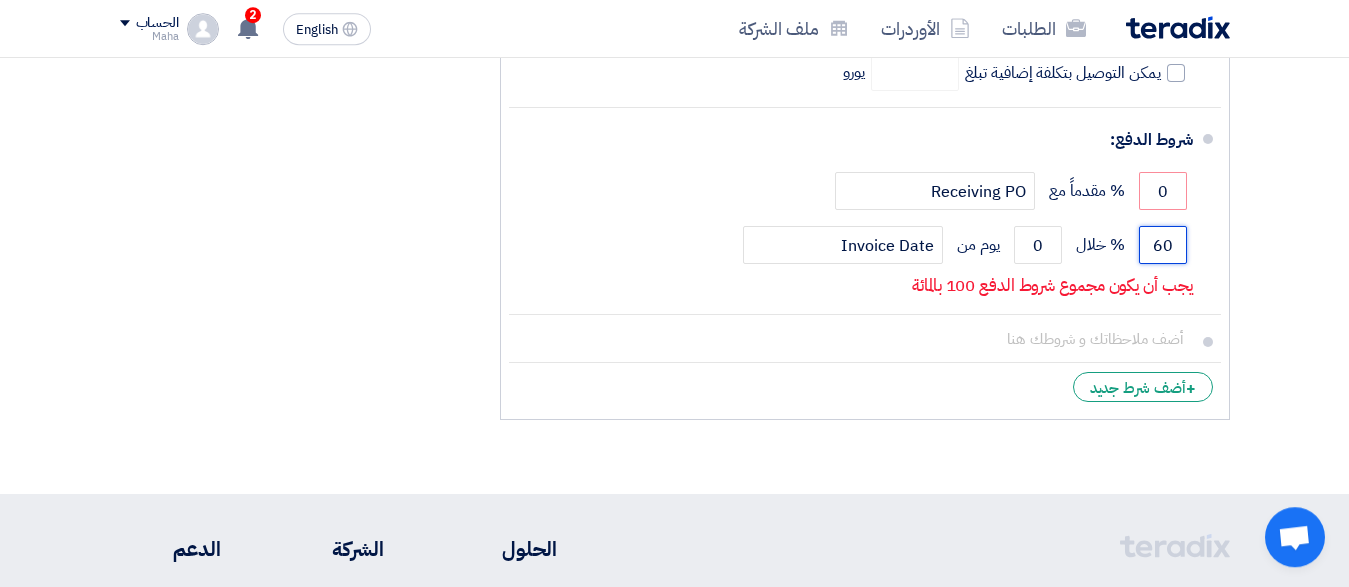 type on "60" 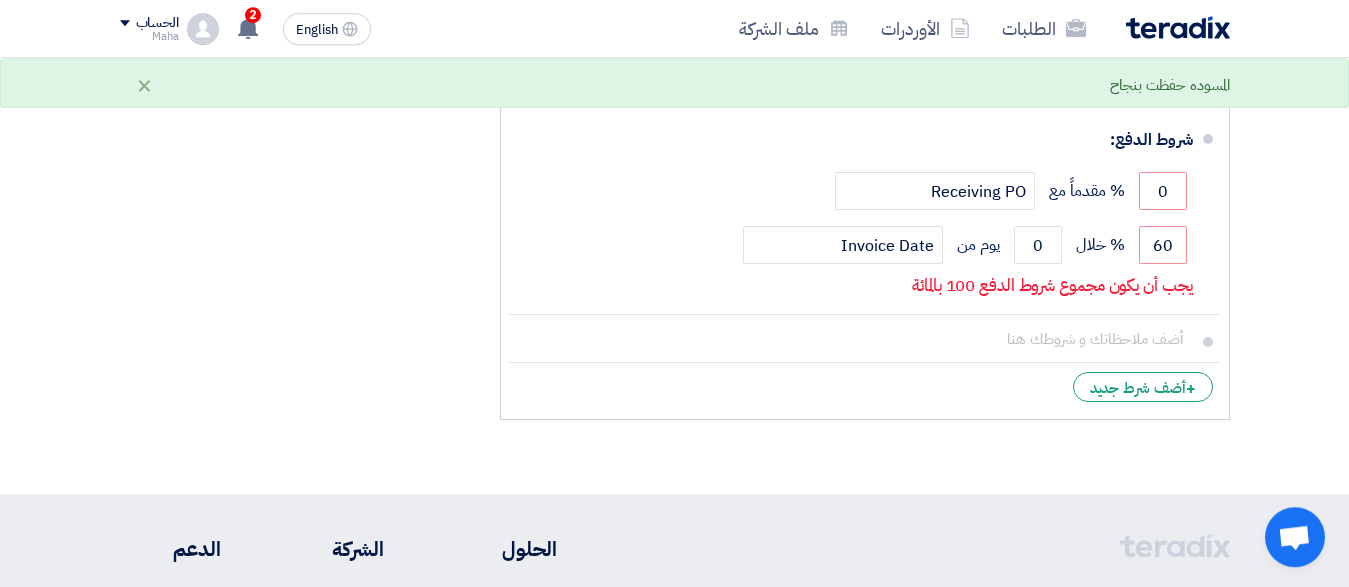 click on "تفاصيل الطلب
#
الكود/الموديل
البيان/الوصف
الكمية/العدد
سعر الوحدة (€)
الضرائب
+
'Select taxes...
0% -No VAT" 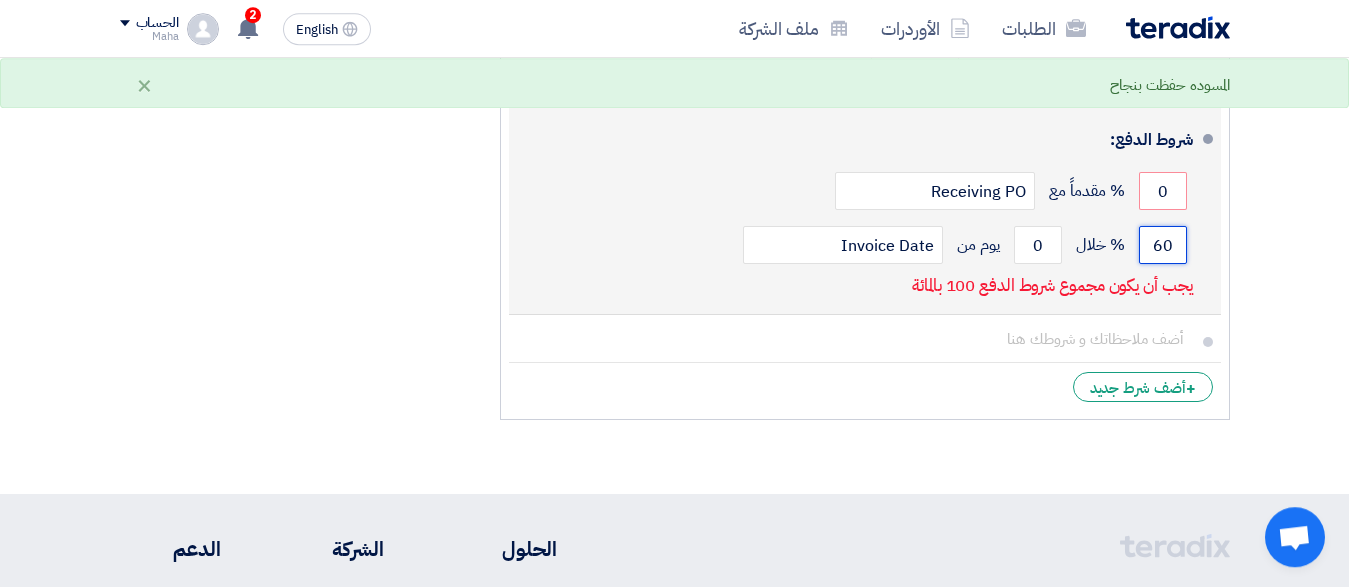 drag, startPoint x: 1183, startPoint y: 239, endPoint x: 1147, endPoint y: 239, distance: 36 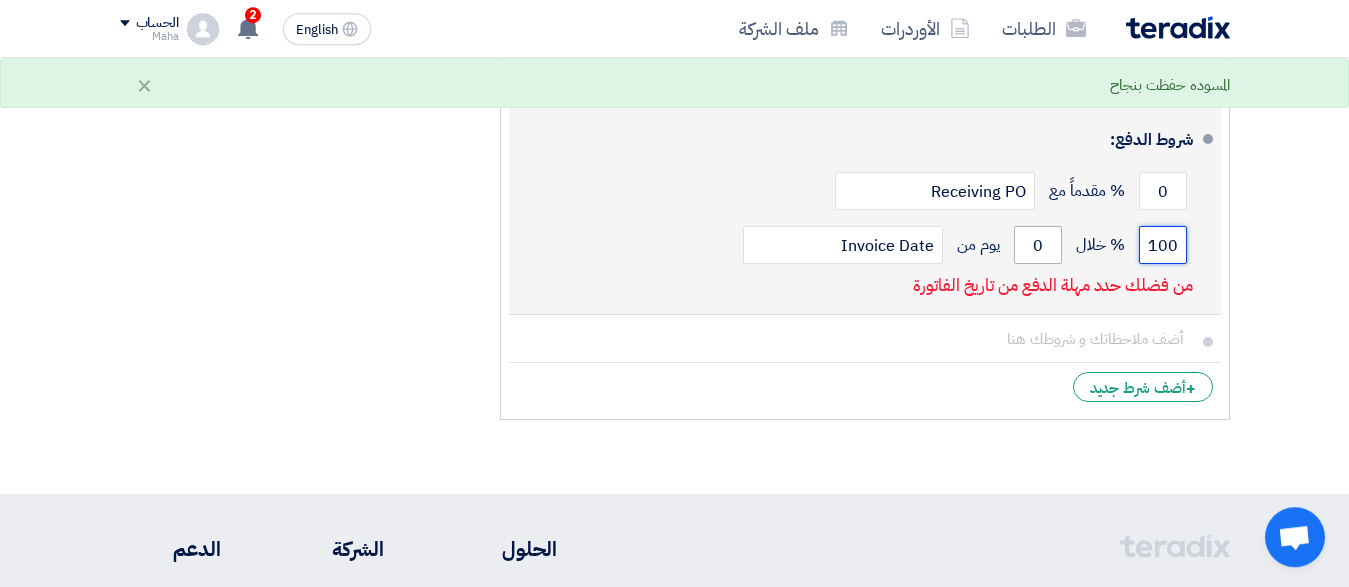 type on "100" 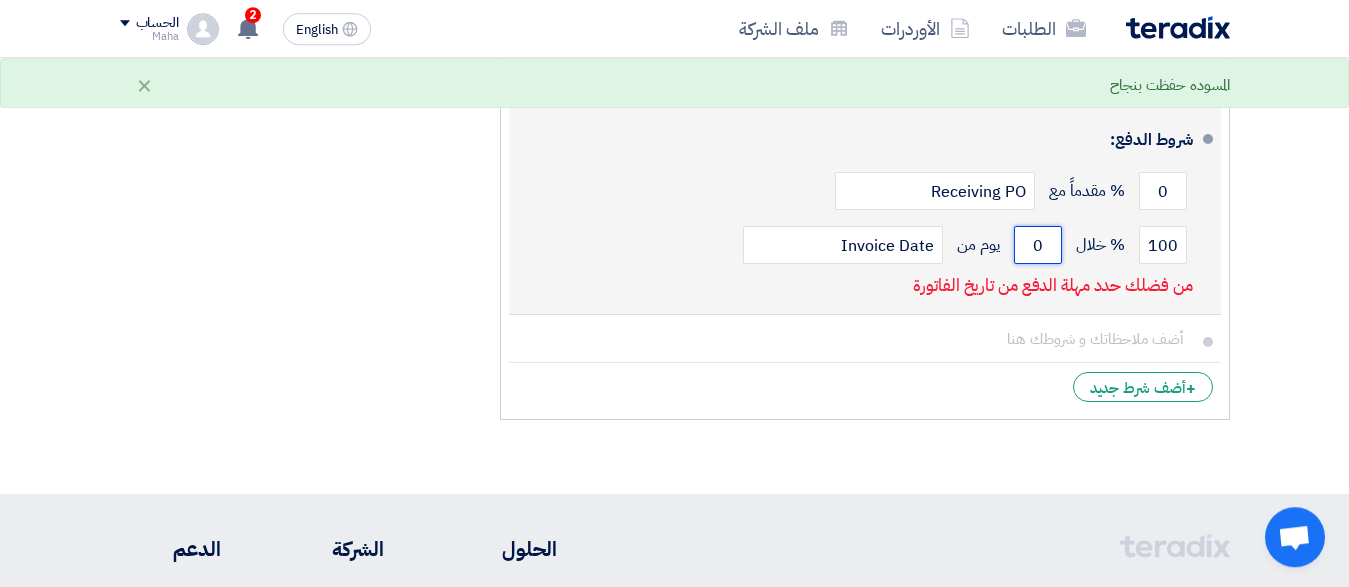 drag, startPoint x: 1045, startPoint y: 241, endPoint x: 1033, endPoint y: 241, distance: 12 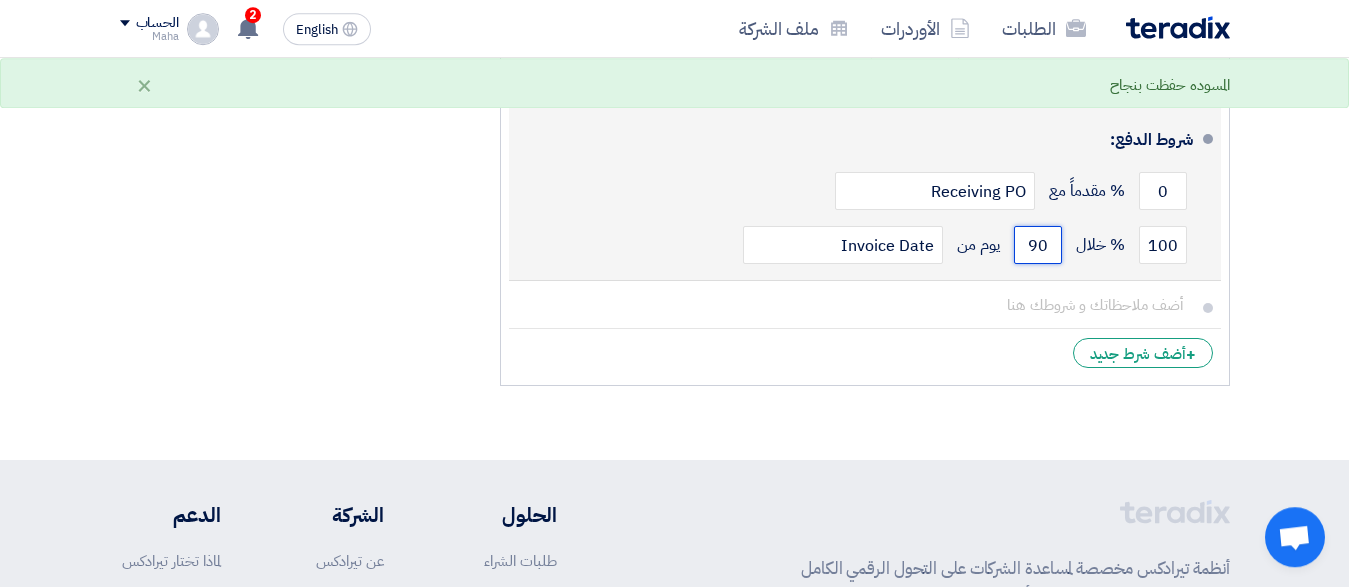 type on "9" 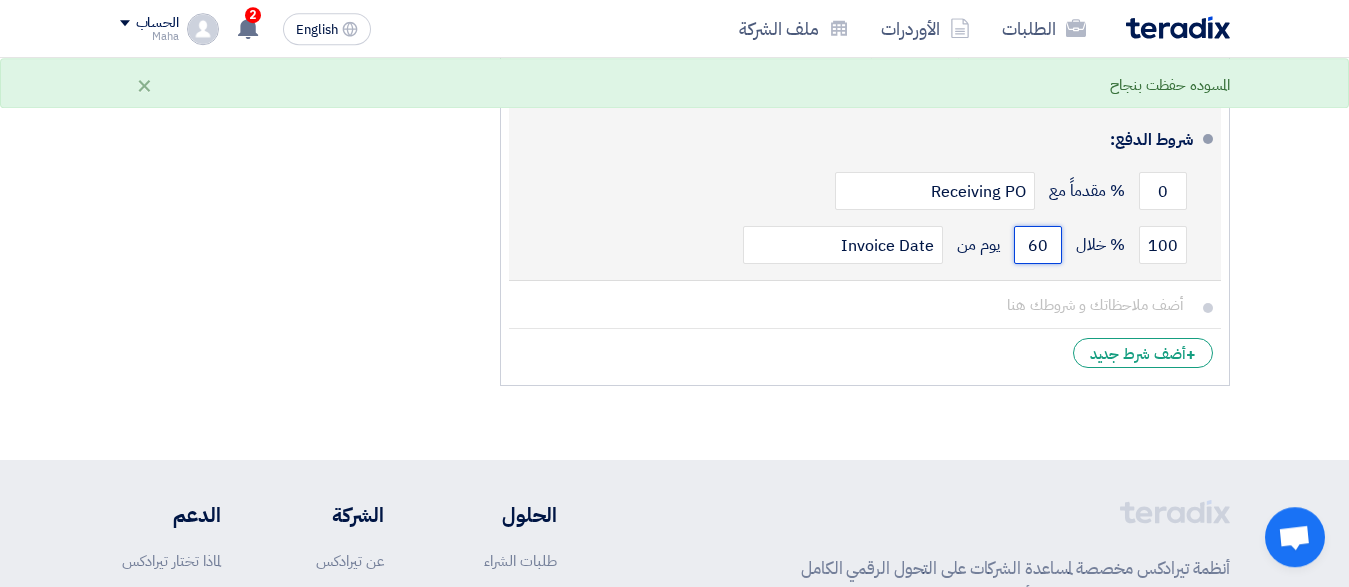 type on "60" 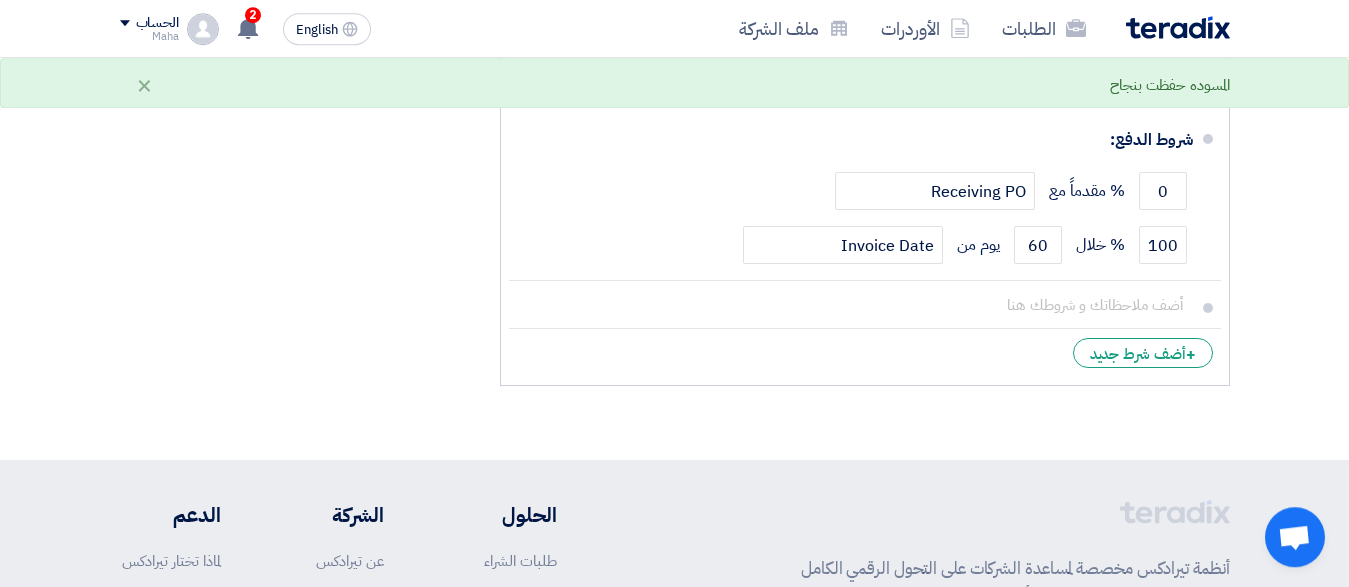 click on "تفاصيل الطلب
#
الكود/الموديل
البيان/الوصف
الكمية/العدد
سعر الوحدة (€)
الضرائب
+
'Select taxes...
0% -No VAT" 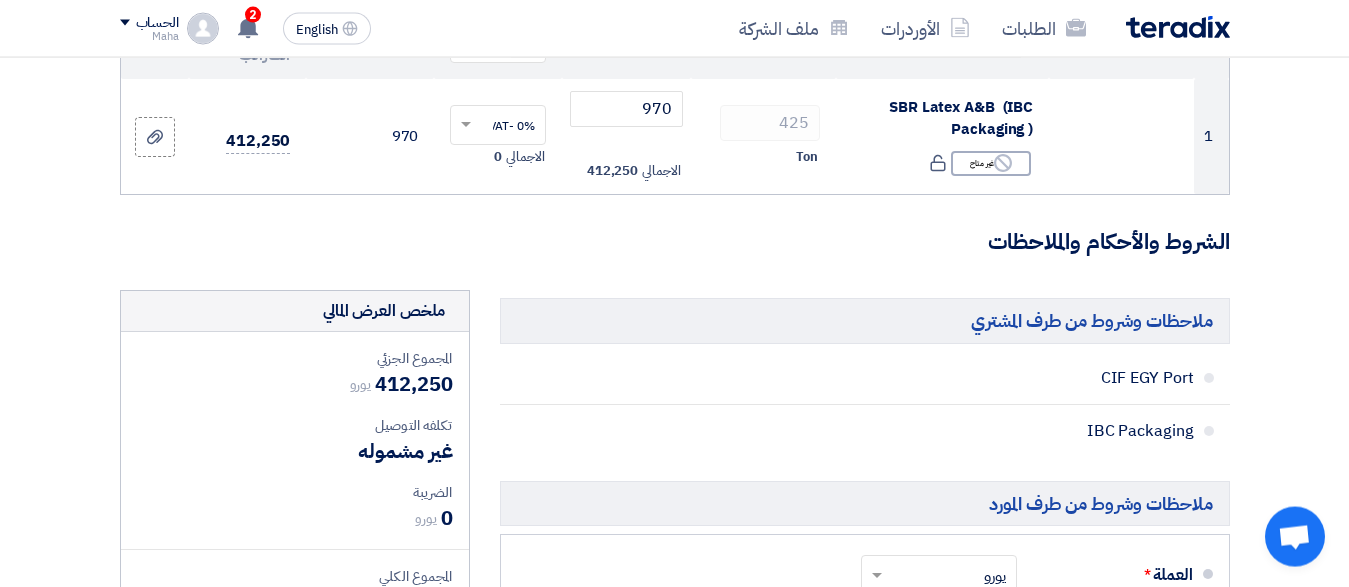 scroll, scrollTop: 306, scrollLeft: 0, axis: vertical 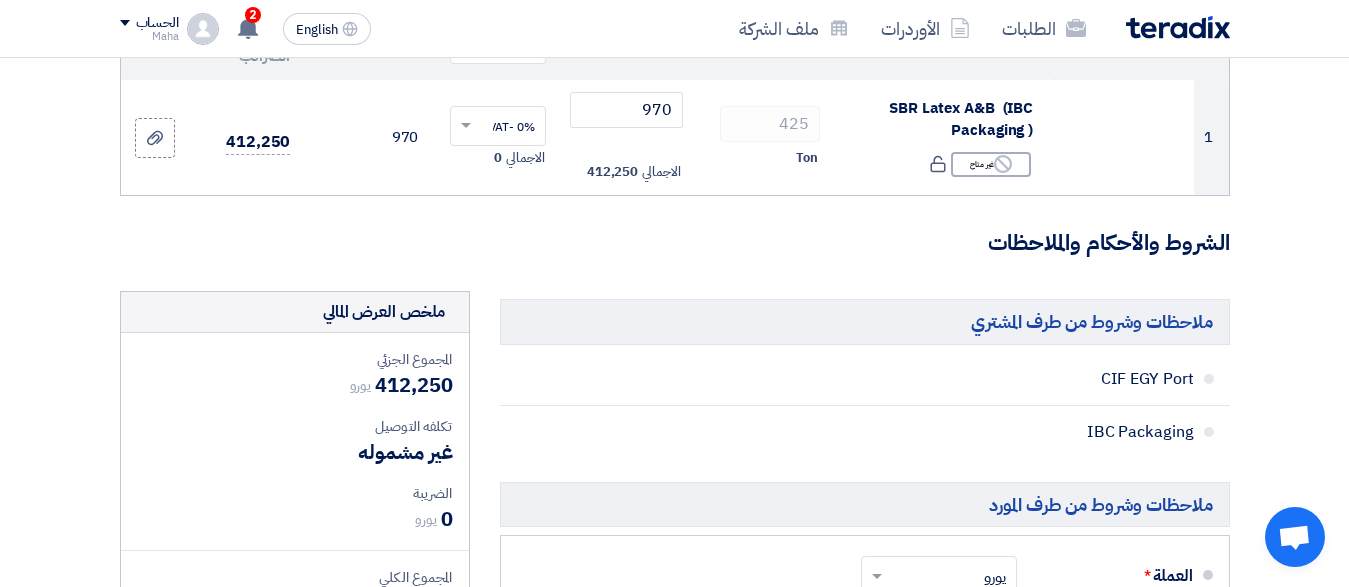 drag, startPoint x: 949, startPoint y: 339, endPoint x: 1218, endPoint y: 342, distance: 269.01672 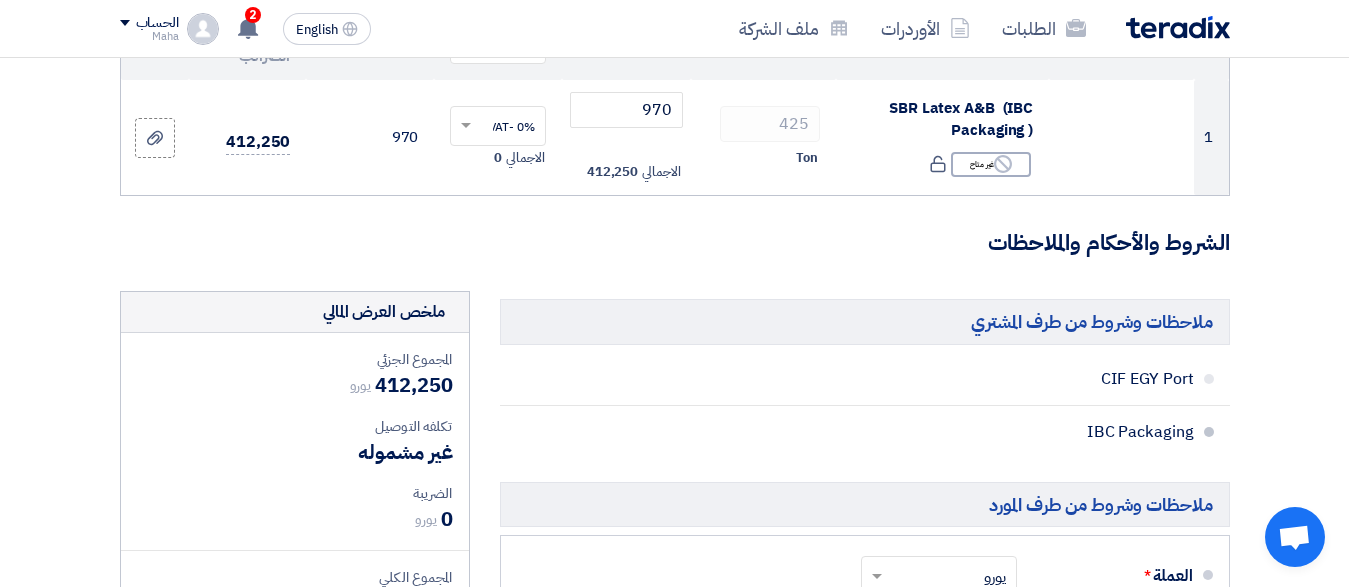 click on "IBC Packaging" 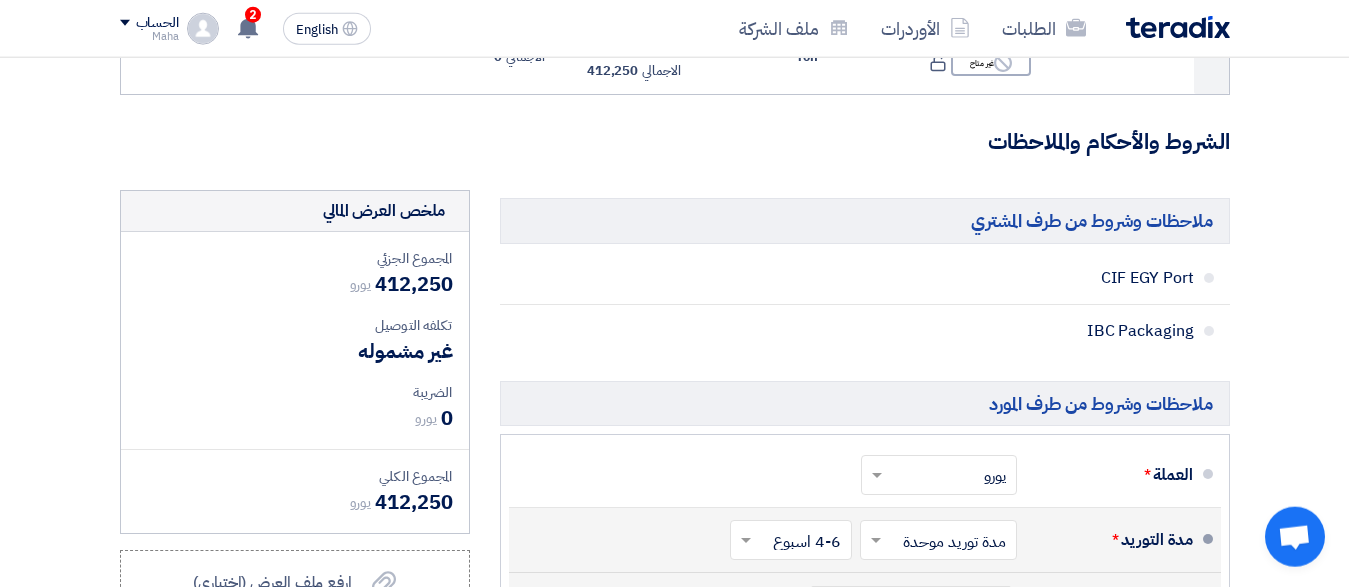 scroll, scrollTop: 408, scrollLeft: 0, axis: vertical 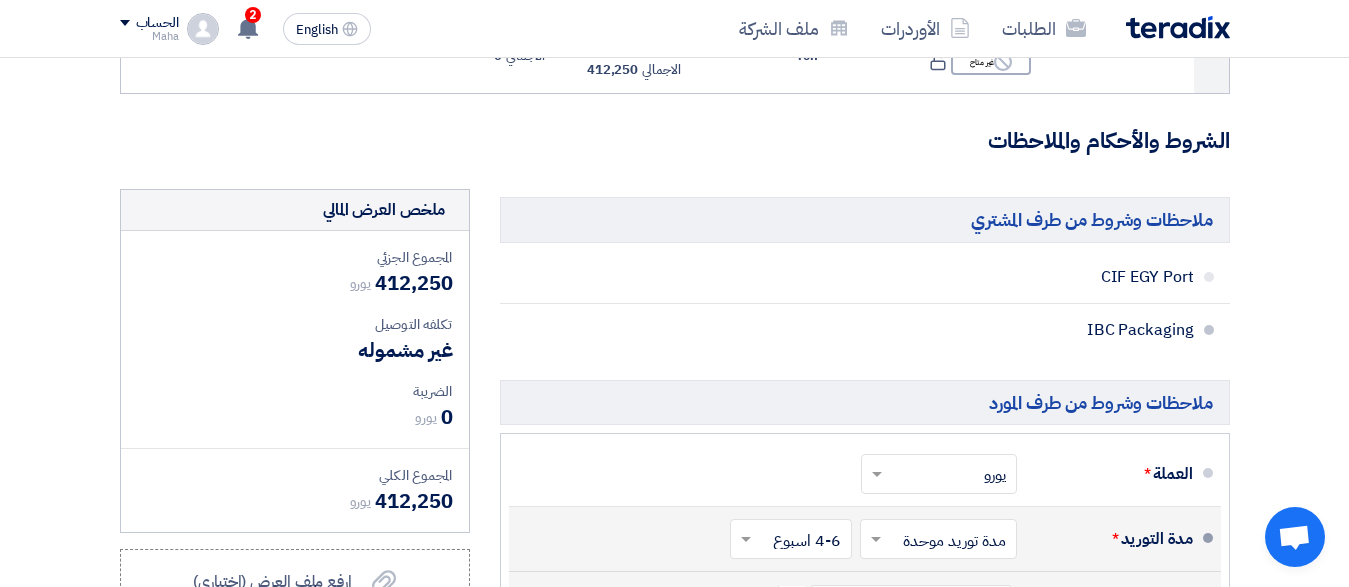 click on "IBC Packaging" 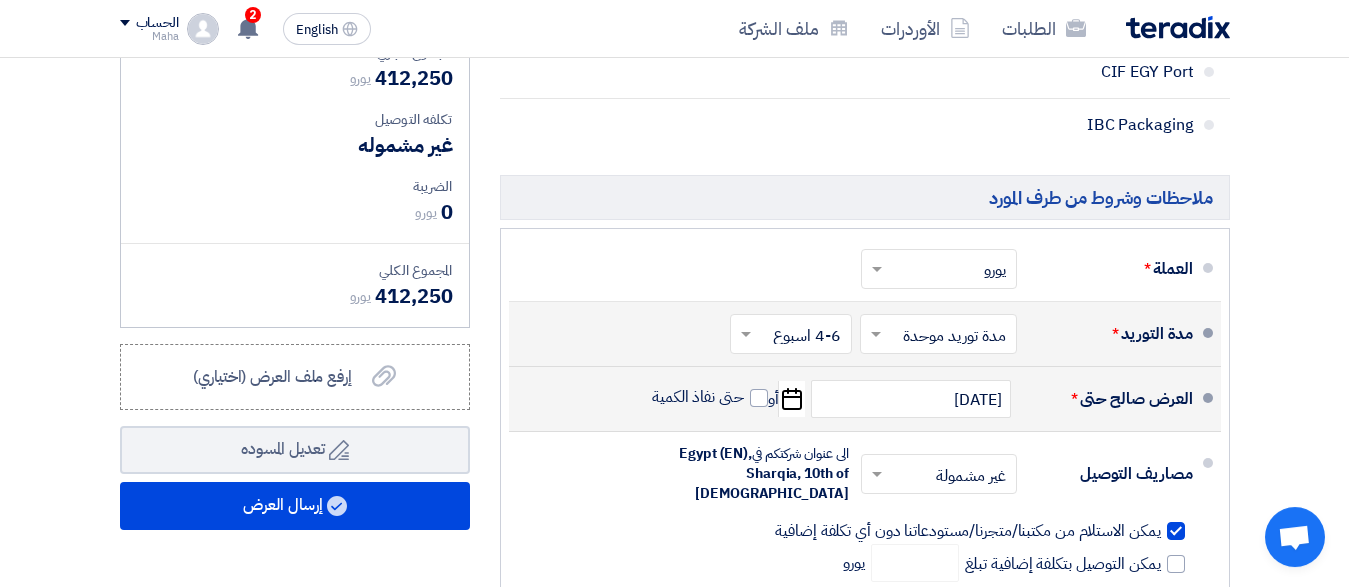 scroll, scrollTop: 510, scrollLeft: 0, axis: vertical 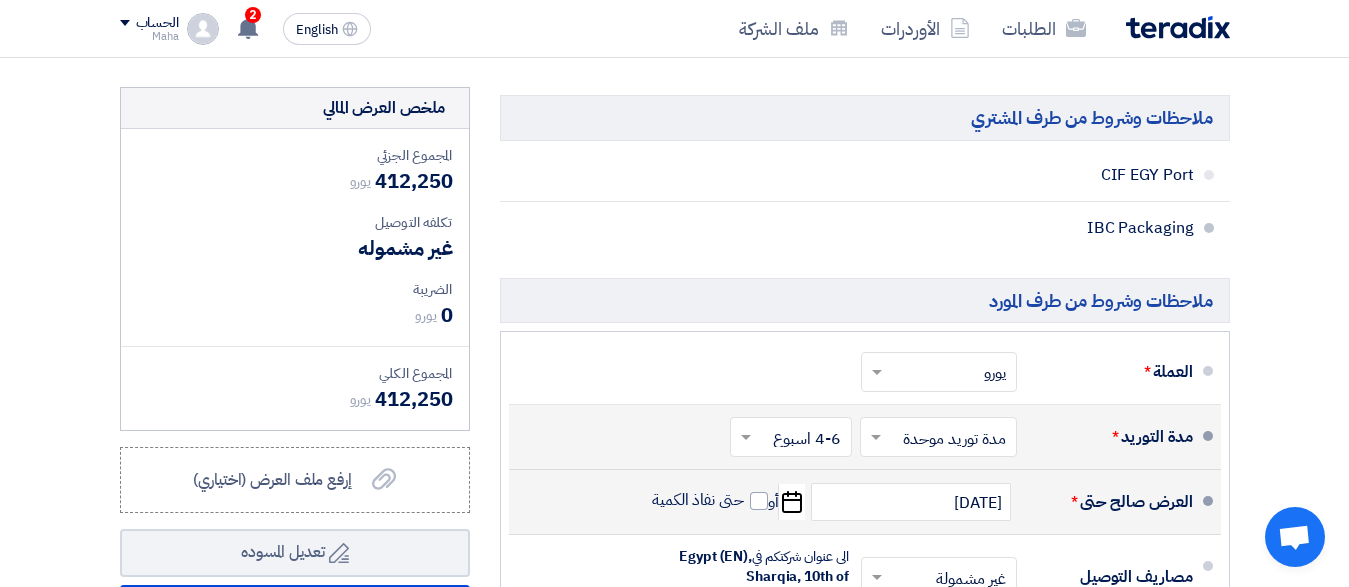 drag, startPoint x: 1091, startPoint y: 245, endPoint x: 1194, endPoint y: 241, distance: 103.077644 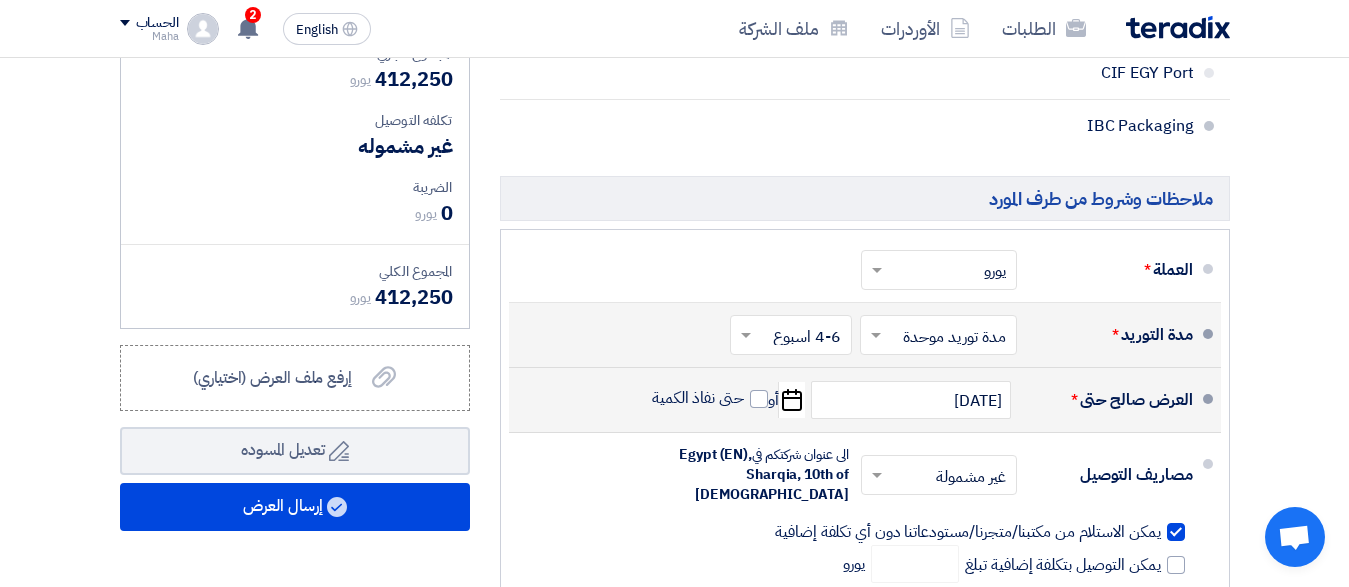 scroll, scrollTop: 510, scrollLeft: 0, axis: vertical 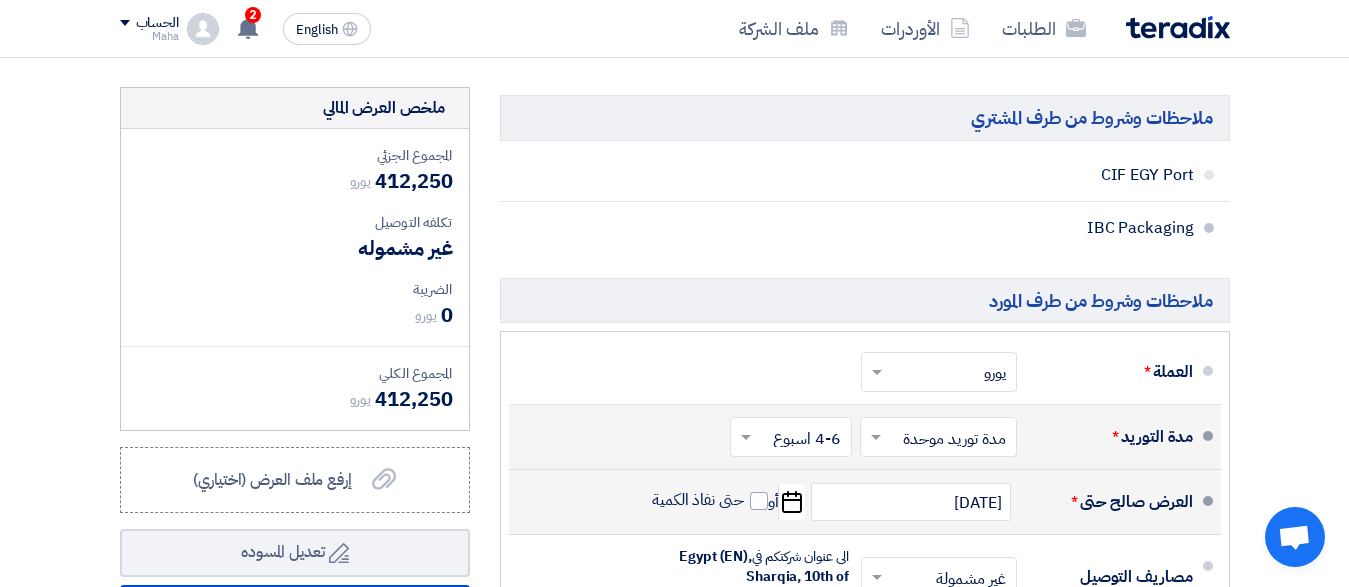 click on "IBC Packaging" 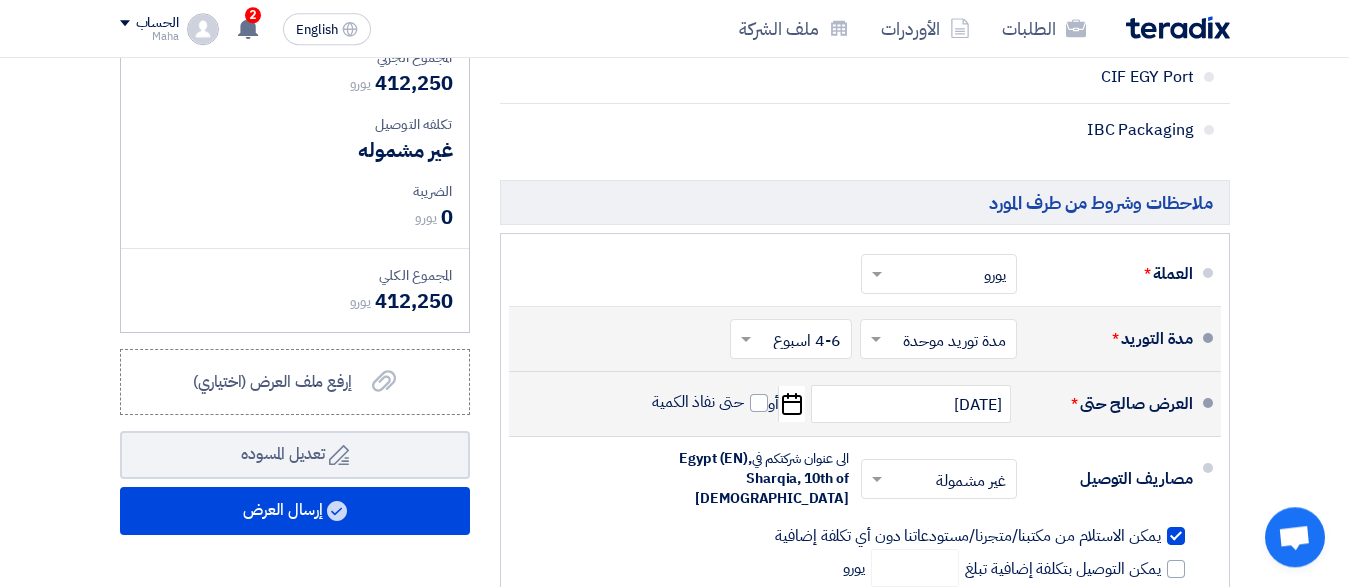 scroll, scrollTop: 612, scrollLeft: 0, axis: vertical 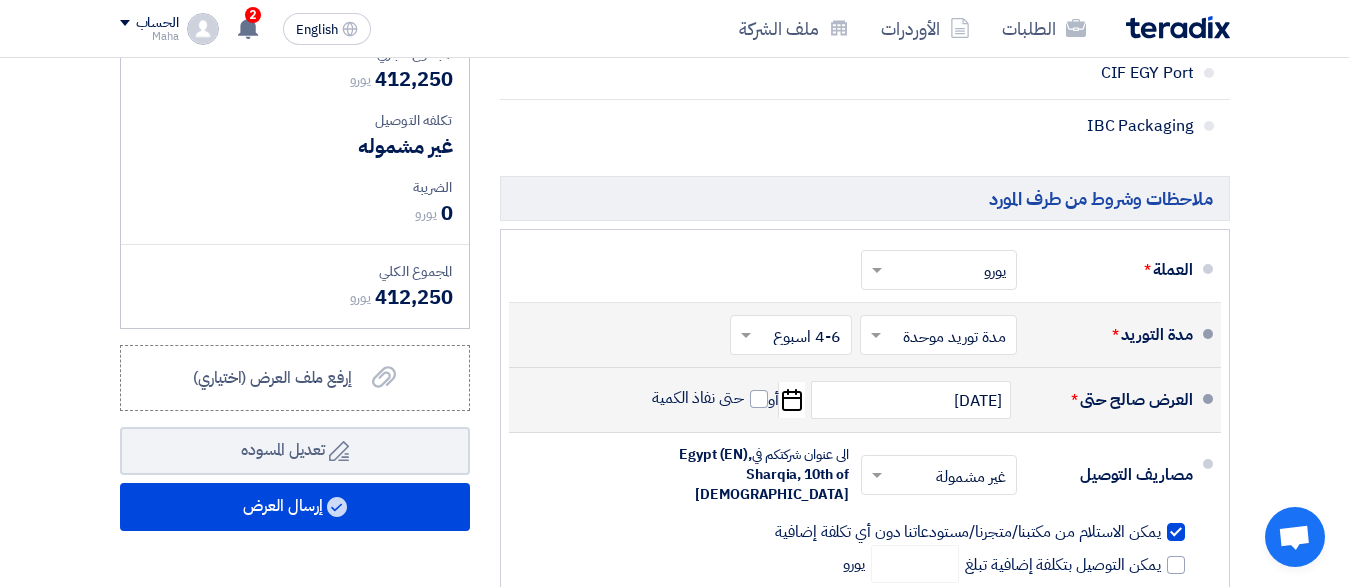 click on "تفاصيل الطلب
#
الكود/الموديل
البيان/الوصف
الكمية/العدد
سعر الوحدة (€)
الضرائب
+
'Select taxes...
0% -No VAT" 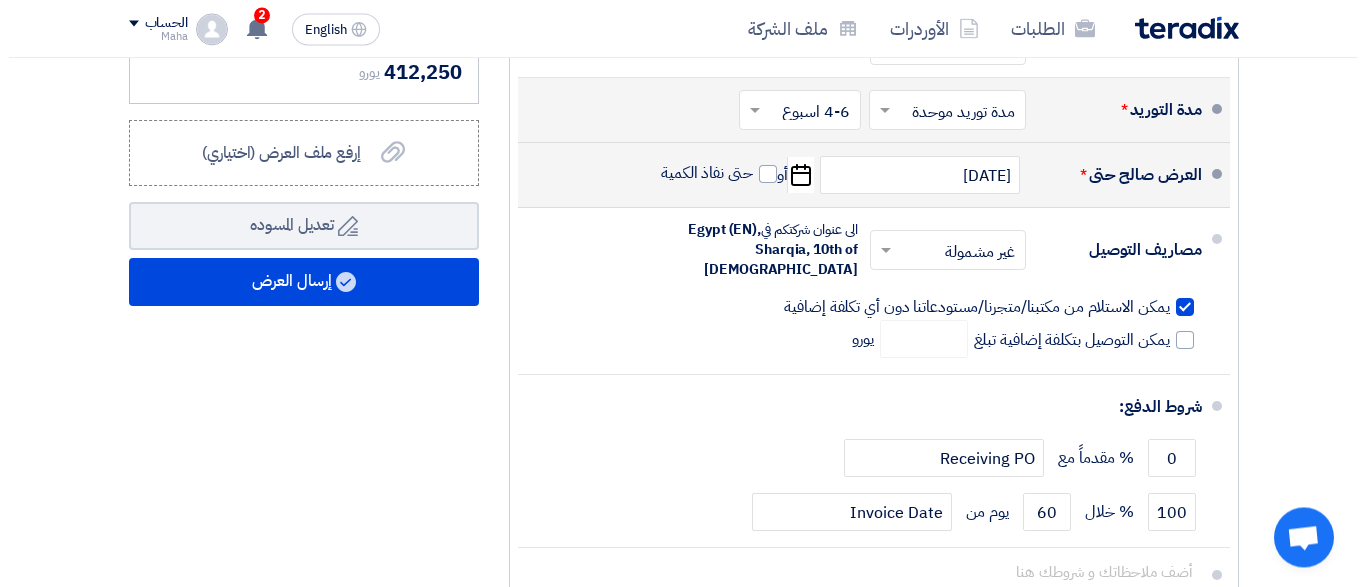 scroll, scrollTop: 816, scrollLeft: 0, axis: vertical 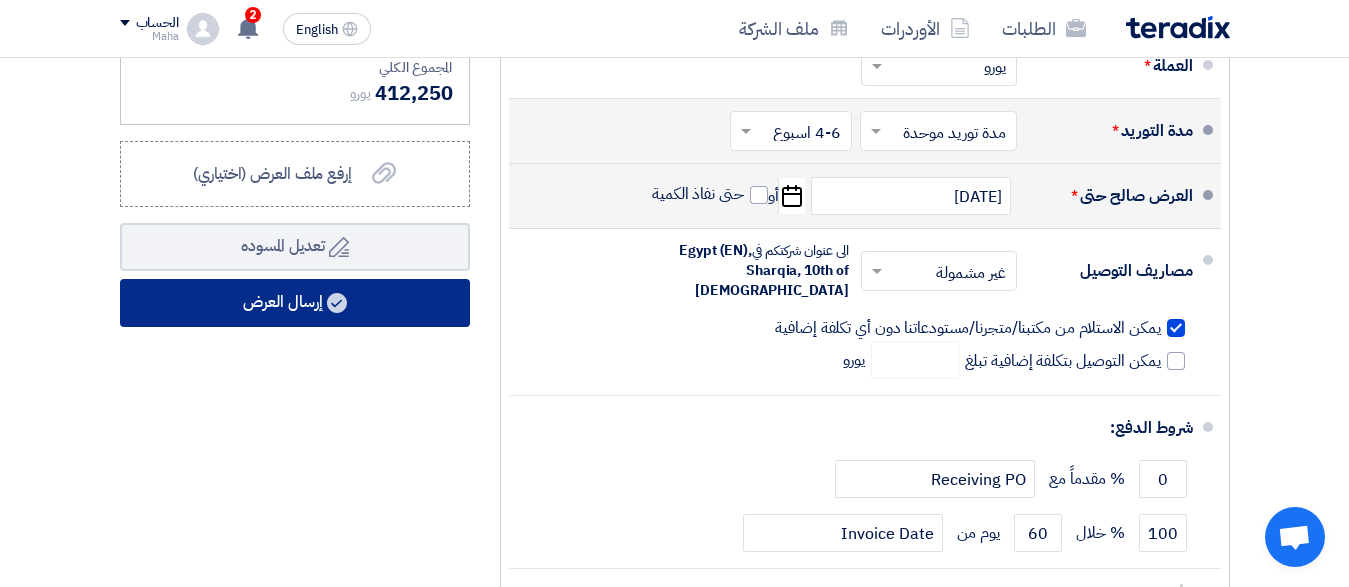 click on "إرسال العرض" 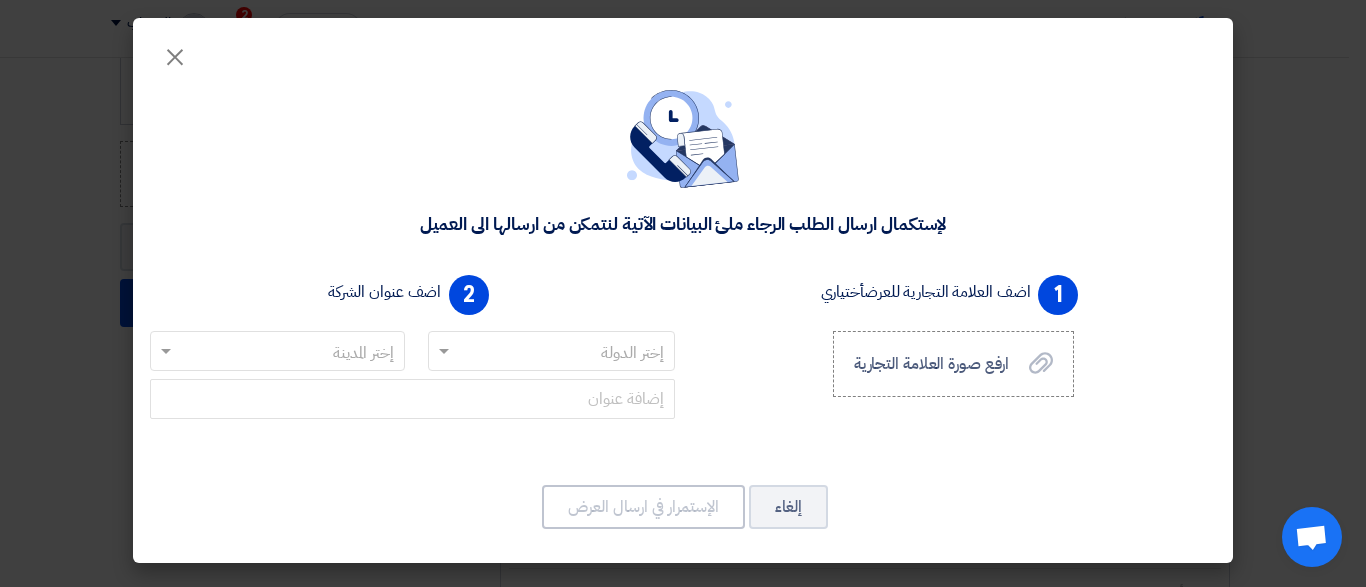 click 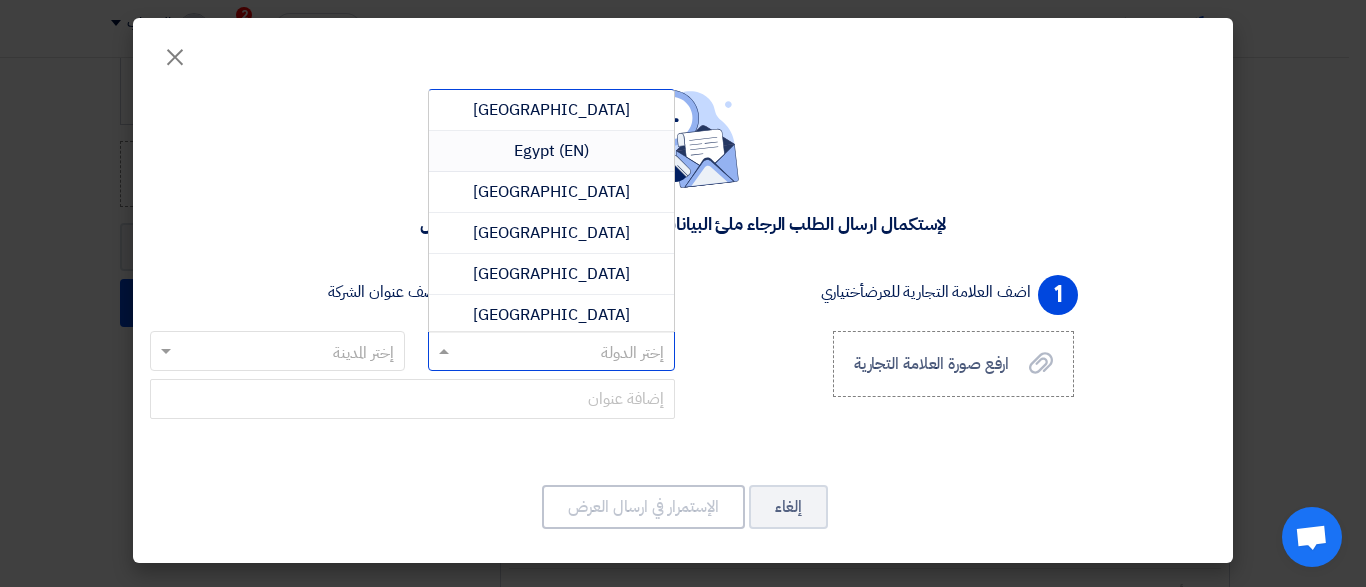 click on "Egypt (EN)" at bounding box center [551, 151] 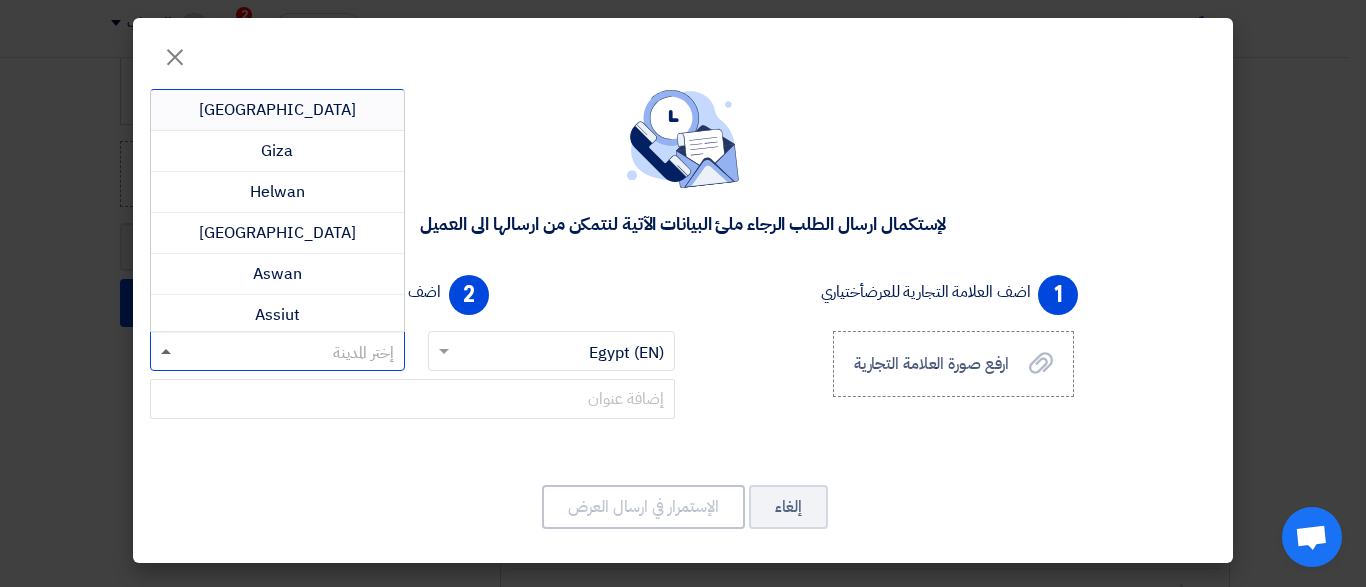 click 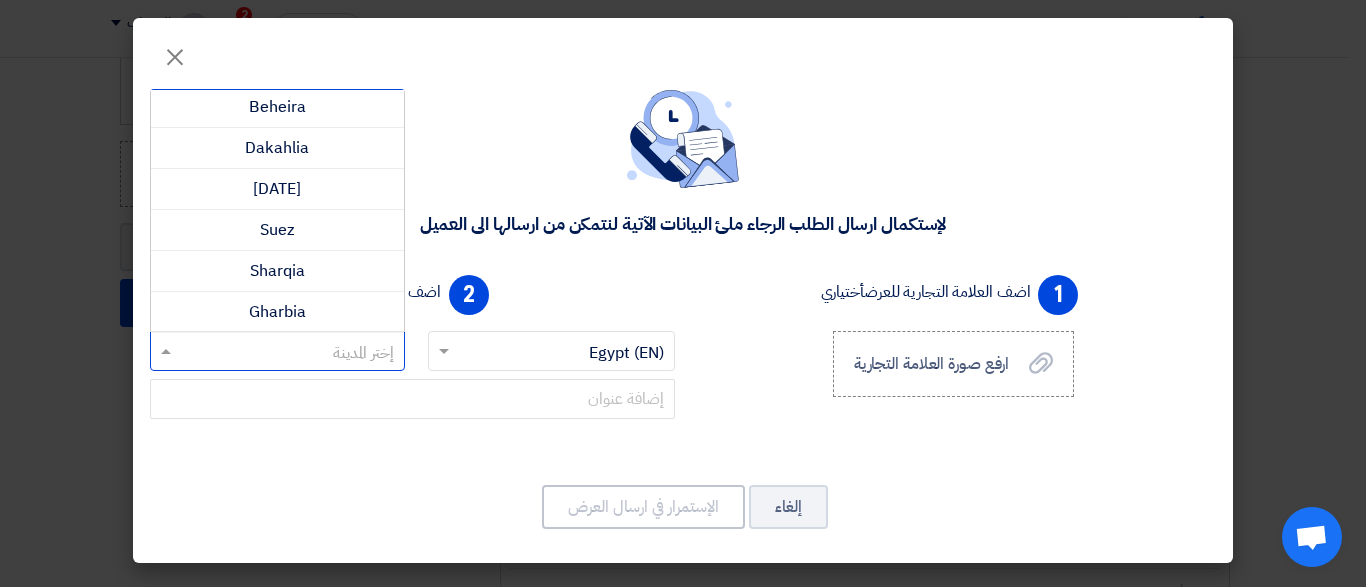 scroll, scrollTop: 0, scrollLeft: 0, axis: both 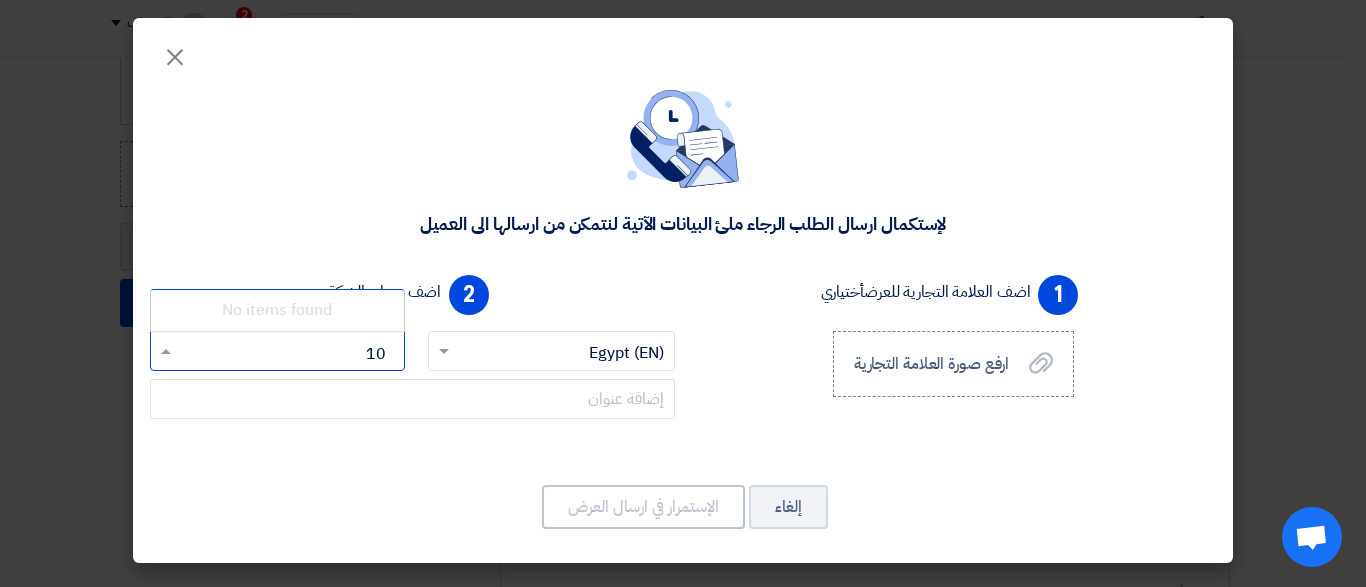 type on "1" 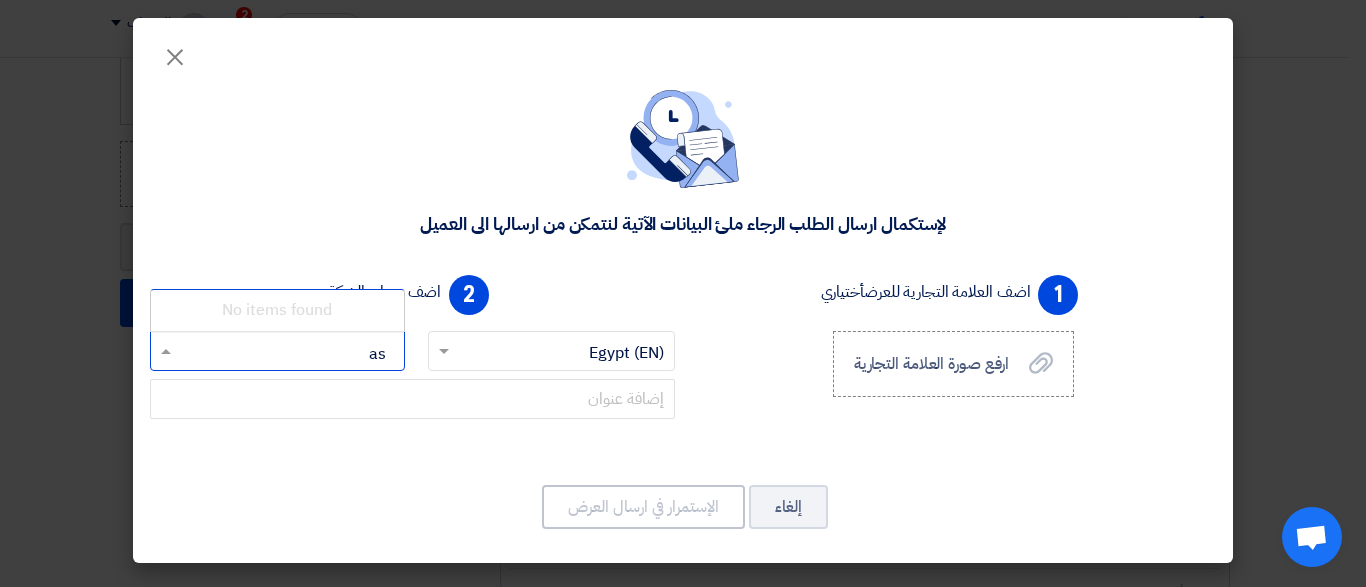 type on "a" 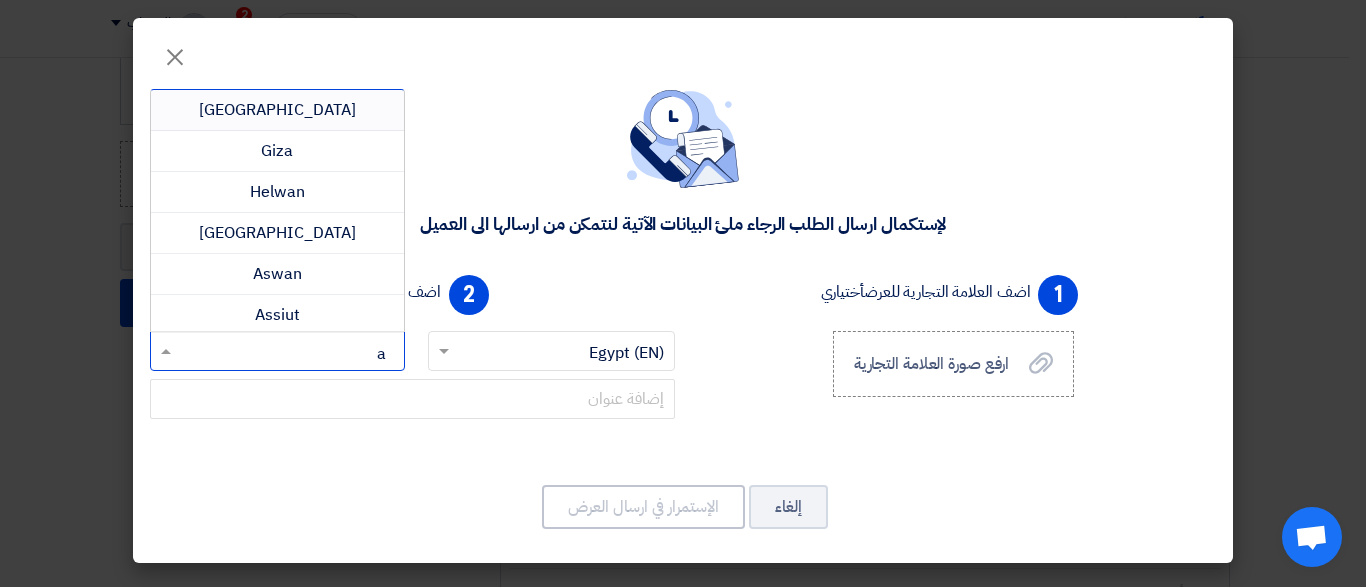 type 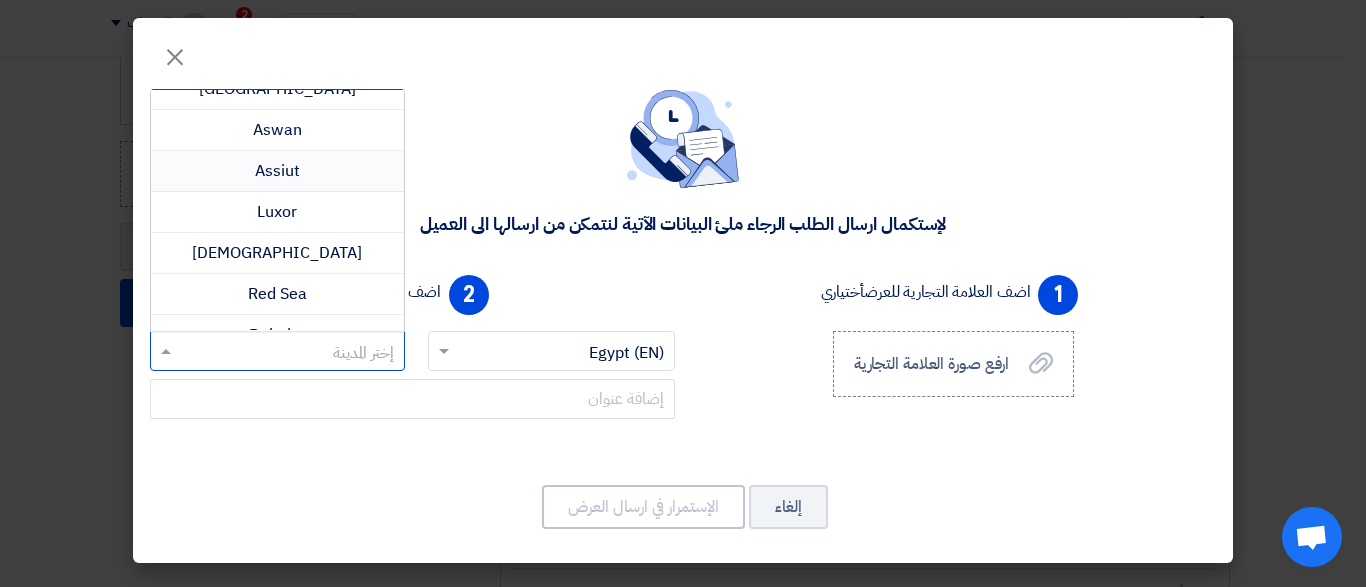 scroll, scrollTop: 216, scrollLeft: 0, axis: vertical 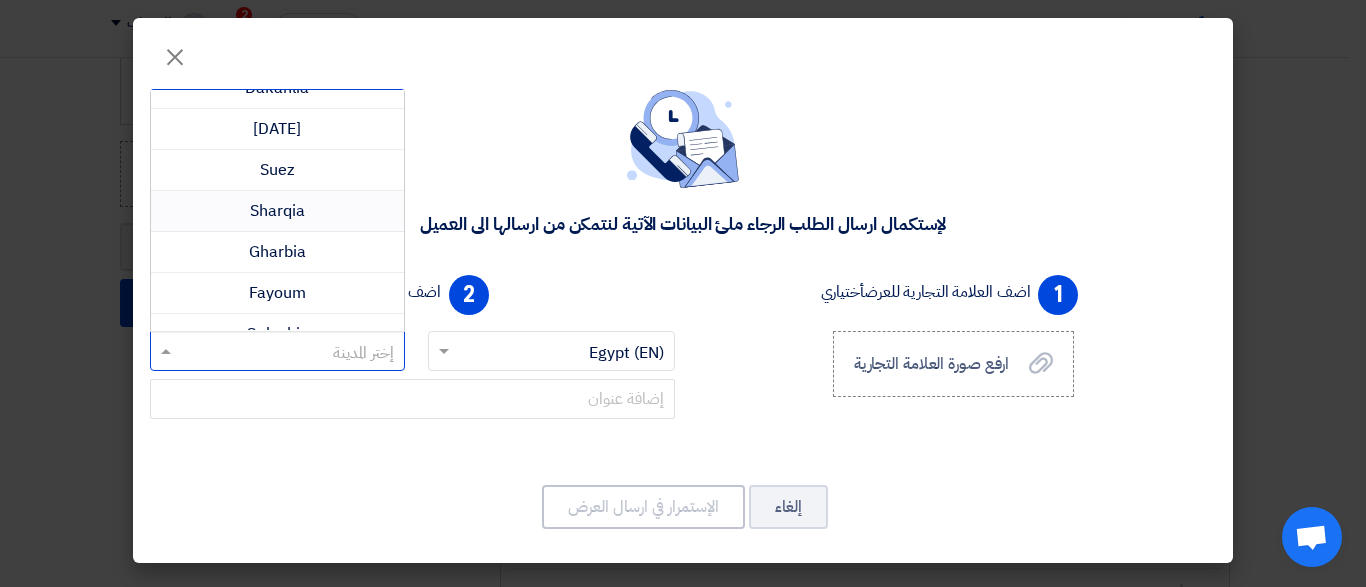 click on "Sharqia" at bounding box center (277, 211) 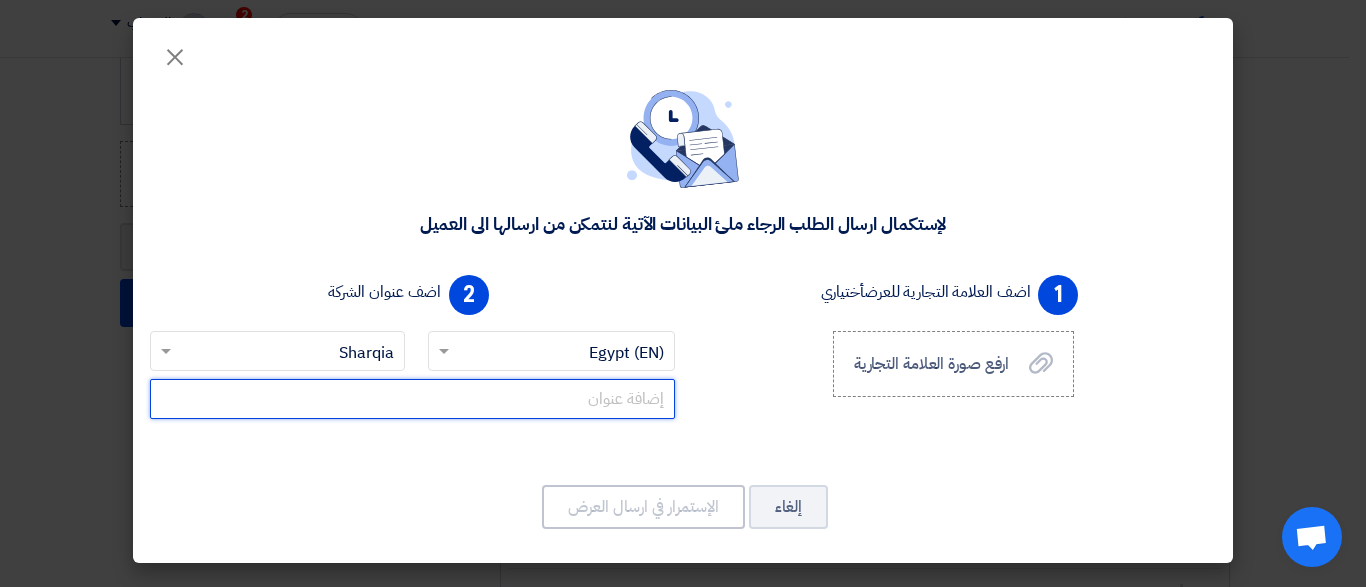 click 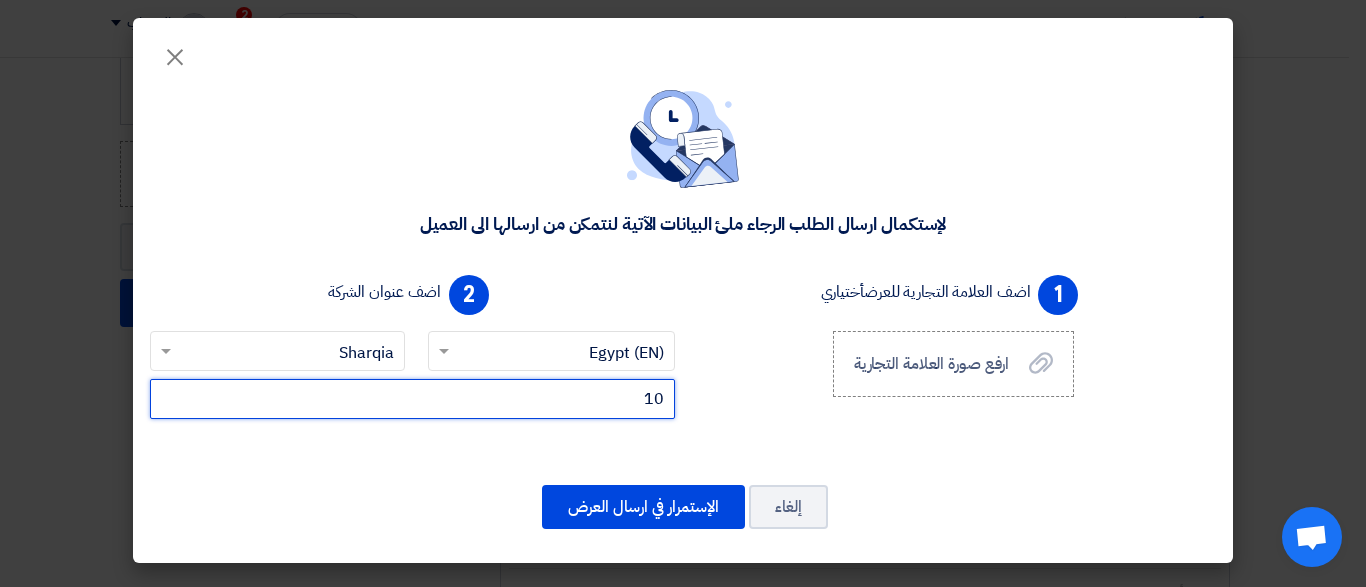 type on "1" 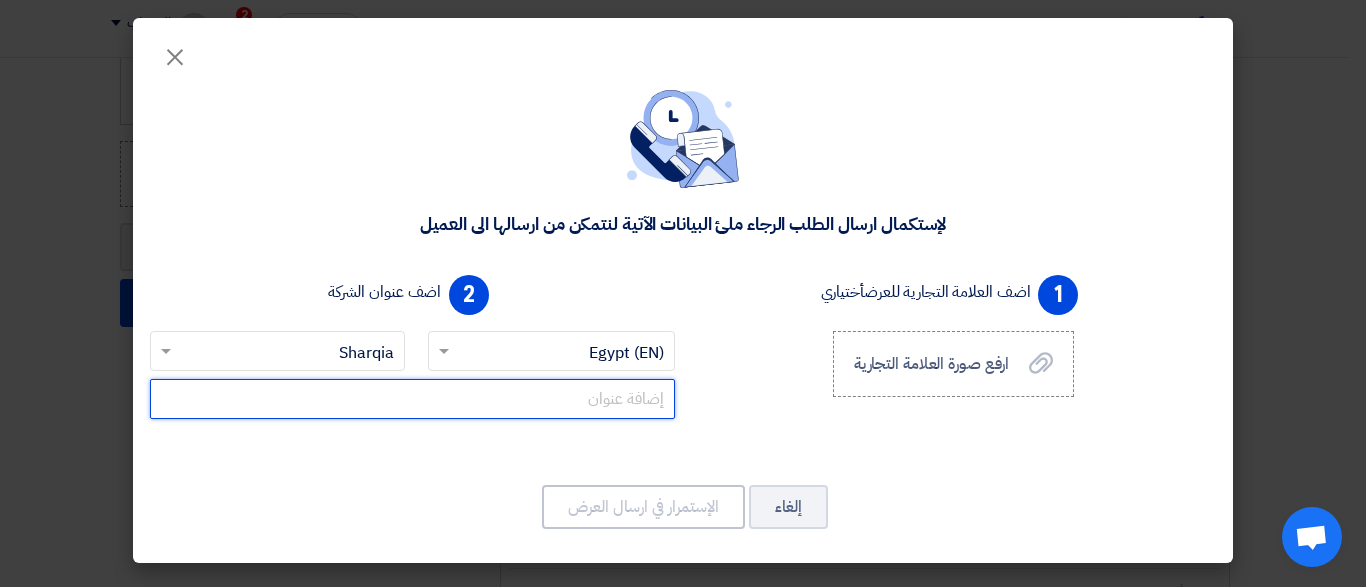 click 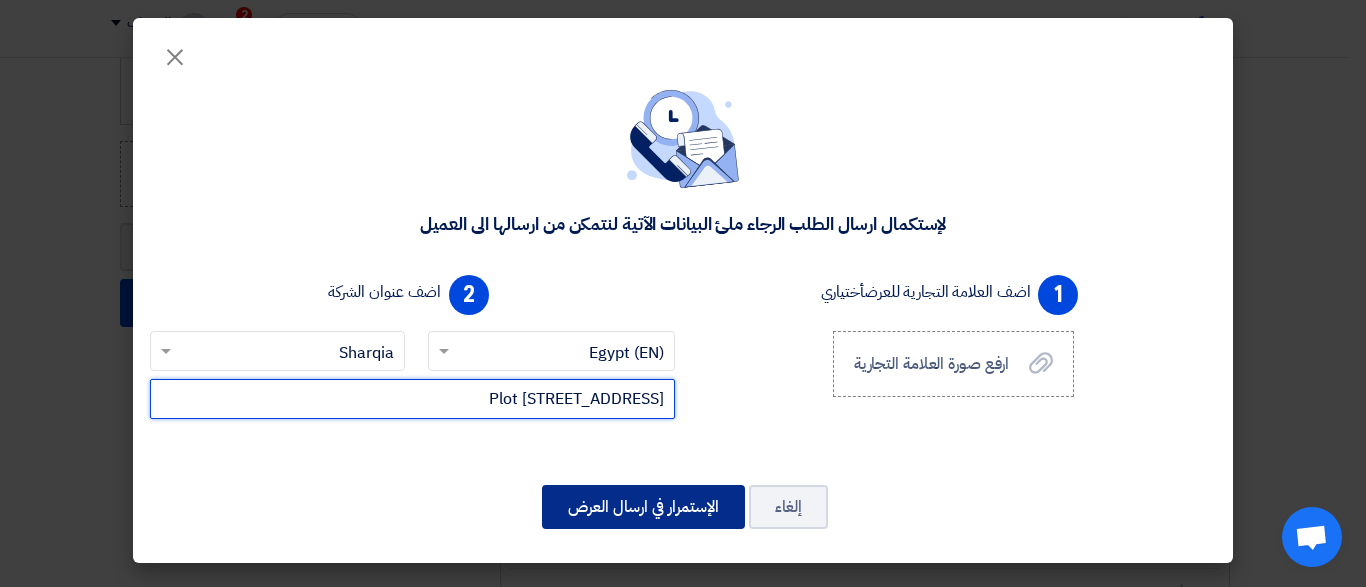 type on "Plot [STREET_ADDRESS]" 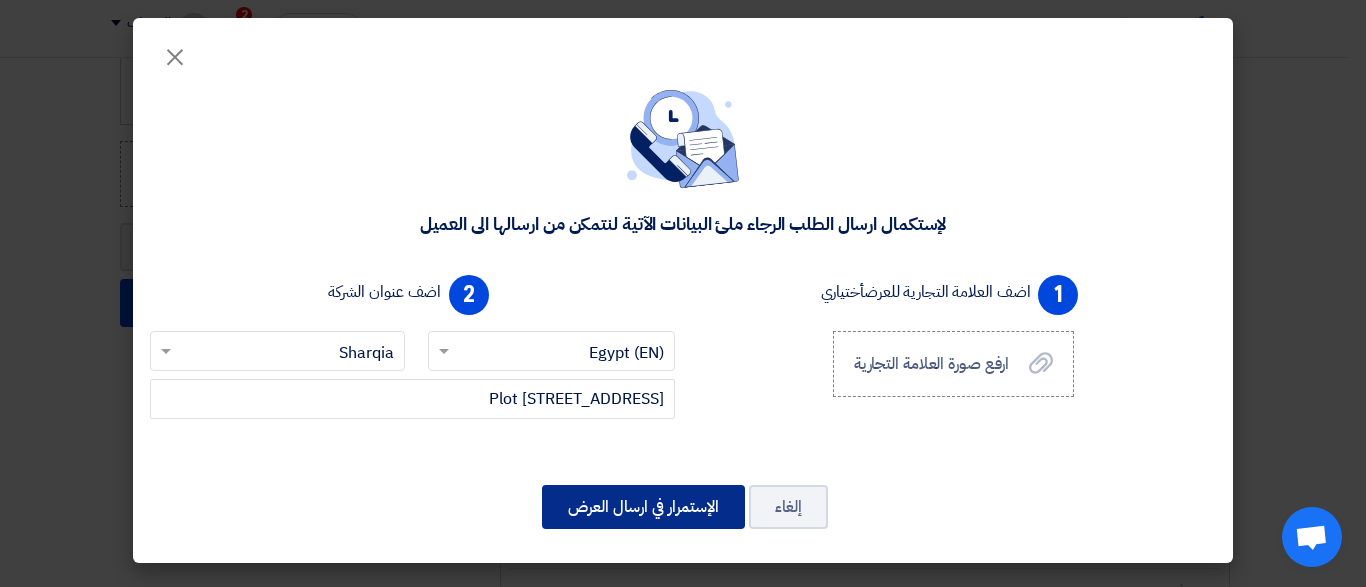 click on "الإستمرار في ارسال العرض" 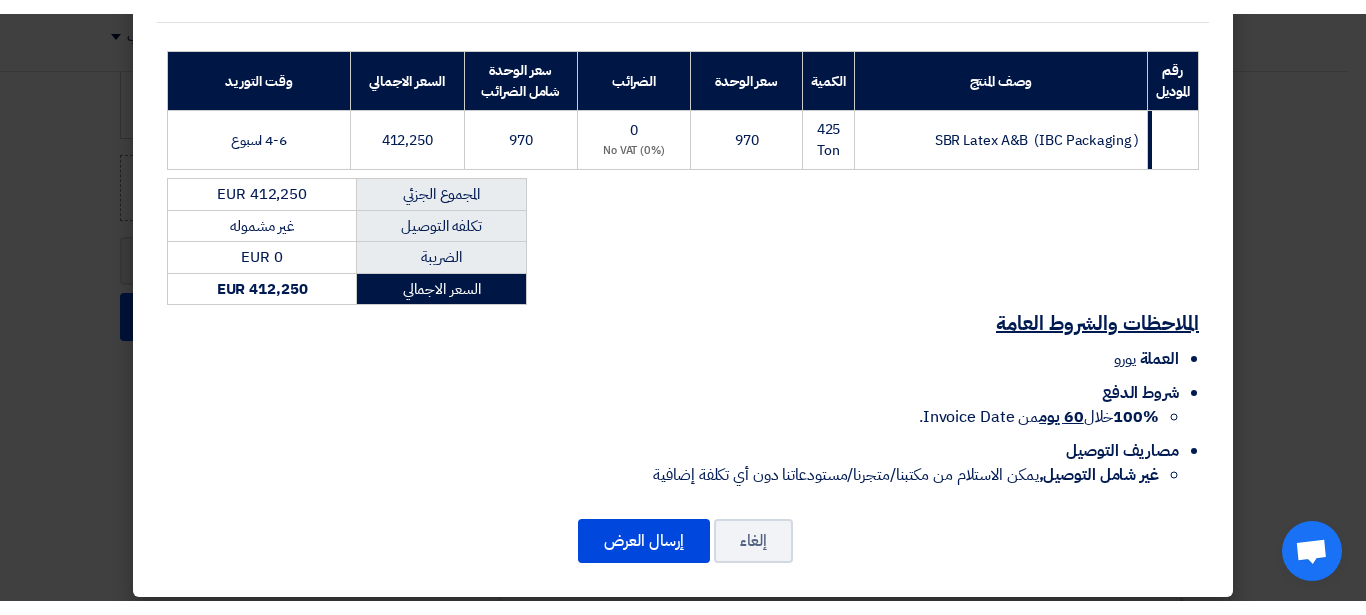 scroll, scrollTop: 139, scrollLeft: 0, axis: vertical 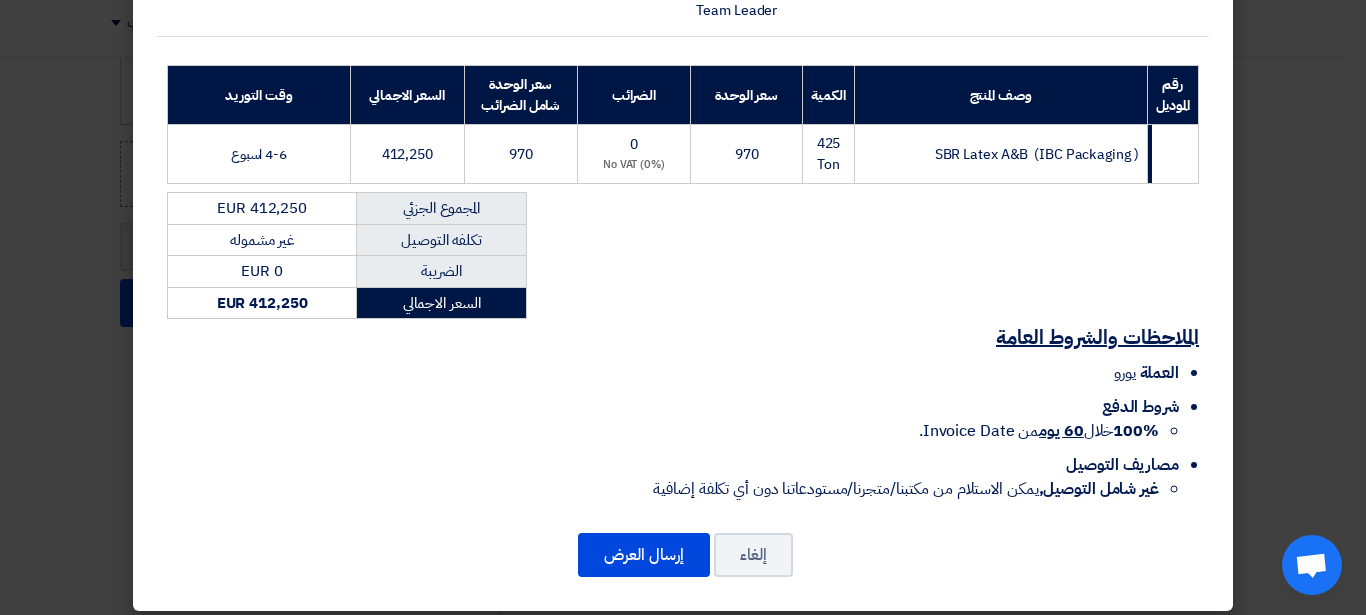 click on "Next-V for chemical industries
[STREET_ADDRESS]
[PERSON_NAME] –
[EMAIL_ADDRESS][DOMAIN_NAME]
[PHONE_NUMBER]
عرض أسعار
التاريخ:
[DATE]
[PERSON_NAME] حتى:
[DATE]
مقدم الى:
Oriental Weavers,
[GEOGRAPHIC_DATA], [GEOGRAPHIC_DATA] (EN)
,10th of [DEMOGRAPHIC_DATA]
[PERSON_NAME]
Team Leader
970" 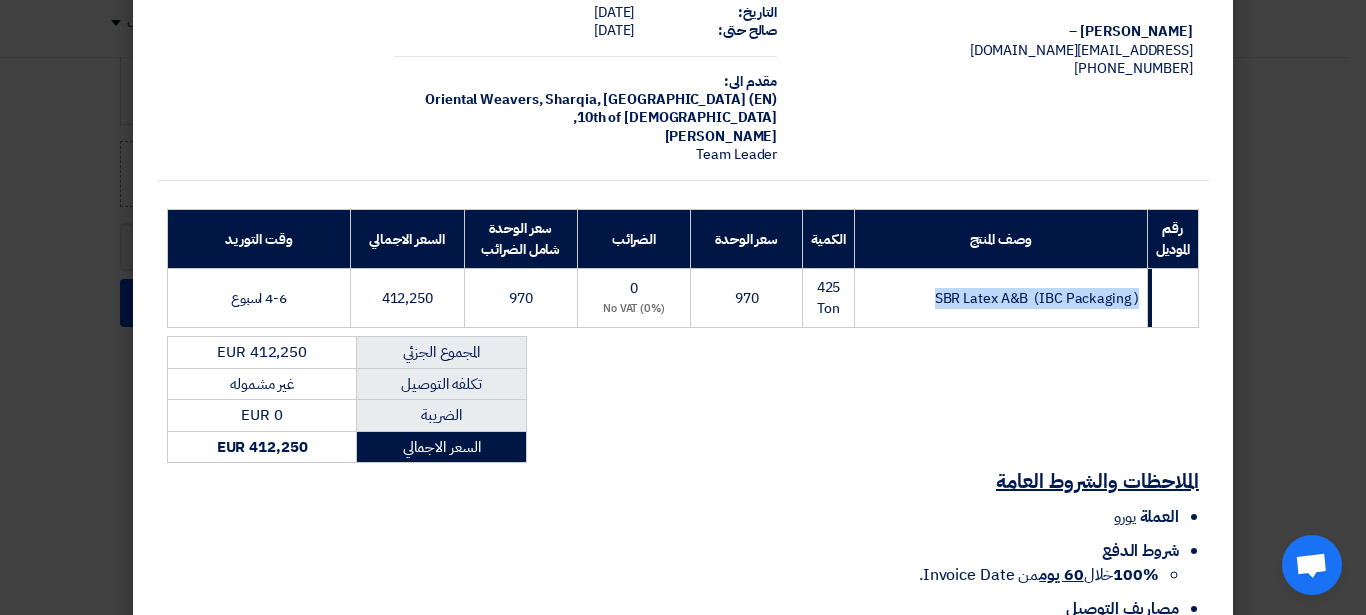 drag, startPoint x: 937, startPoint y: 281, endPoint x: 1146, endPoint y: 280, distance: 209.0024 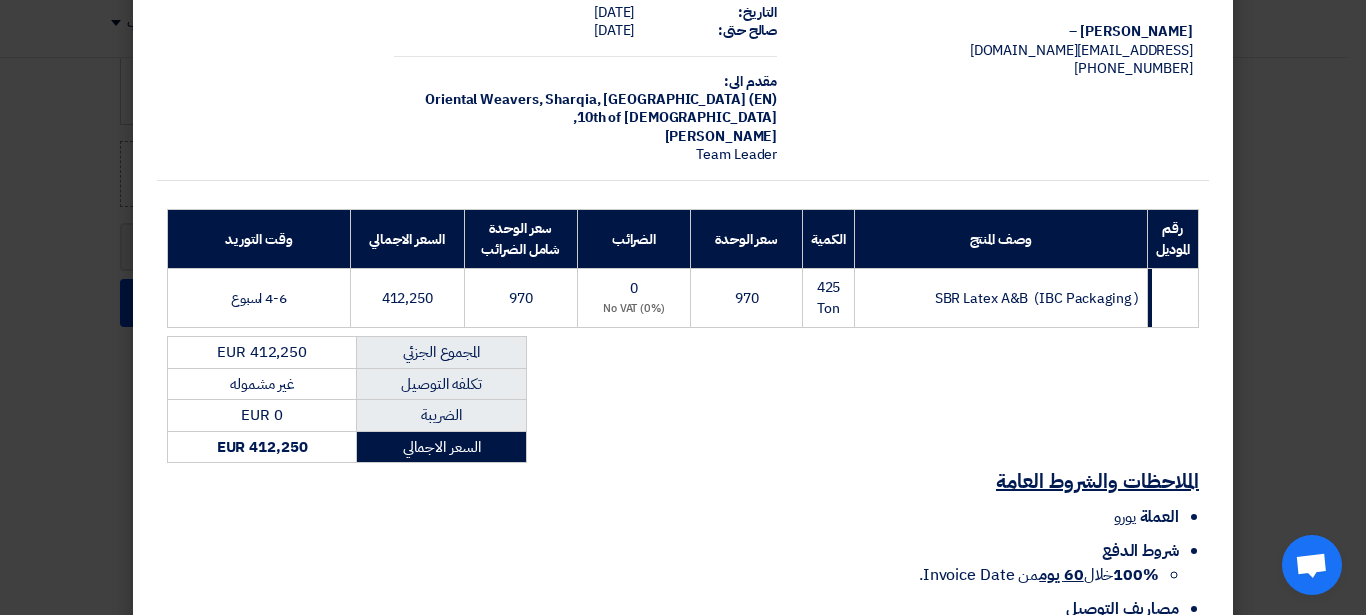click on "المجموع الجزئي
EUR 412,250
تكلفه التوصيل
غير مشموله
الضريبة
EUR
0
السعر الاجمالي
EUR
412,250" 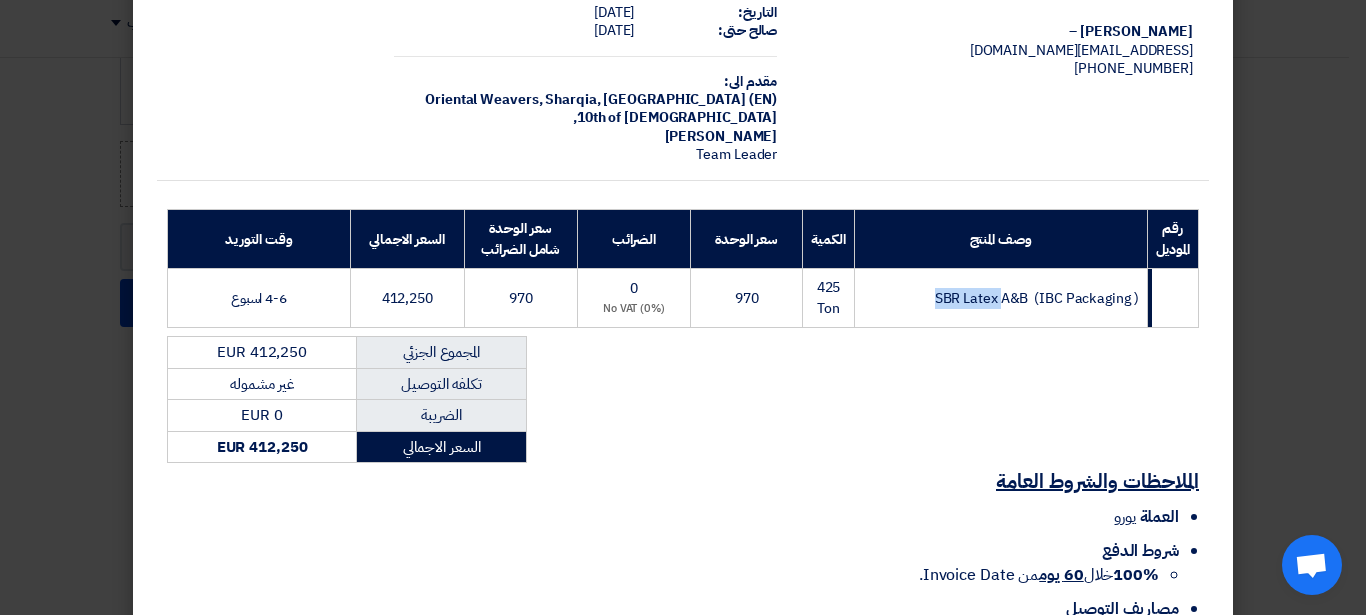 drag, startPoint x: 945, startPoint y: 279, endPoint x: 1009, endPoint y: 280, distance: 64.00781 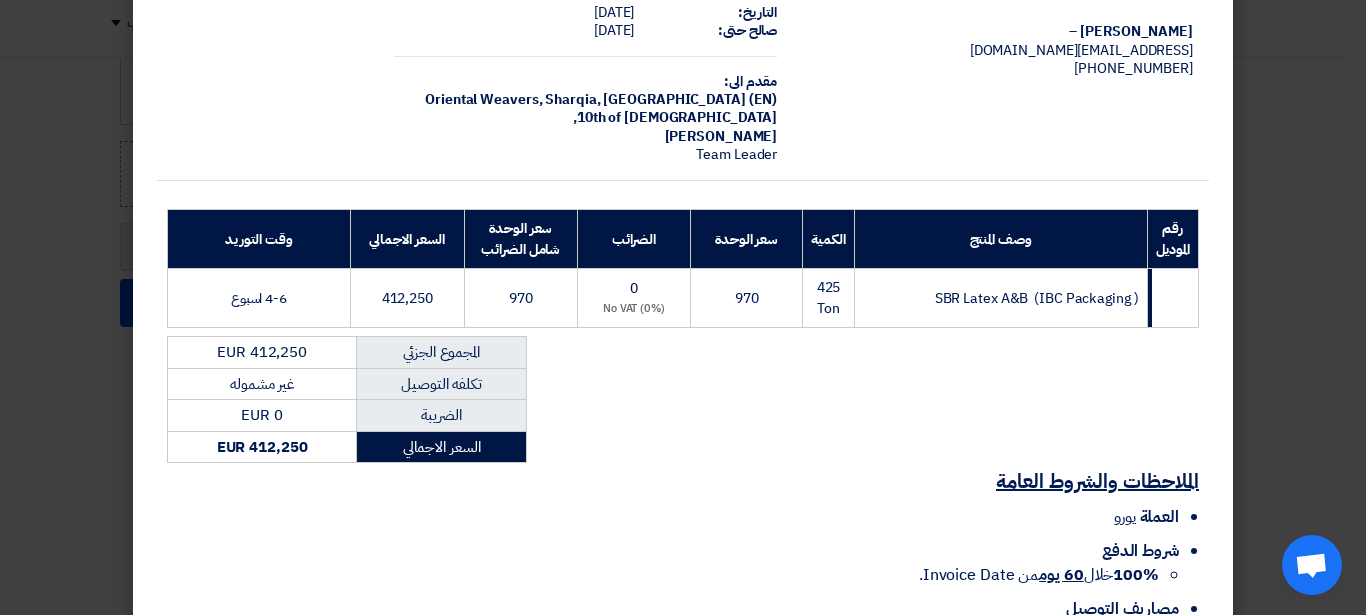 click on "Next-V for chemical industries
[STREET_ADDRESS]
[PERSON_NAME] –
[EMAIL_ADDRESS][DOMAIN_NAME]
[PHONE_NUMBER]
عرض أسعار
التاريخ:
[DATE]
[PERSON_NAME] حتى:
[DATE]
مقدم الى:
Oriental Weavers,
[GEOGRAPHIC_DATA], [GEOGRAPHIC_DATA] (EN)
,10th of [DEMOGRAPHIC_DATA]
[PERSON_NAME]
Team Leader
970" 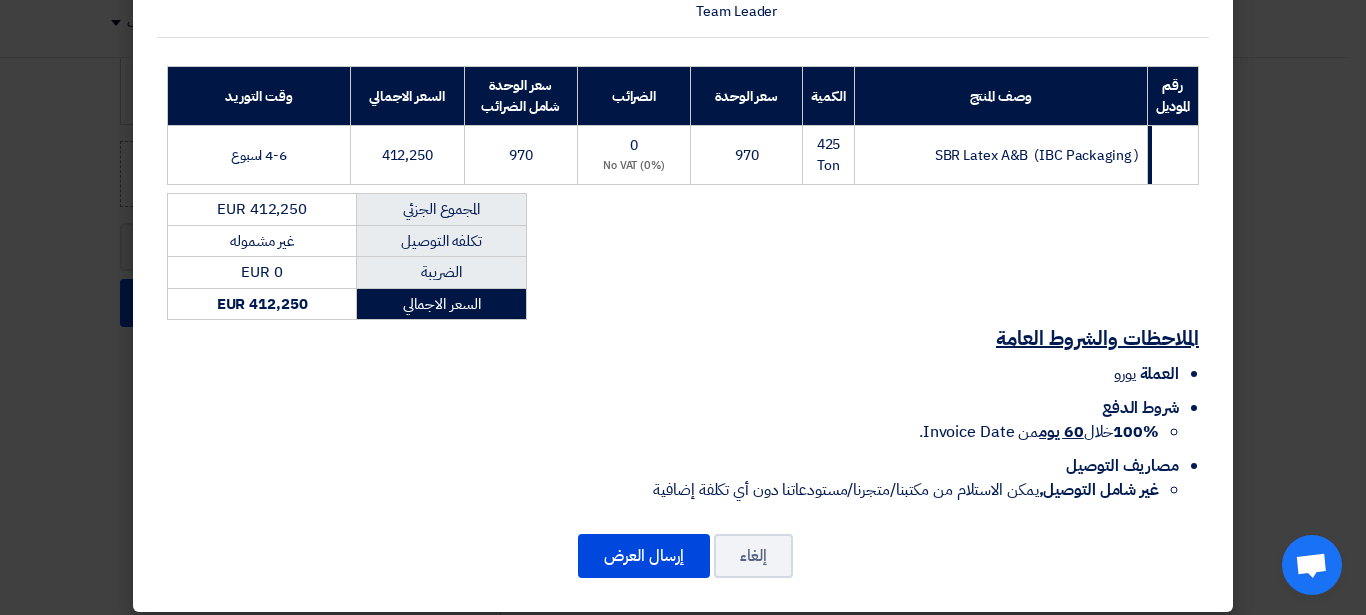 scroll, scrollTop: 255, scrollLeft: 0, axis: vertical 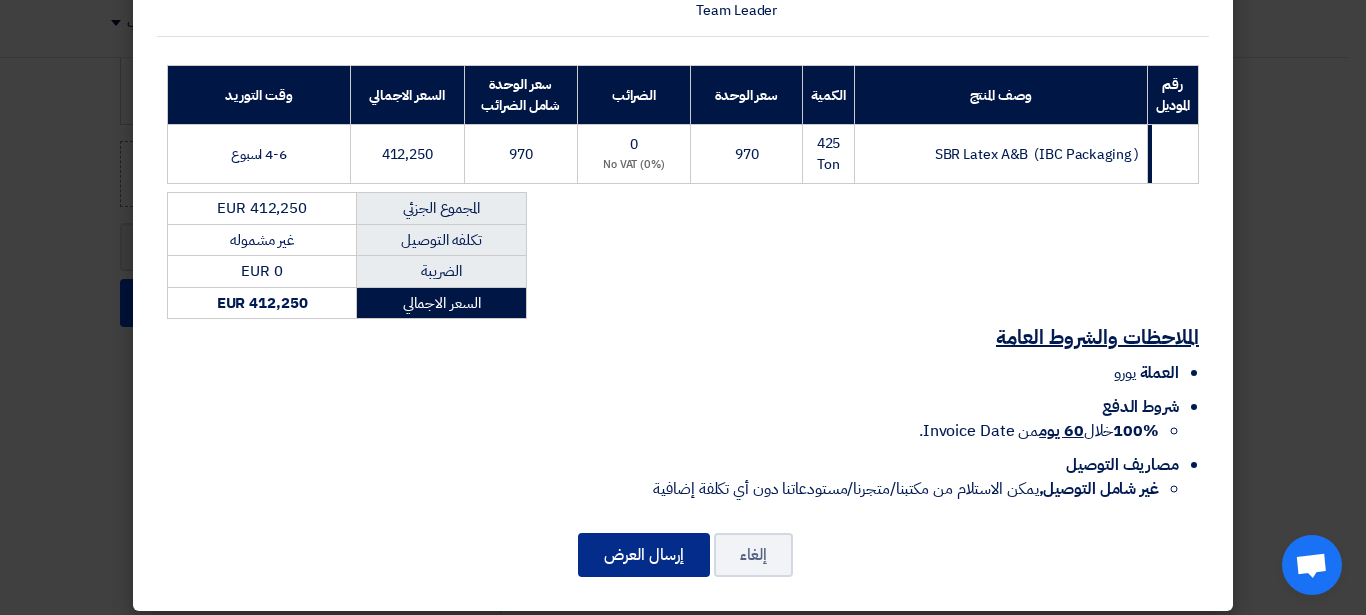 click on "إرسال العرض" 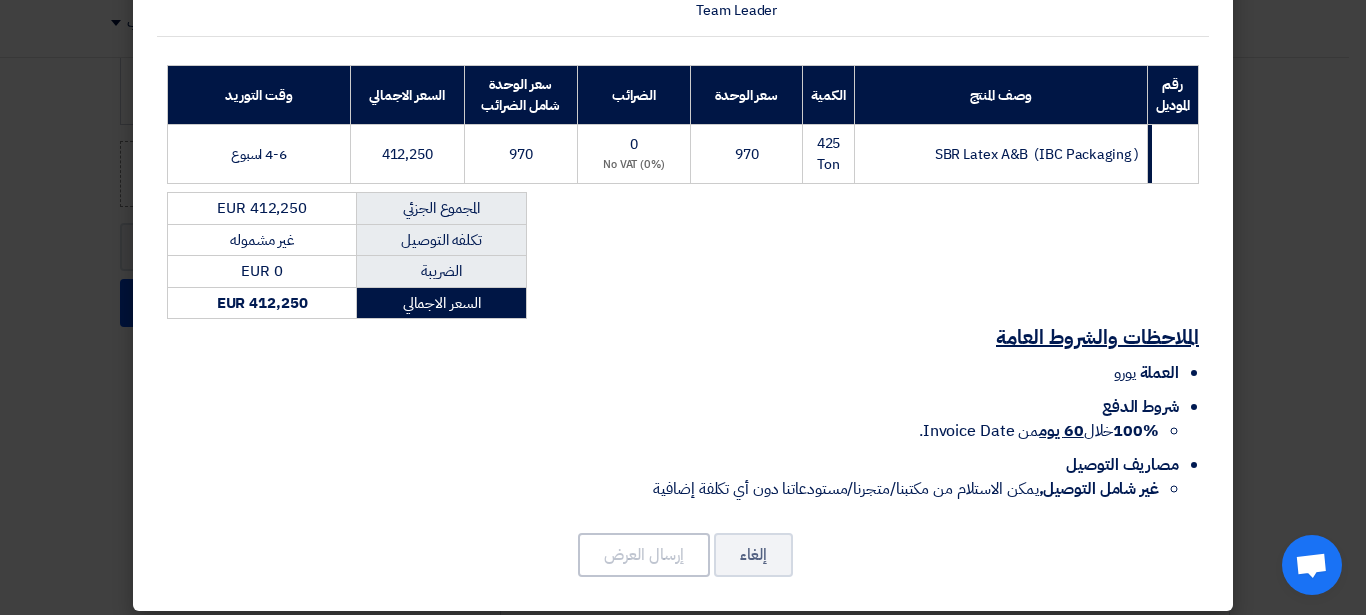 scroll, scrollTop: 202, scrollLeft: 0, axis: vertical 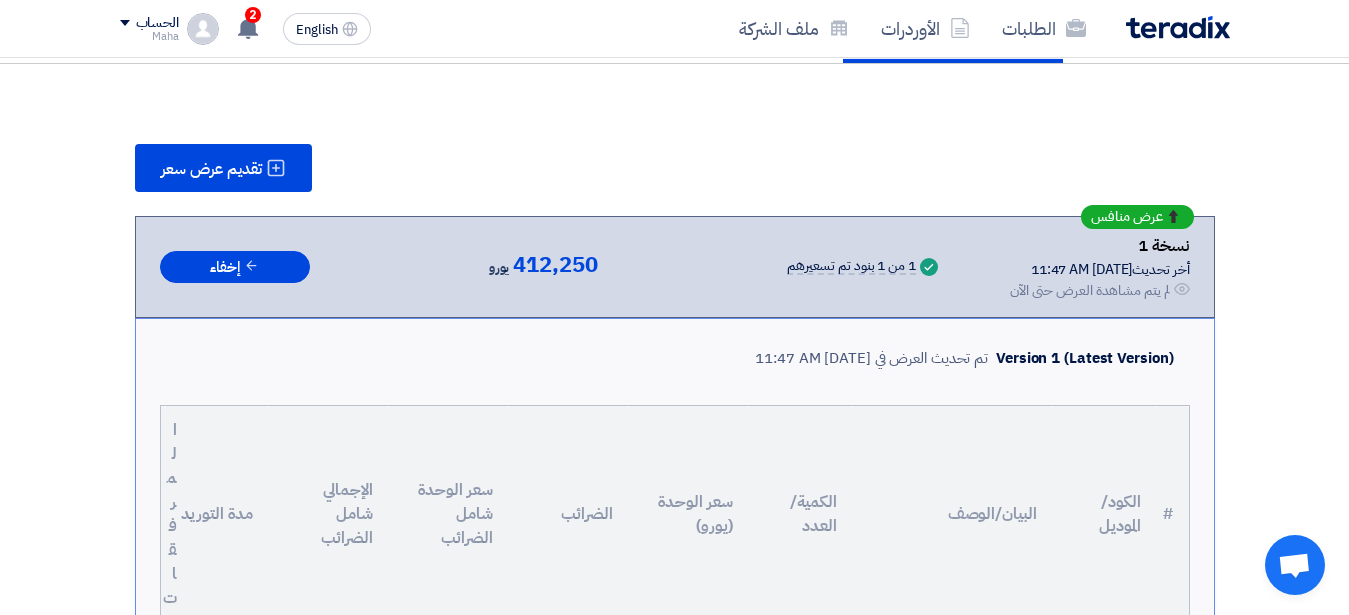 click on "تقديم عرض سعر" 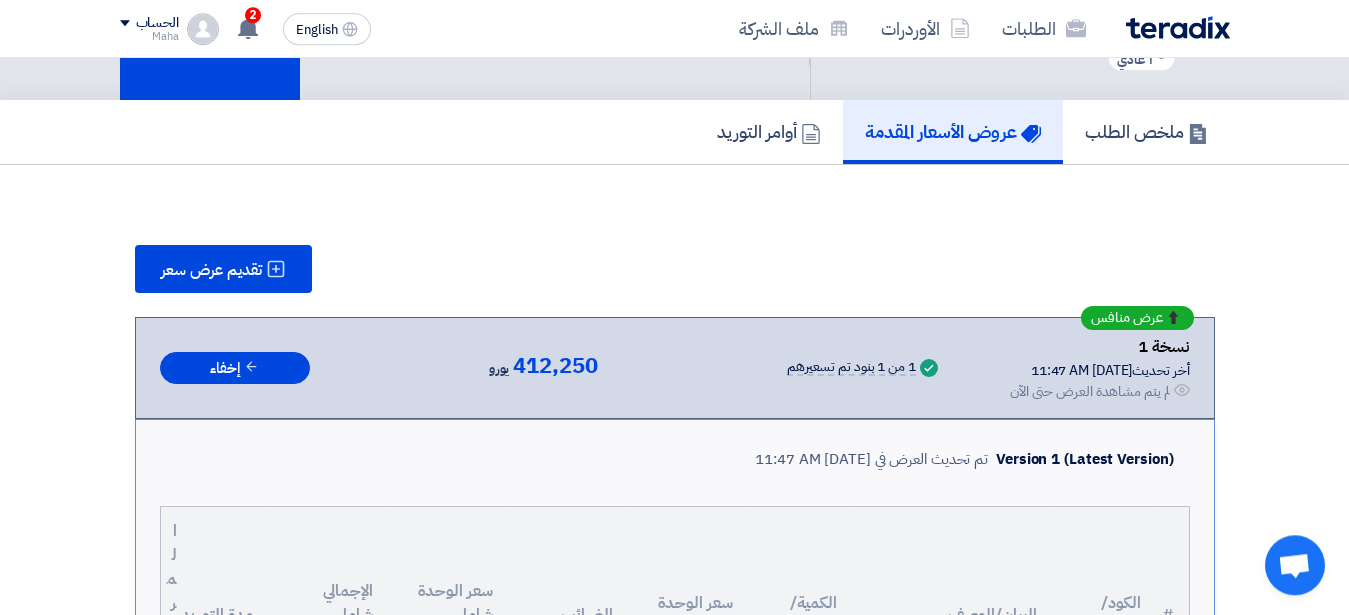 scroll, scrollTop: 102, scrollLeft: 0, axis: vertical 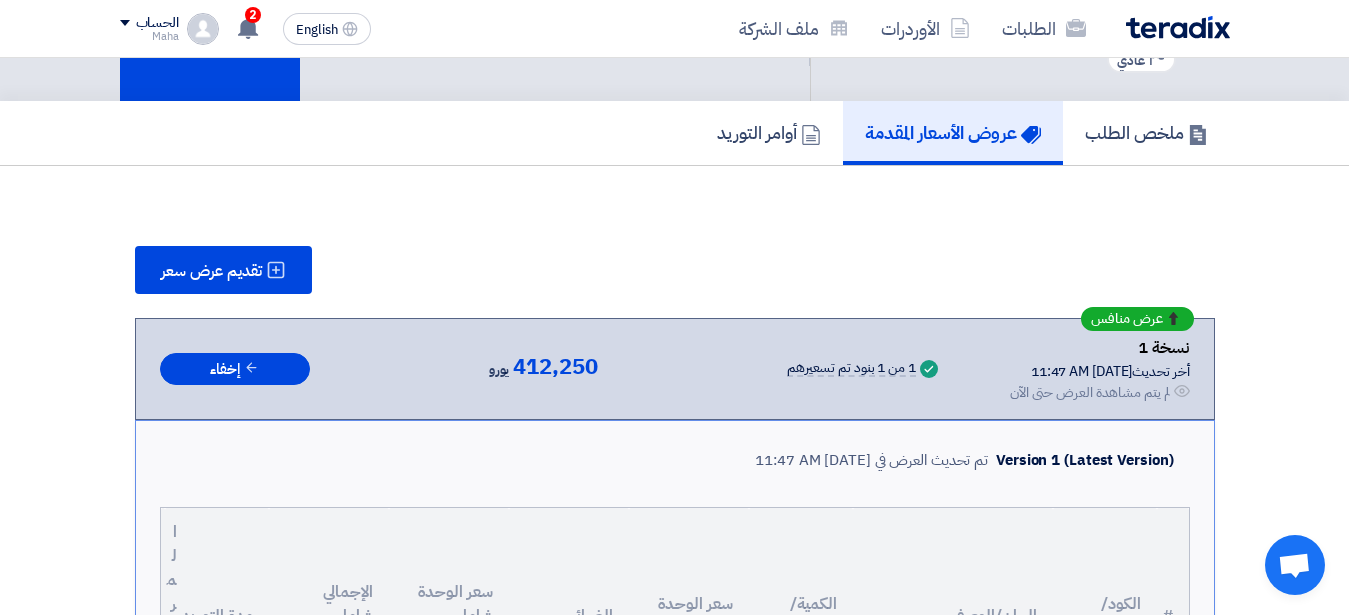 click on "تقديم عرض سعر" 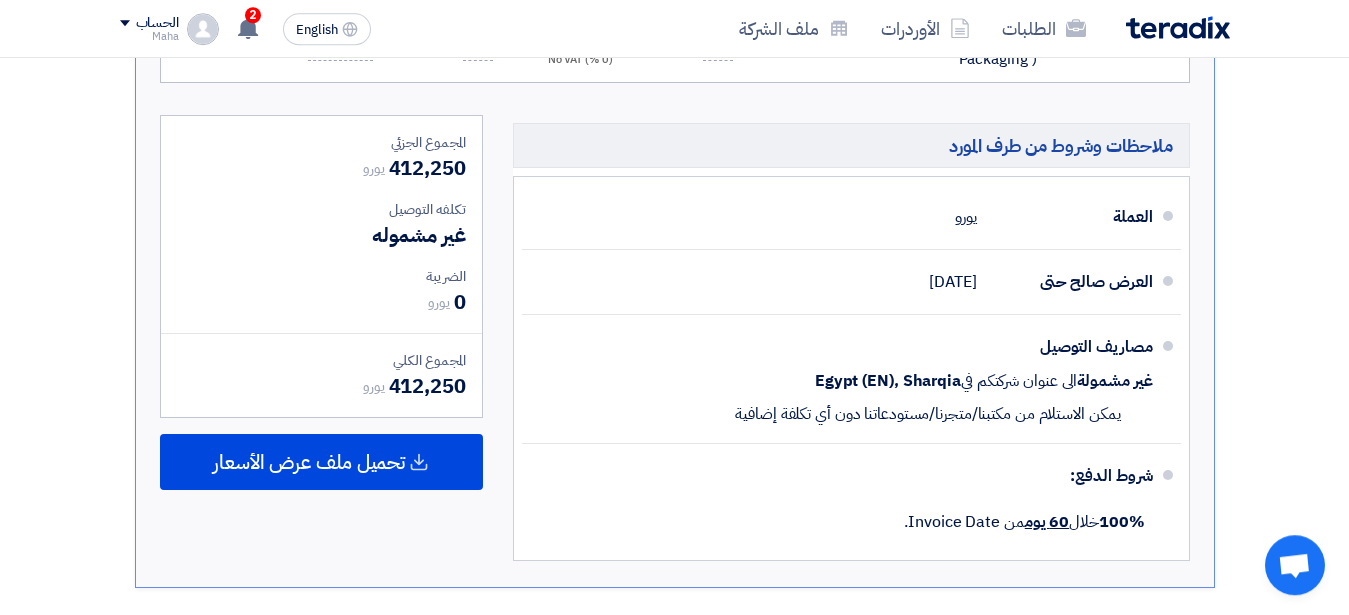 scroll, scrollTop: 816, scrollLeft: 0, axis: vertical 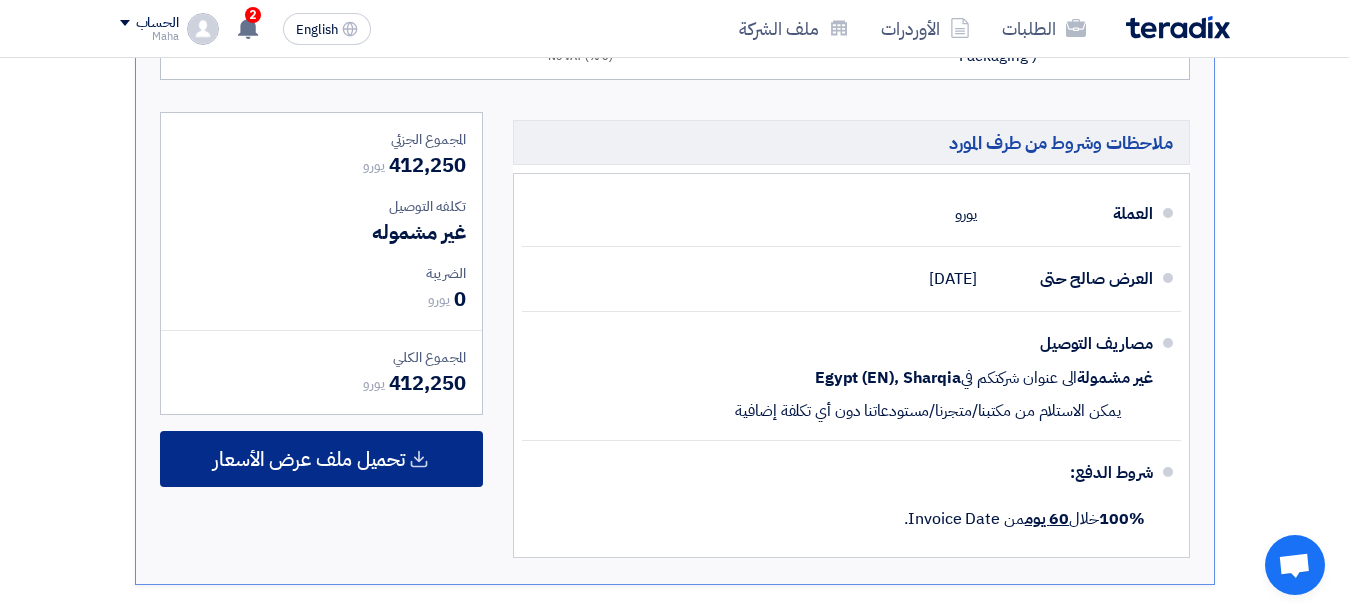click on "تحميل ملف عرض الأسعار" at bounding box center [309, 459] 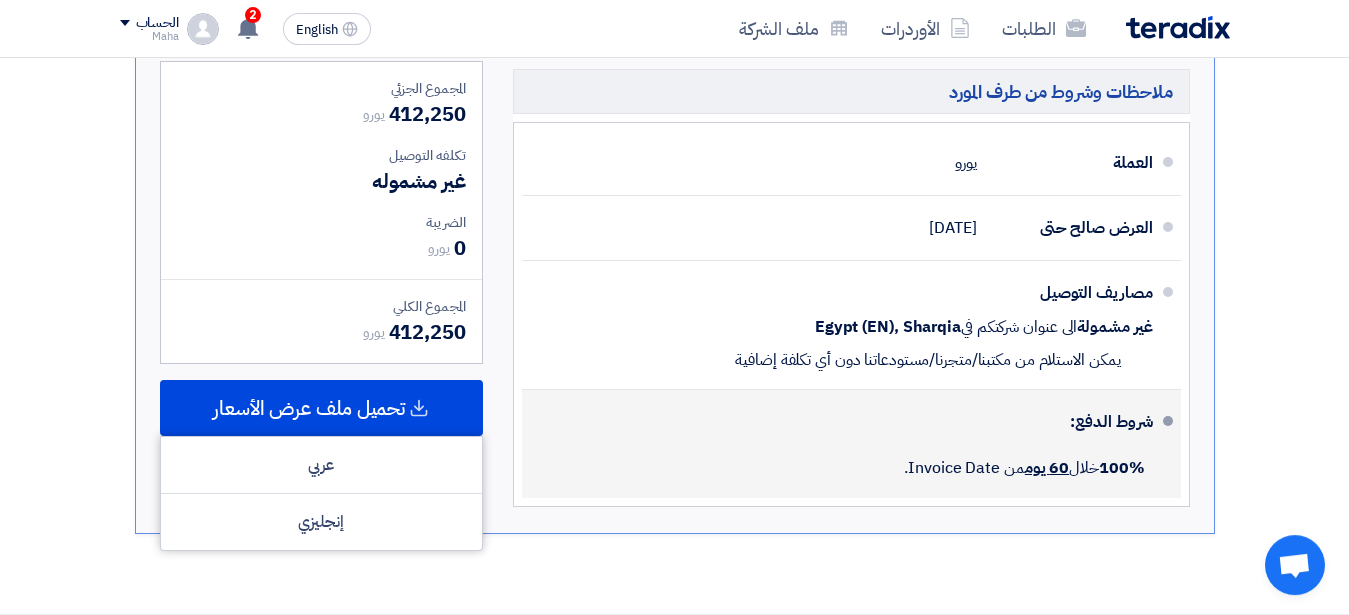 scroll, scrollTop: 918, scrollLeft: 0, axis: vertical 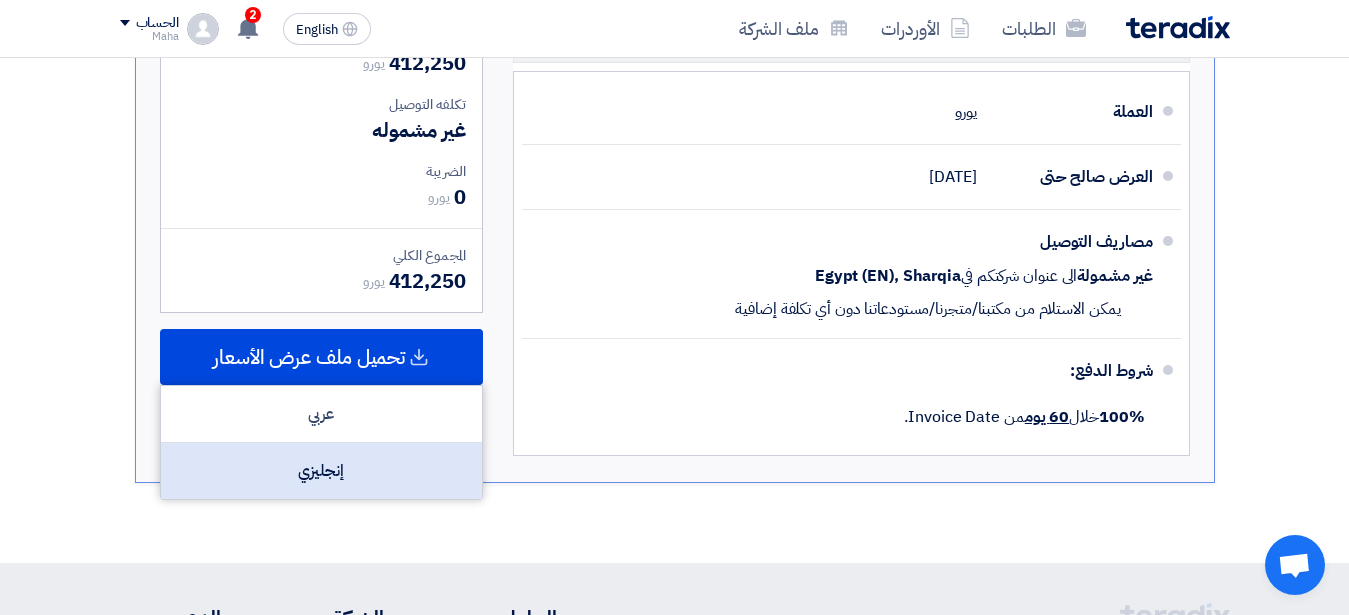click on "إنجليزي" at bounding box center (321, 471) 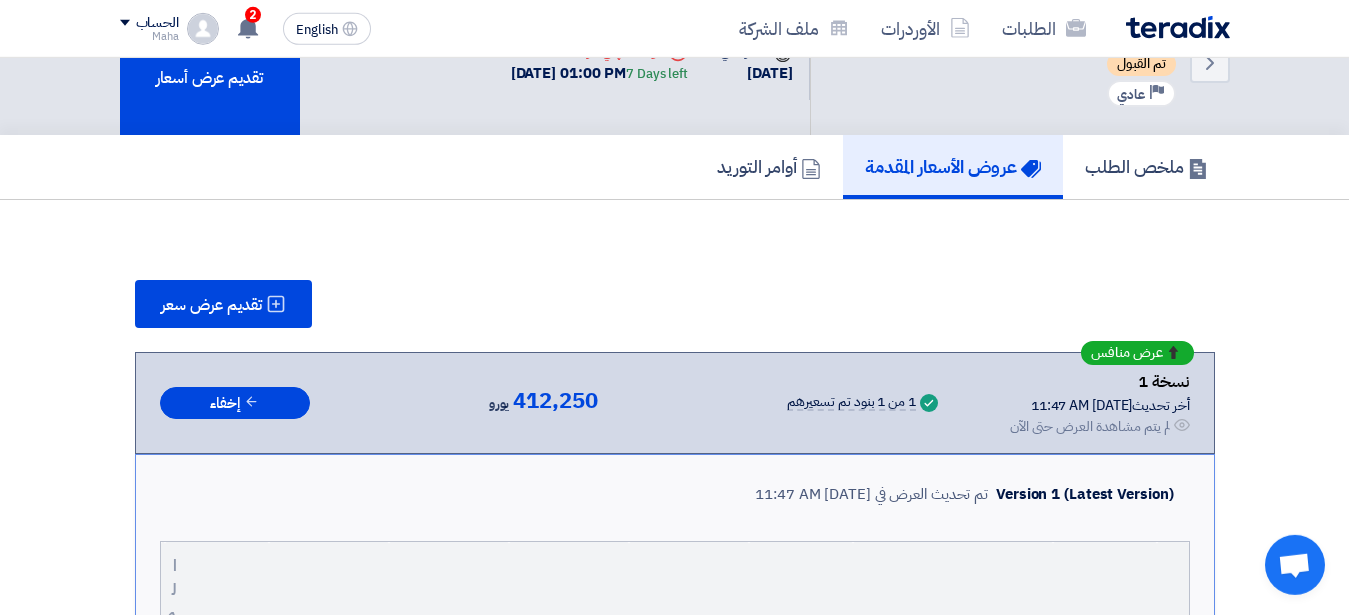 scroll, scrollTop: 102, scrollLeft: 0, axis: vertical 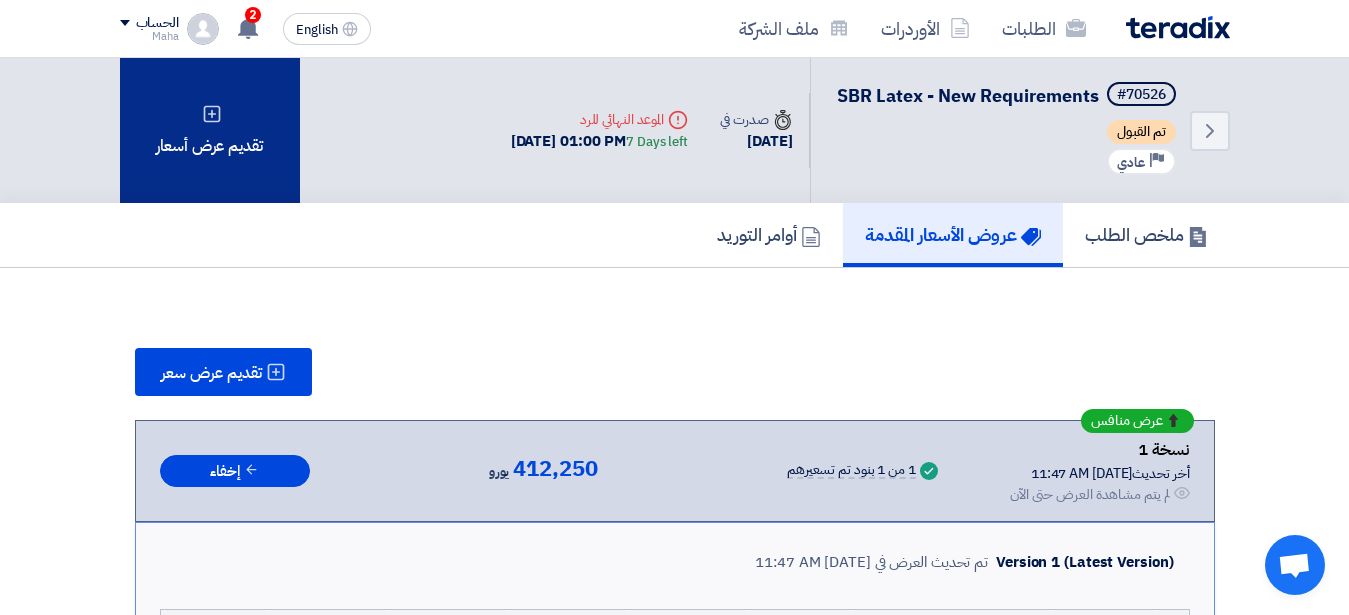 click on "تقديم عرض أسعار" 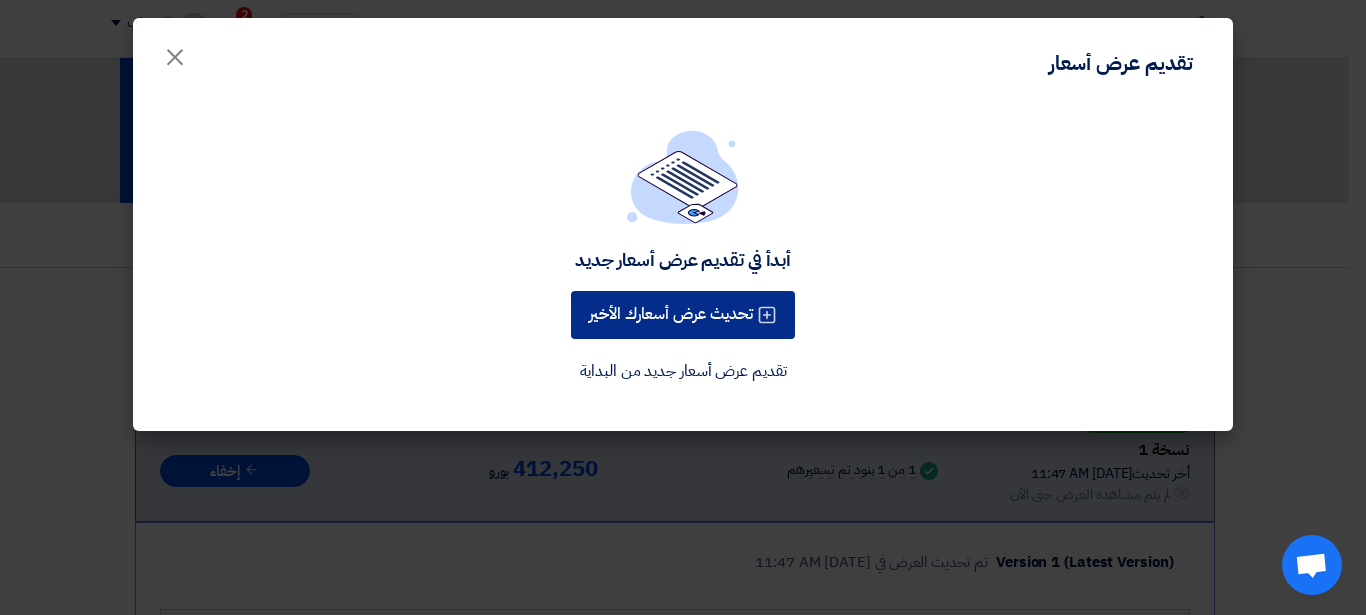 click on "تحديث عرض أسعارك الأخير" 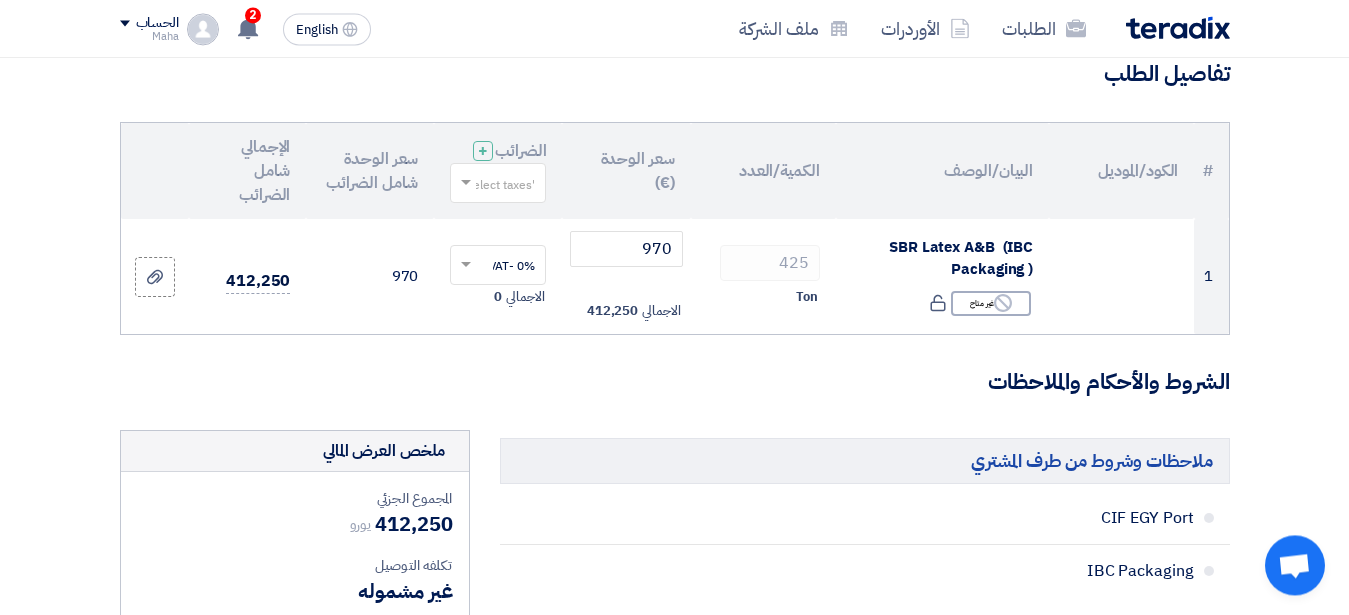 scroll, scrollTop: 204, scrollLeft: 0, axis: vertical 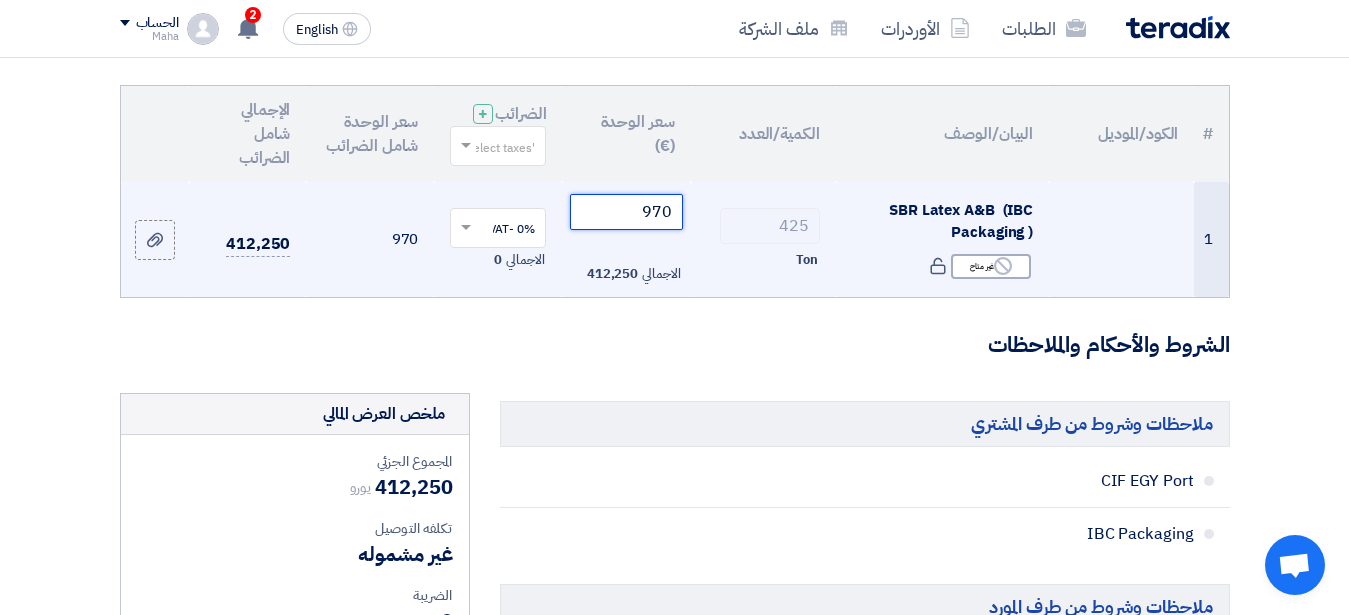click on "970" 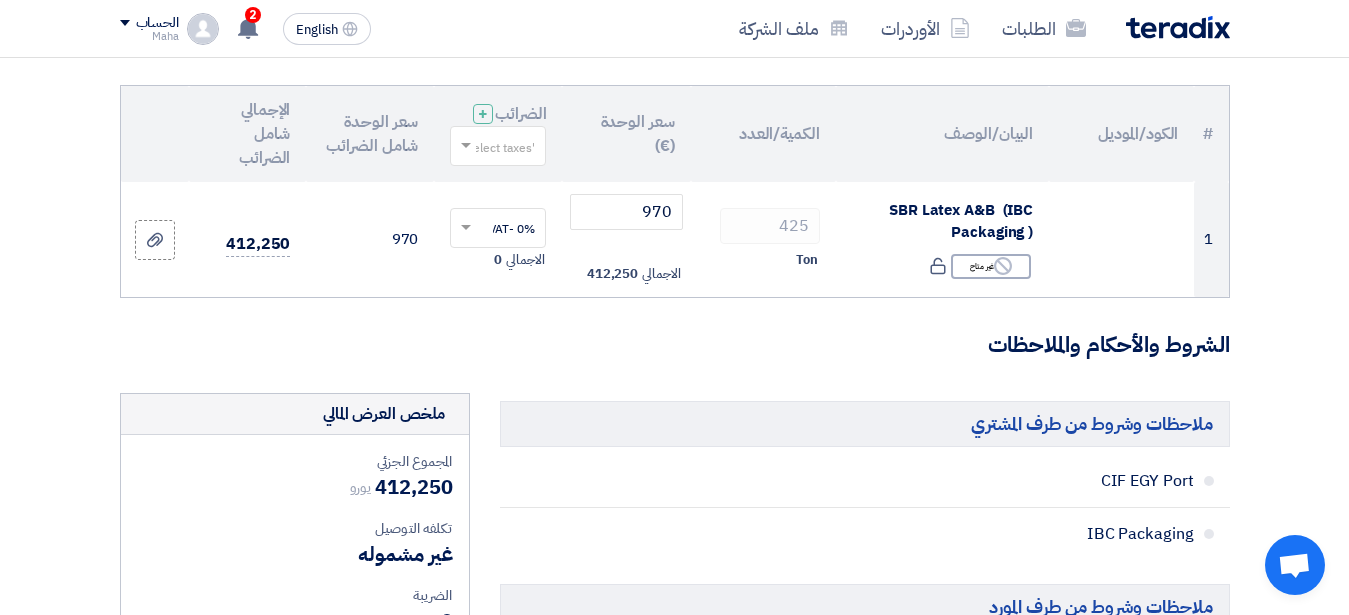 click on "الشروط والأحكام والملاحظات" 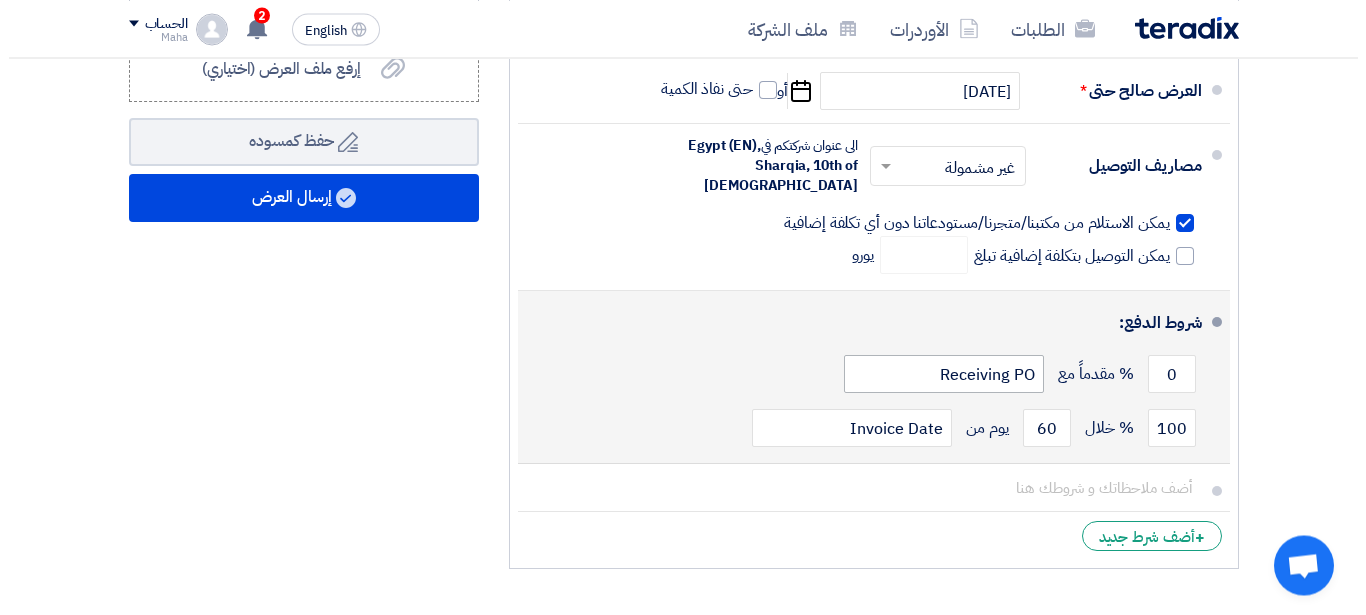 scroll, scrollTop: 1020, scrollLeft: 0, axis: vertical 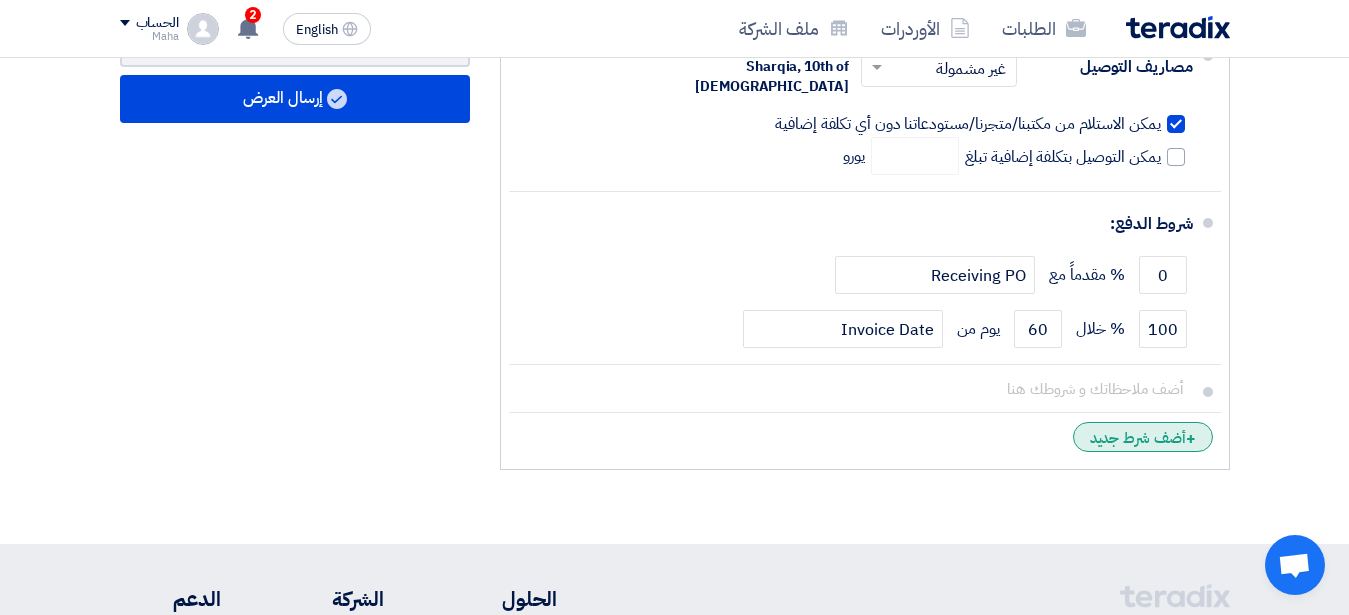 click on "+
أضف شرط جديد" 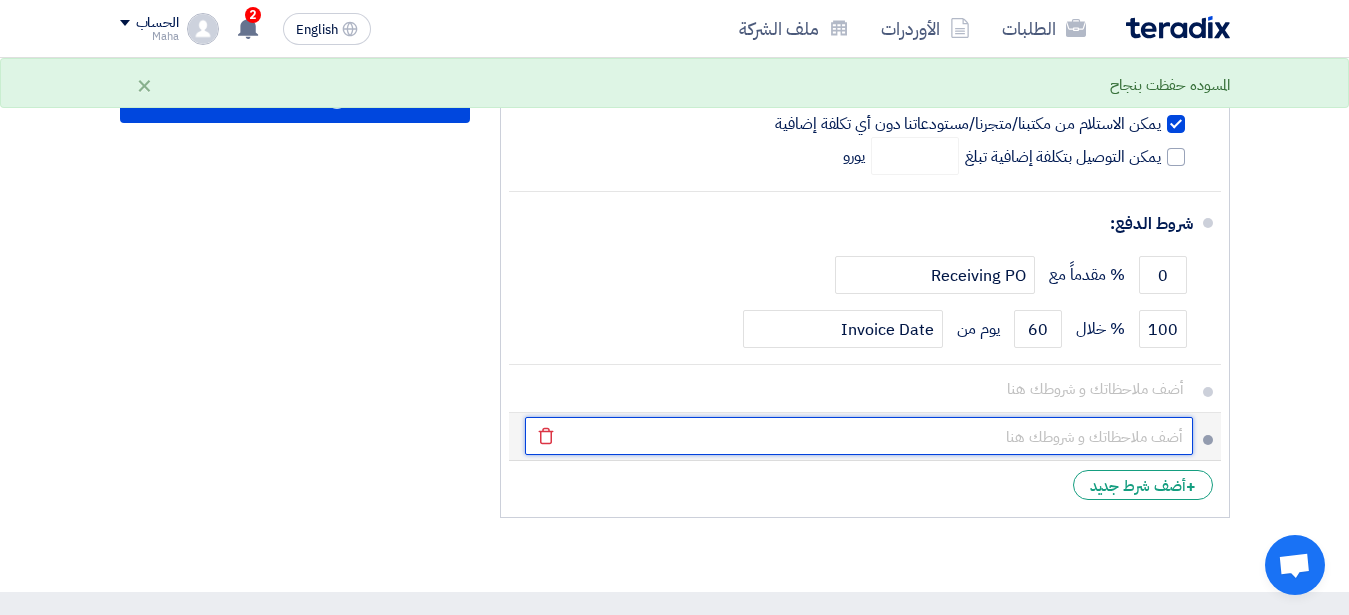 click 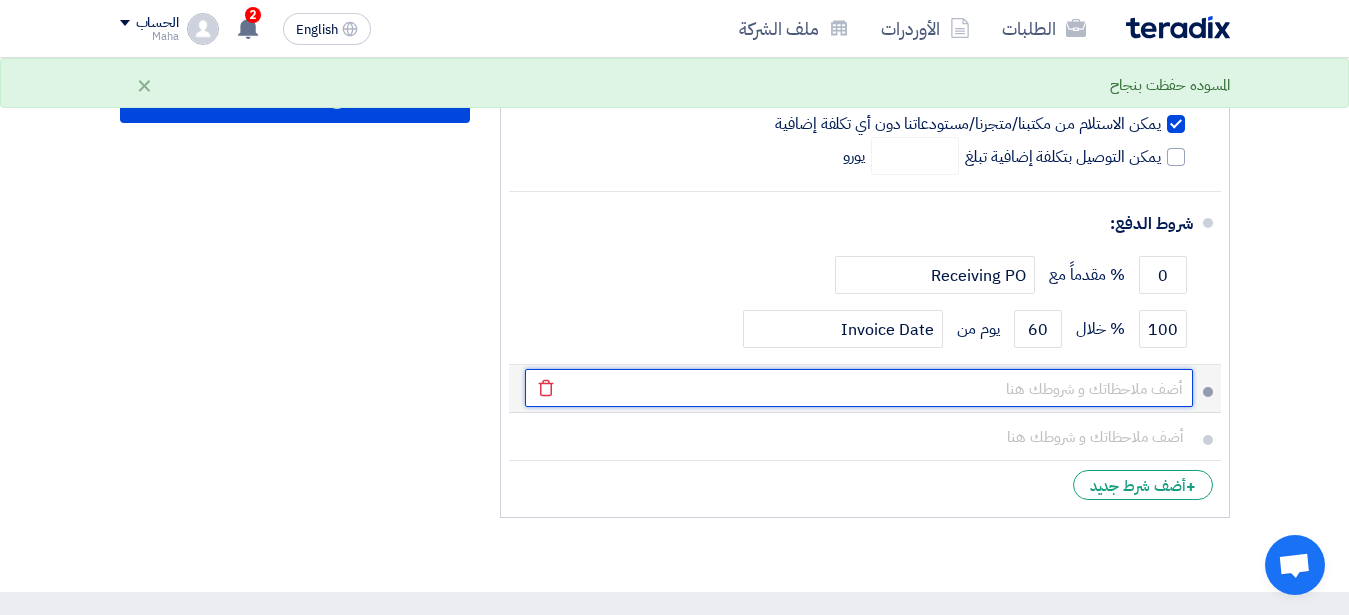 click 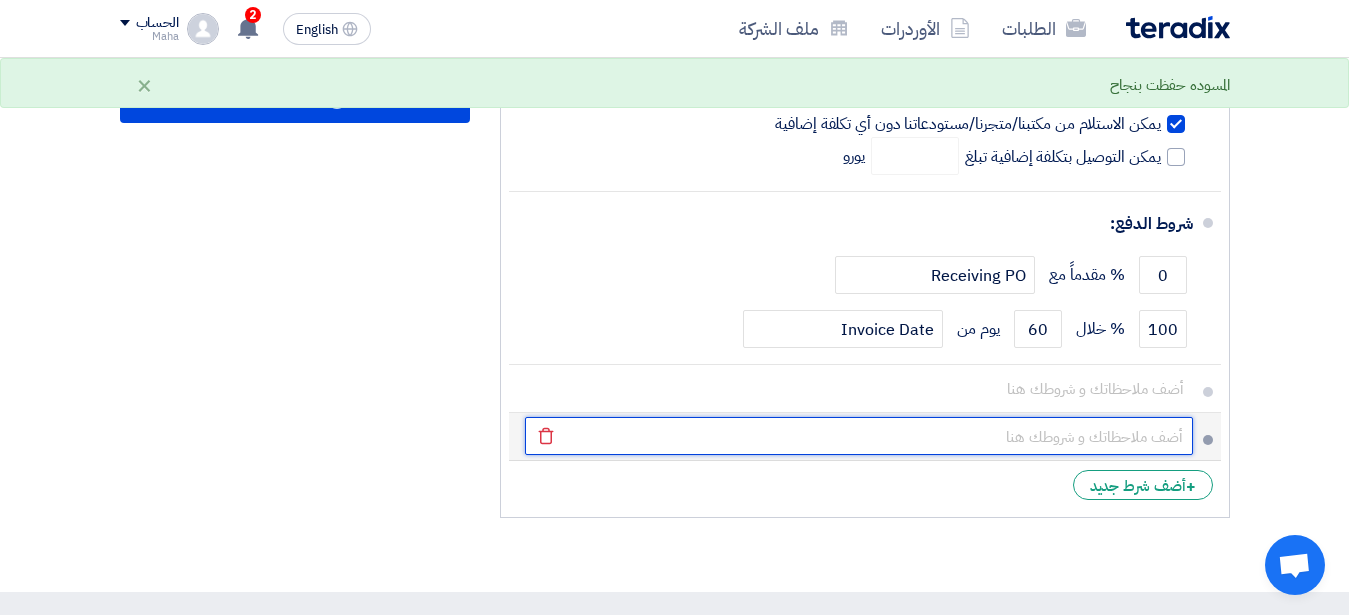click 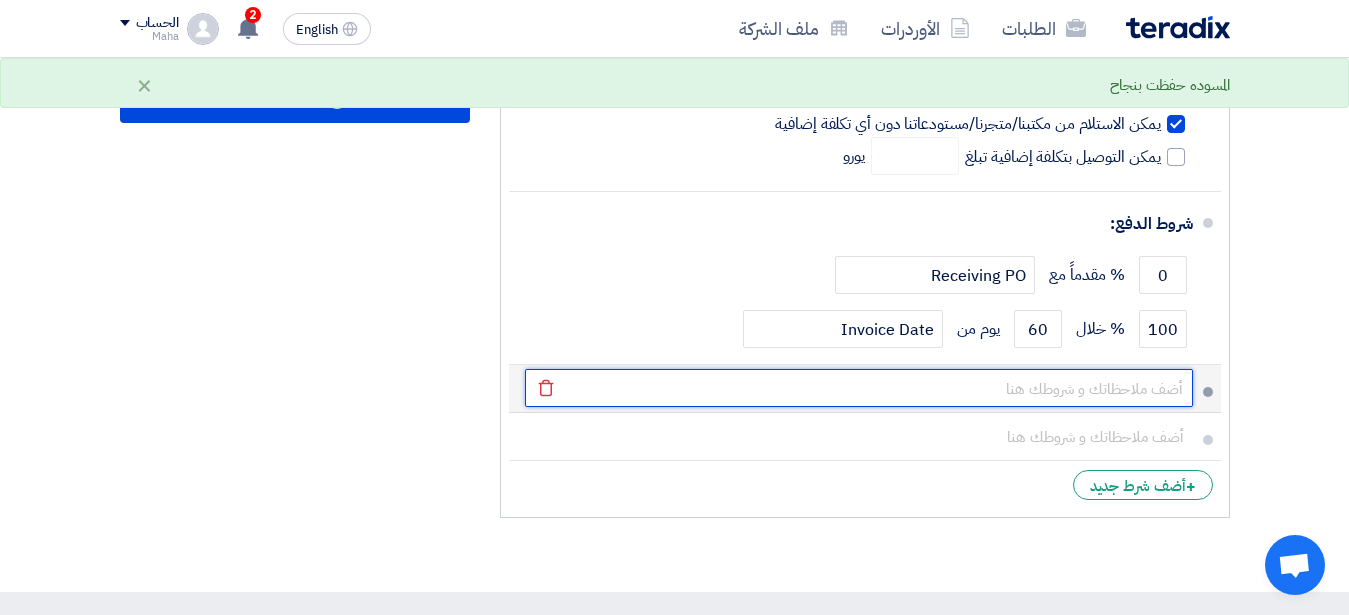 click 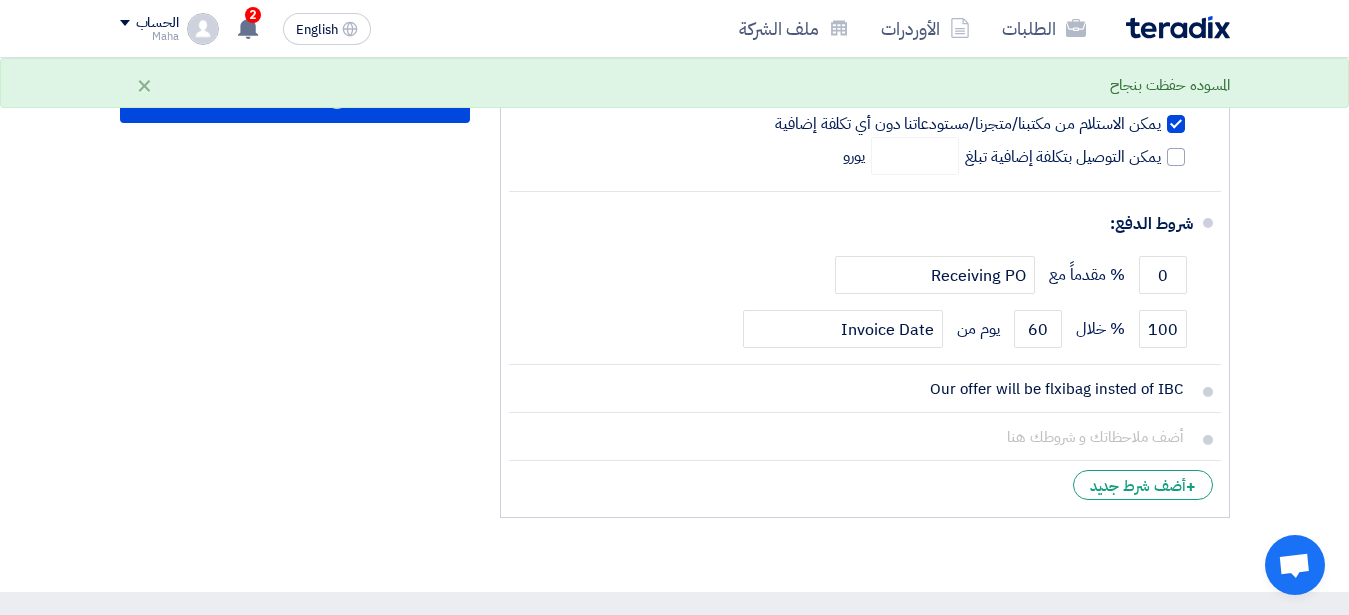 click on "+
أضف شرط جديد" 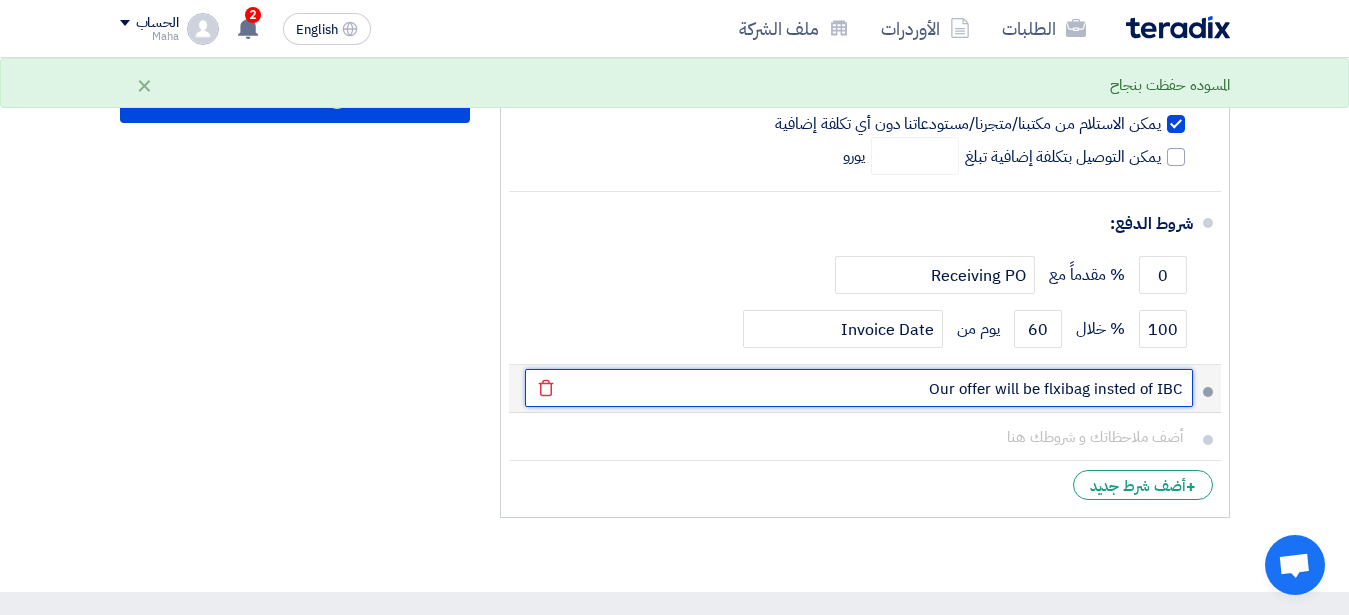 click on "Our offer will be flxibag insted of IBC" 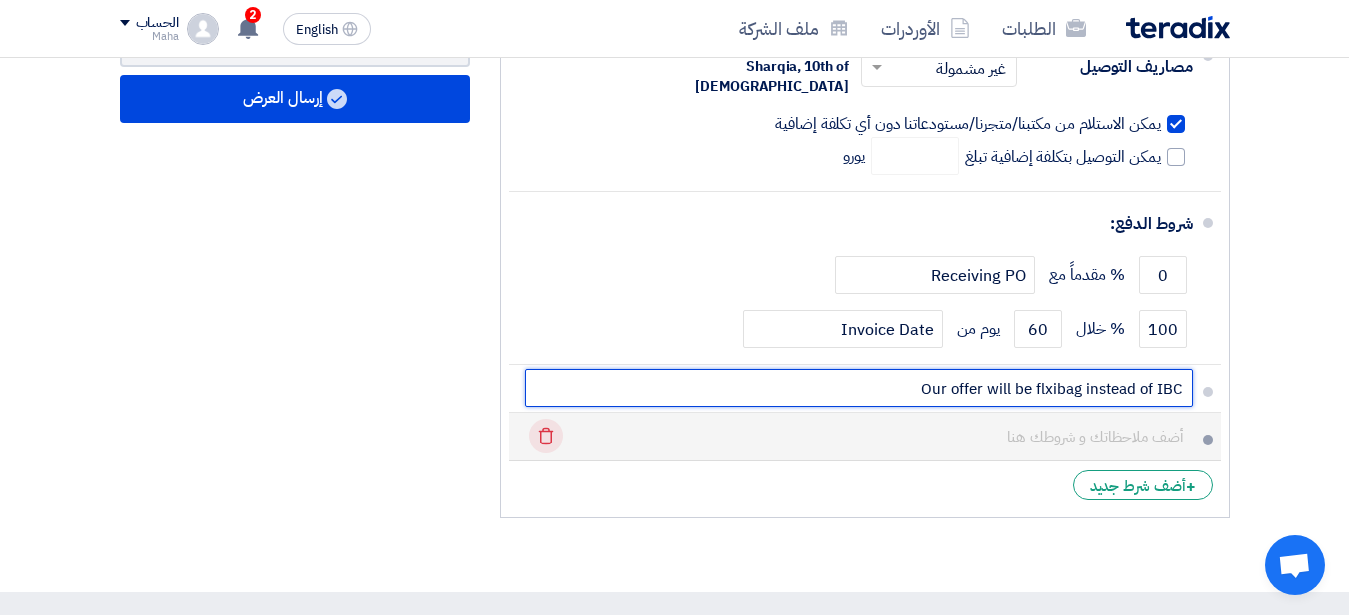 type on "Our offer will be flxibag instead of IBC" 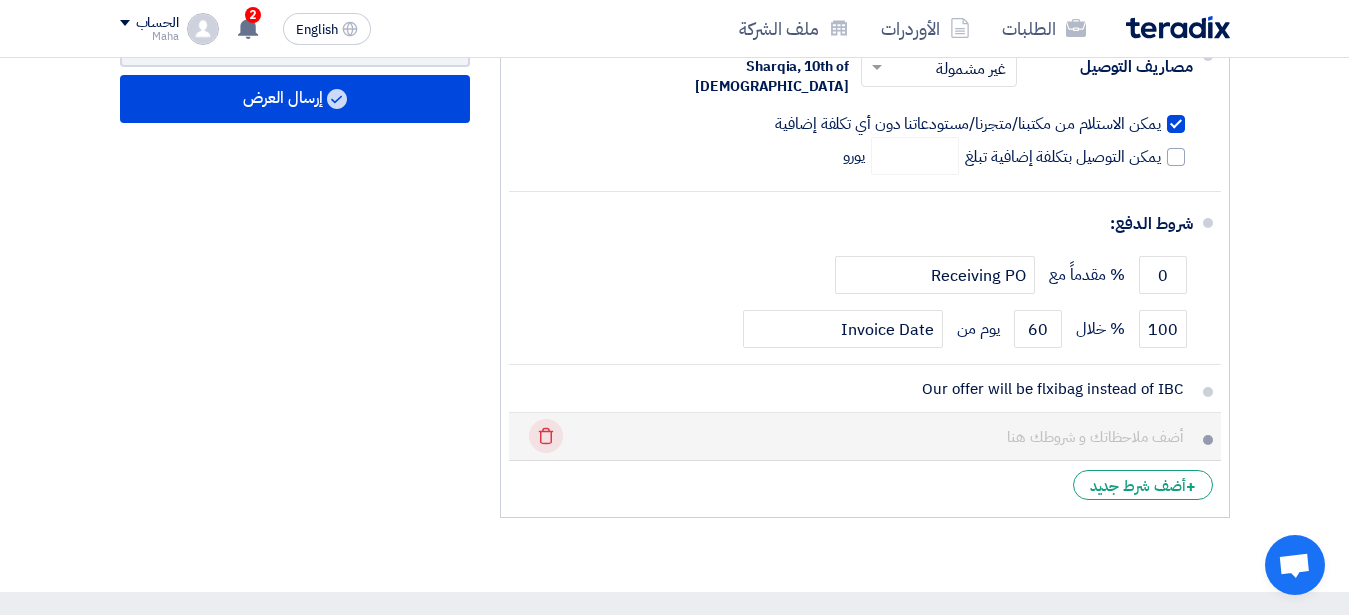 click 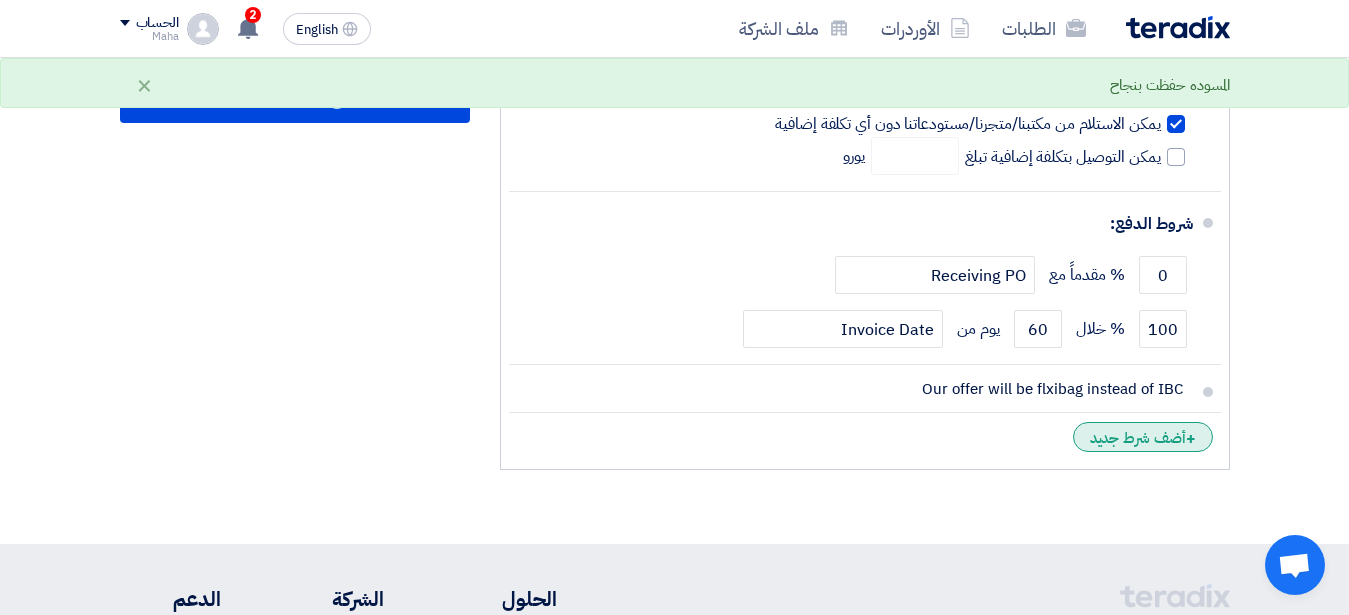 click on "+
أضف شرط جديد" 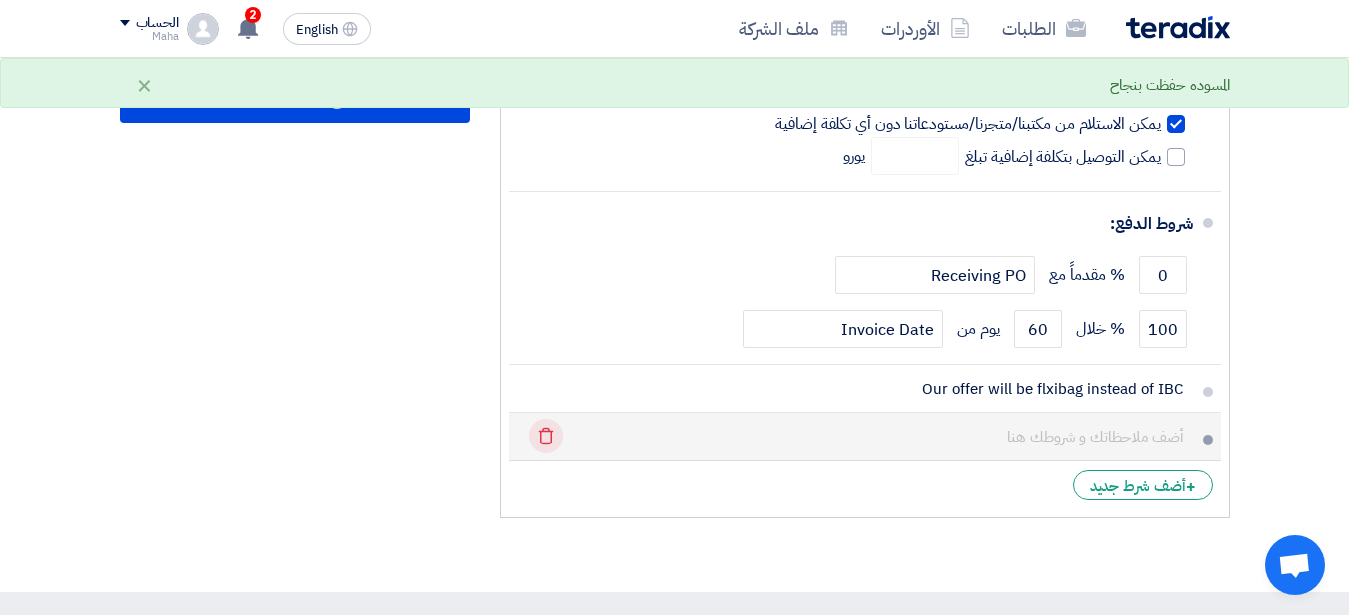 click on "Delete" 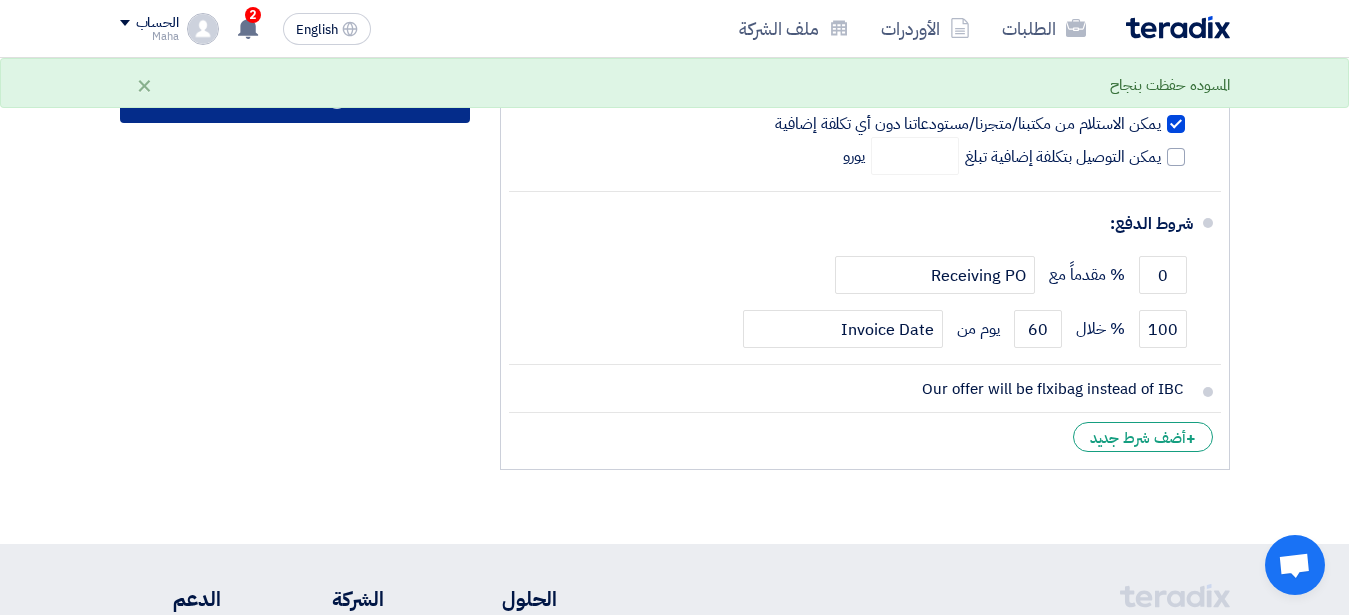 click on "إرسال العرض" 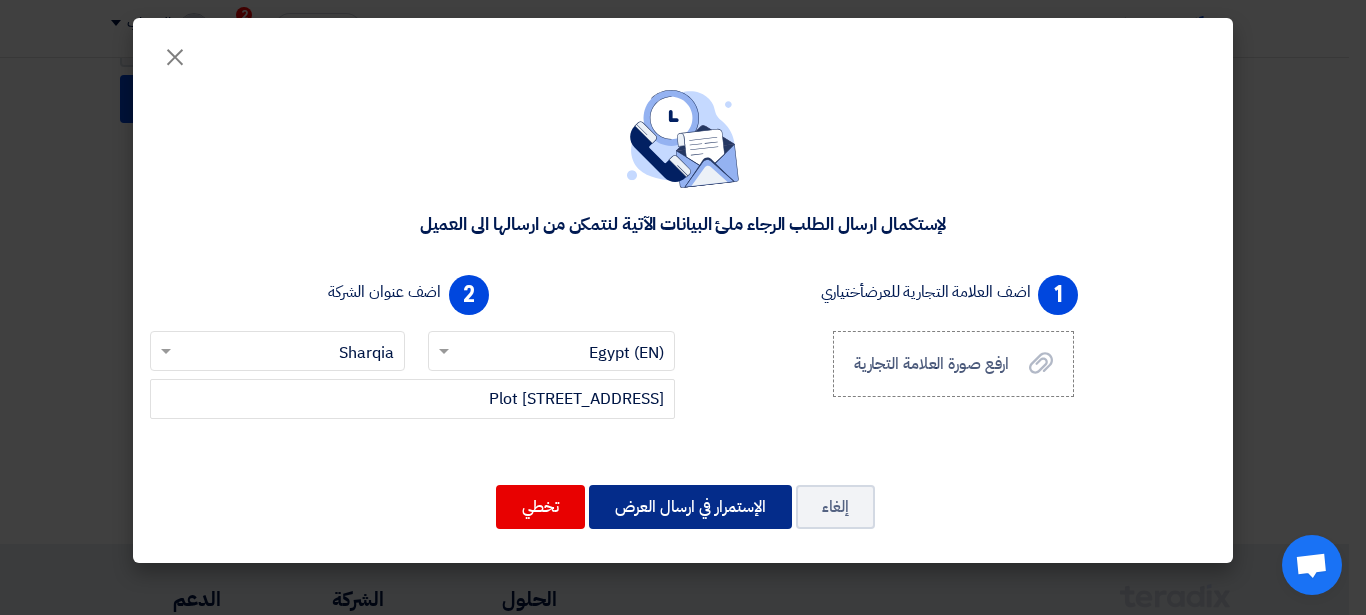 click on "الإستمرار في ارسال العرض" 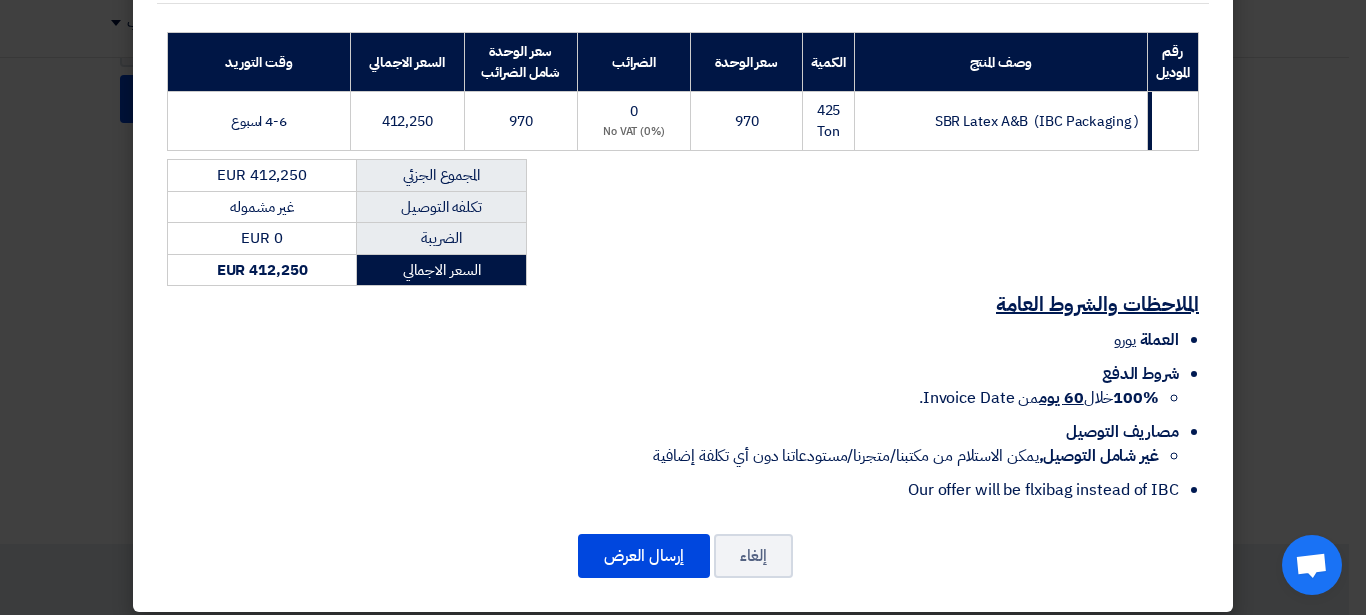 scroll, scrollTop: 290, scrollLeft: 0, axis: vertical 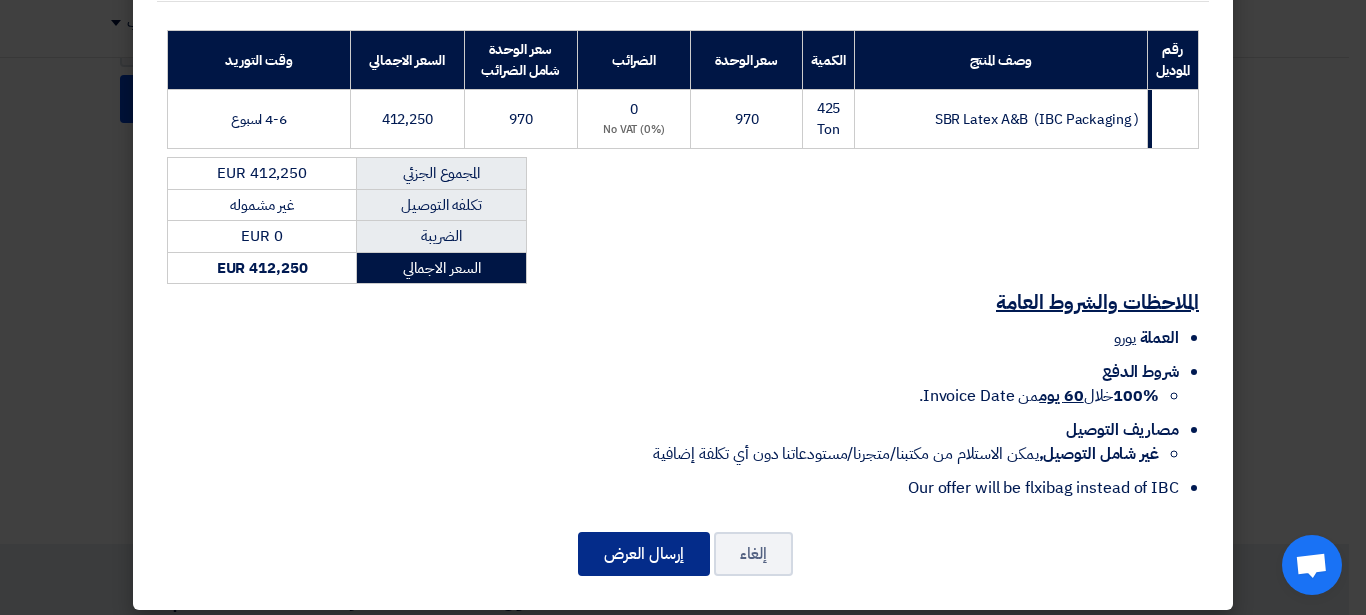 click on "إرسال العرض" 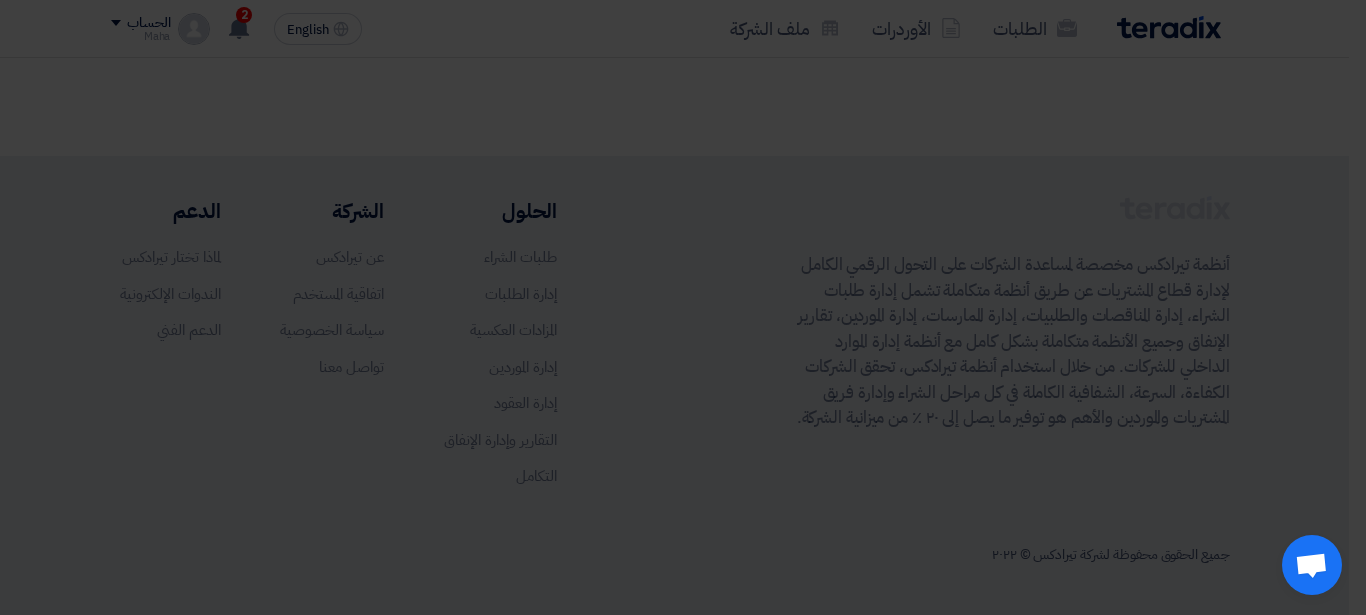scroll, scrollTop: 202, scrollLeft: 0, axis: vertical 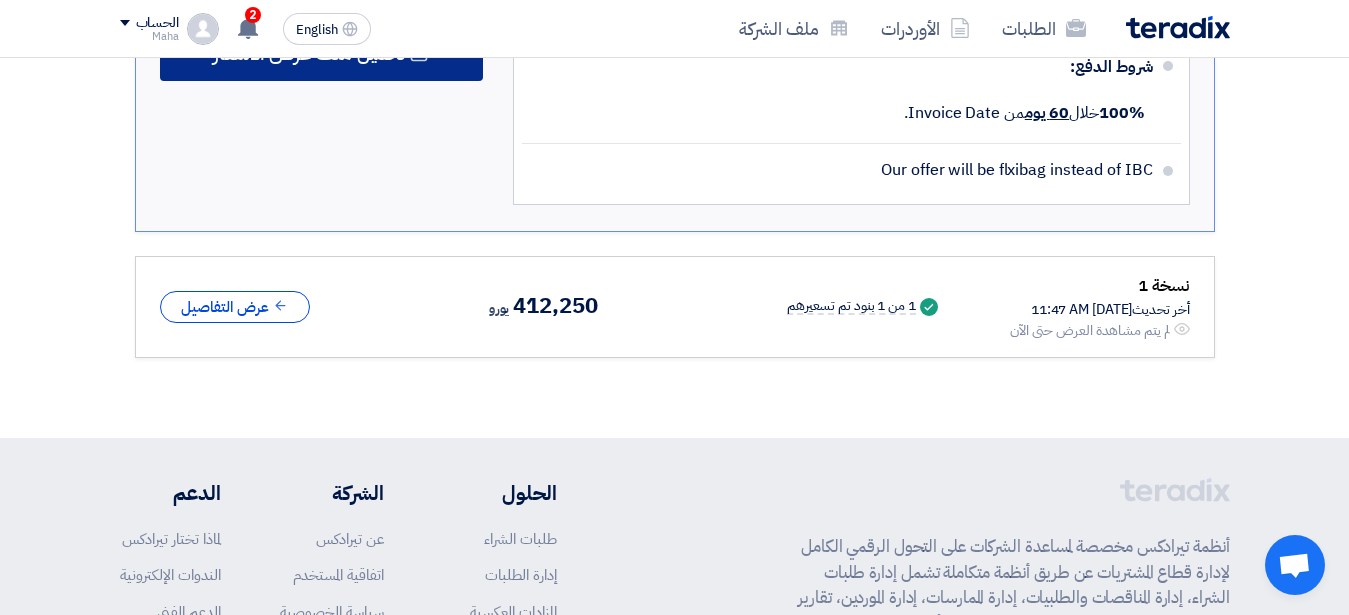 click on "تحميل ملف عرض الأسعار" at bounding box center (321, 53) 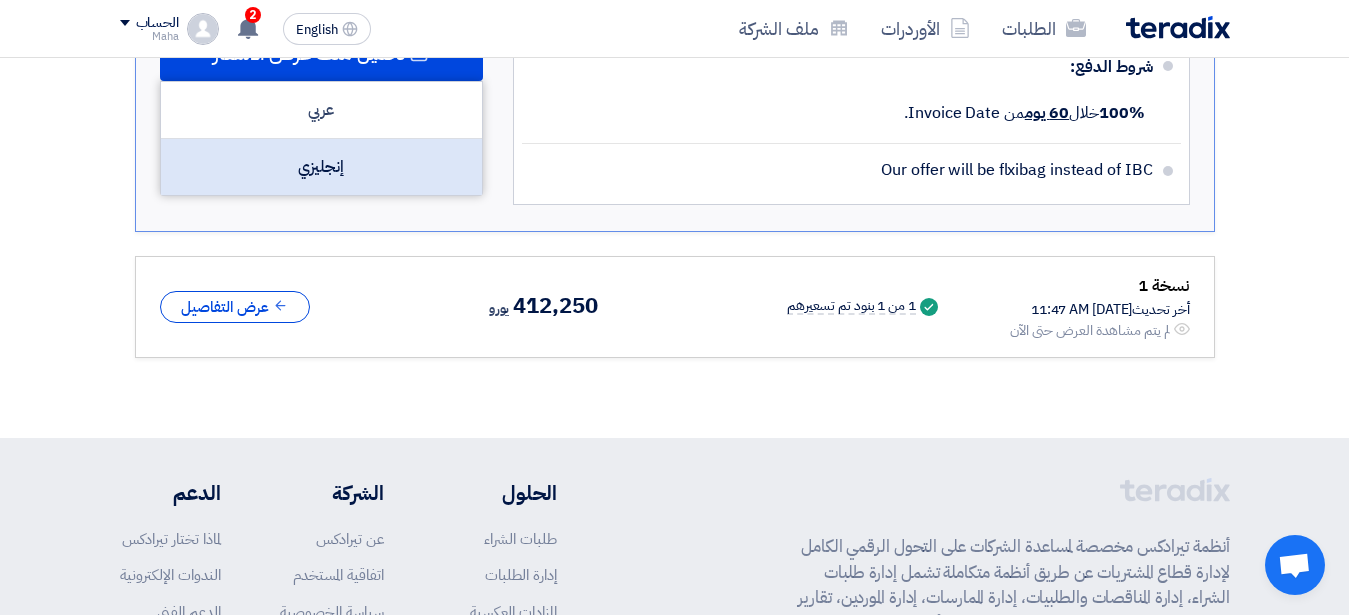 click on "إنجليزي" at bounding box center [321, 167] 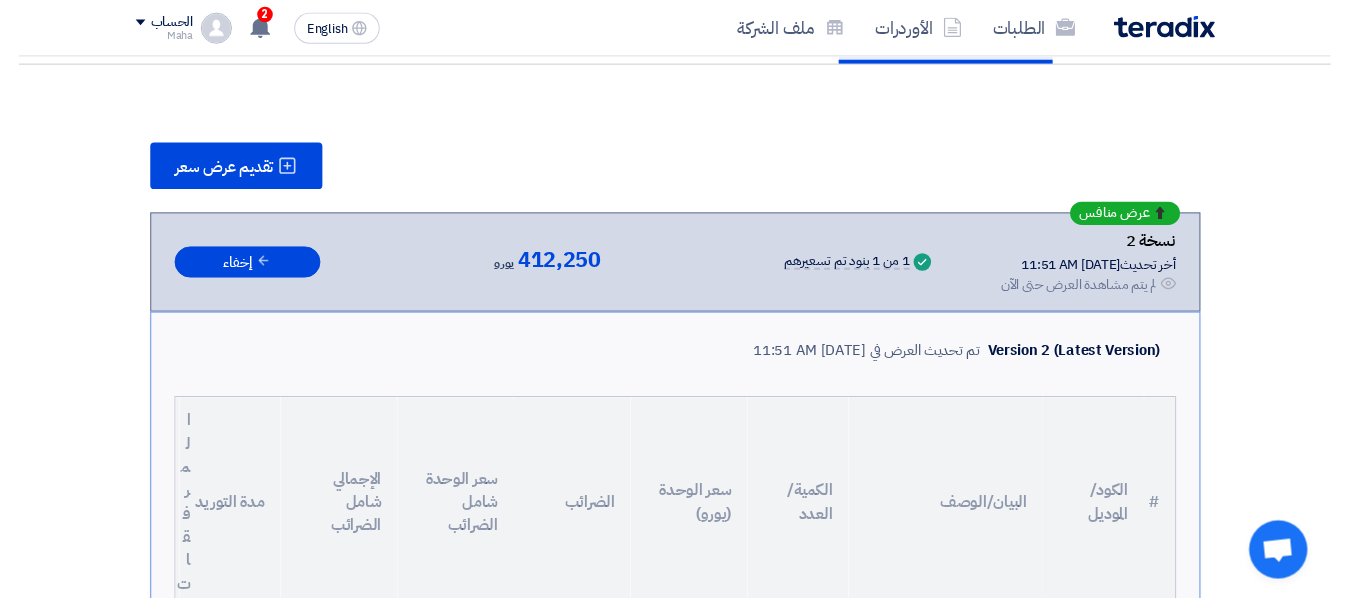 scroll, scrollTop: 0, scrollLeft: 0, axis: both 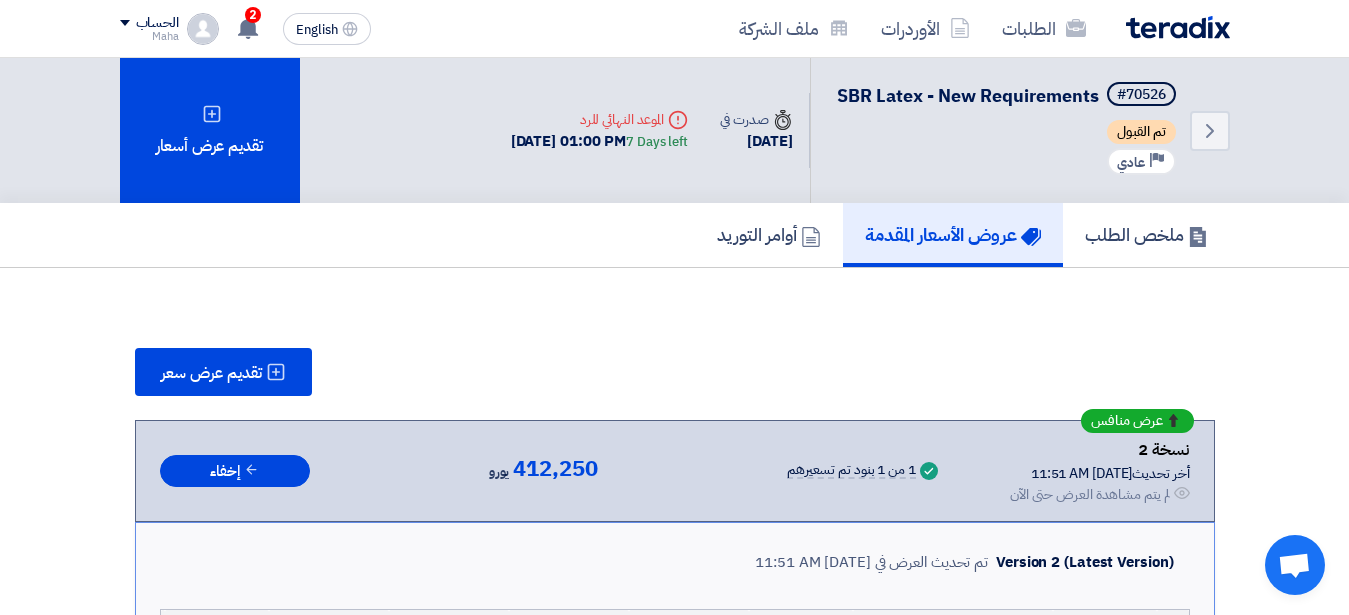 click on "تقديم عرض سعر
عرض منافس
نسخة 2
أخر تحديث
[DATE] 11:51 AM
Offer is Seen
لم يتم مشاهدة العرض حتى الآن
Success يورو 1" 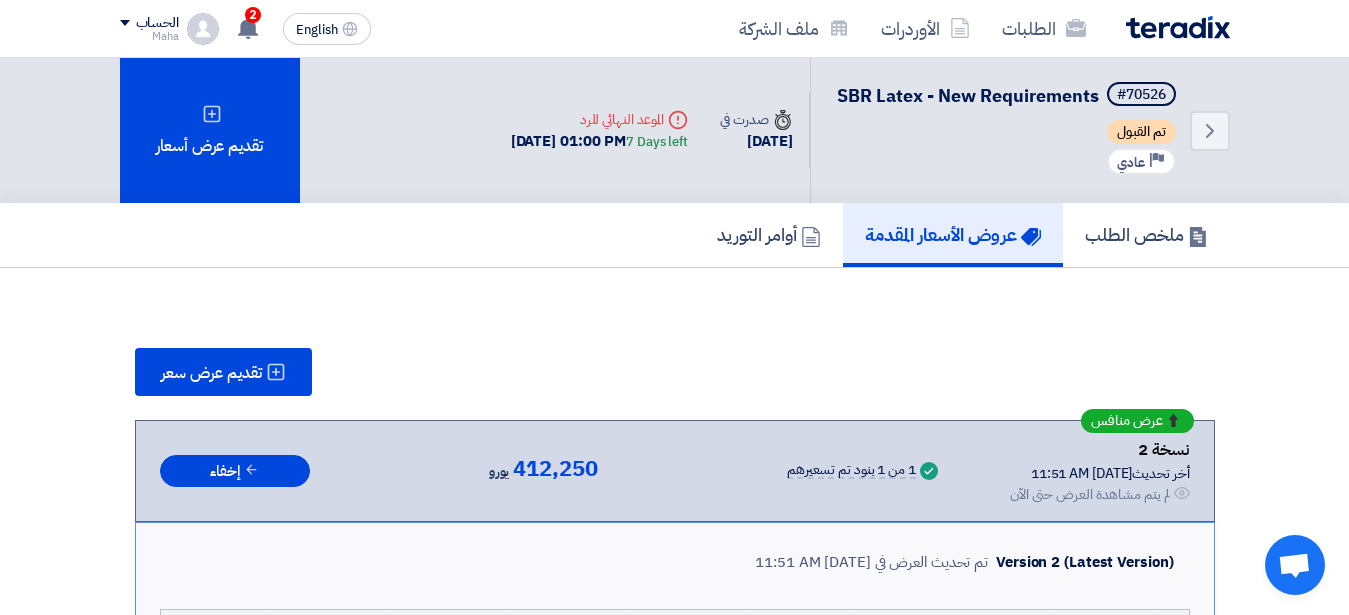 click on "الحساب" 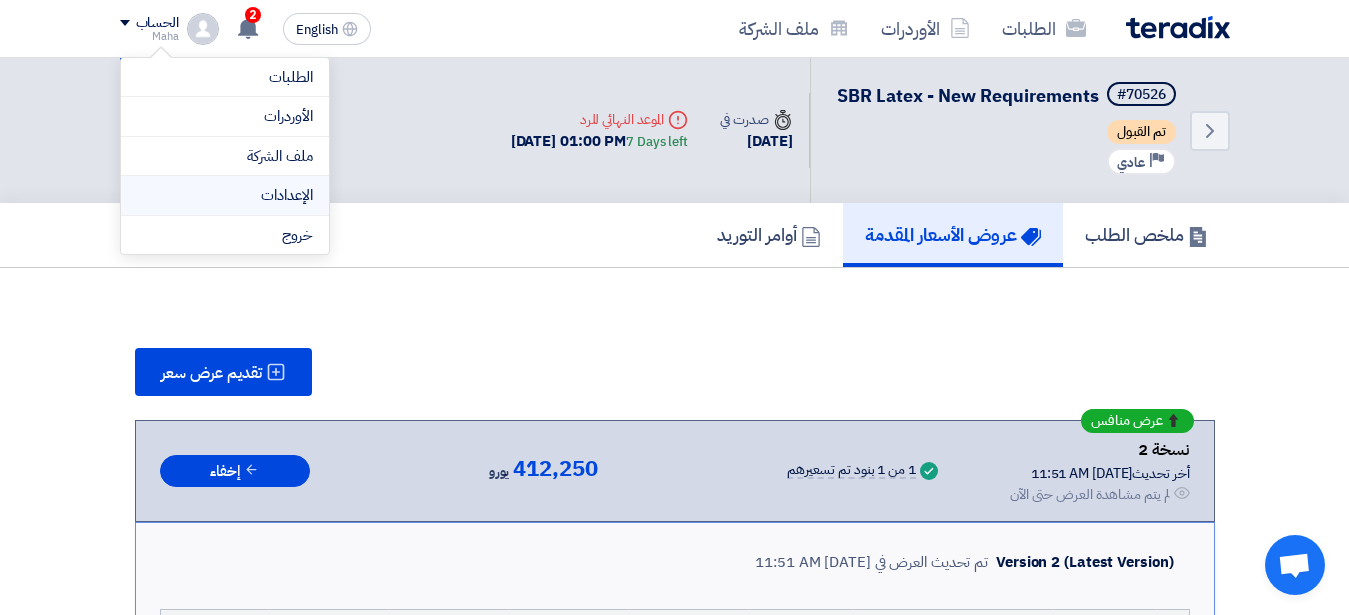 click on "الإعدادات" 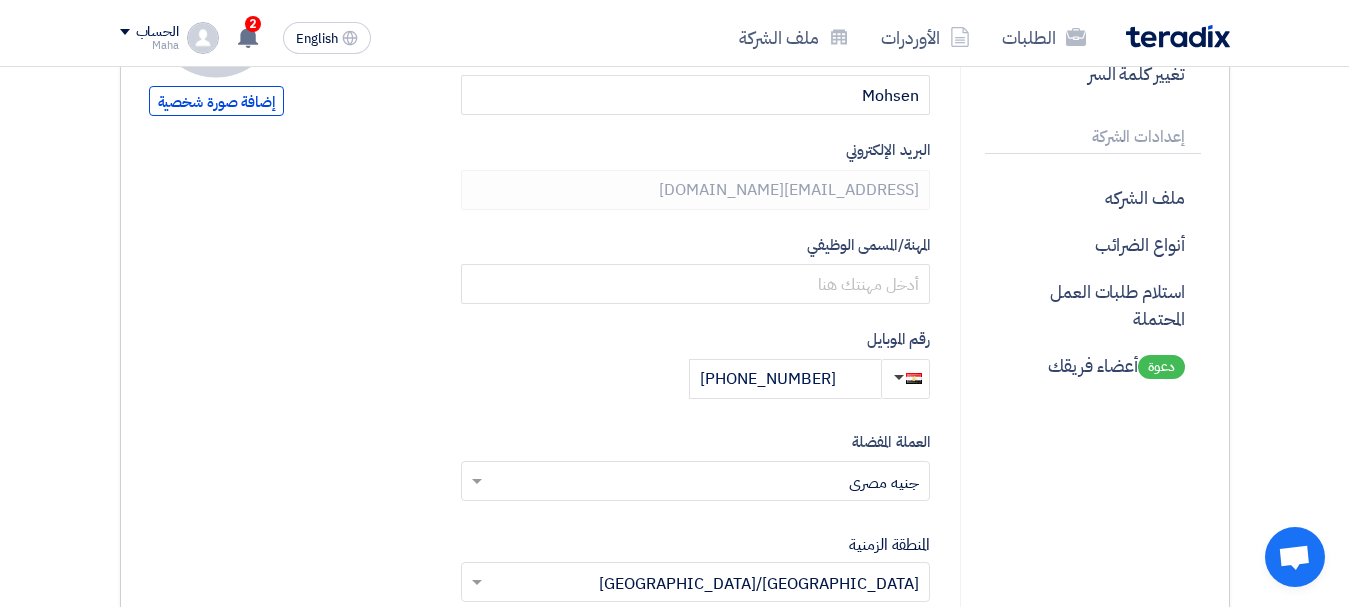 scroll, scrollTop: 408, scrollLeft: 0, axis: vertical 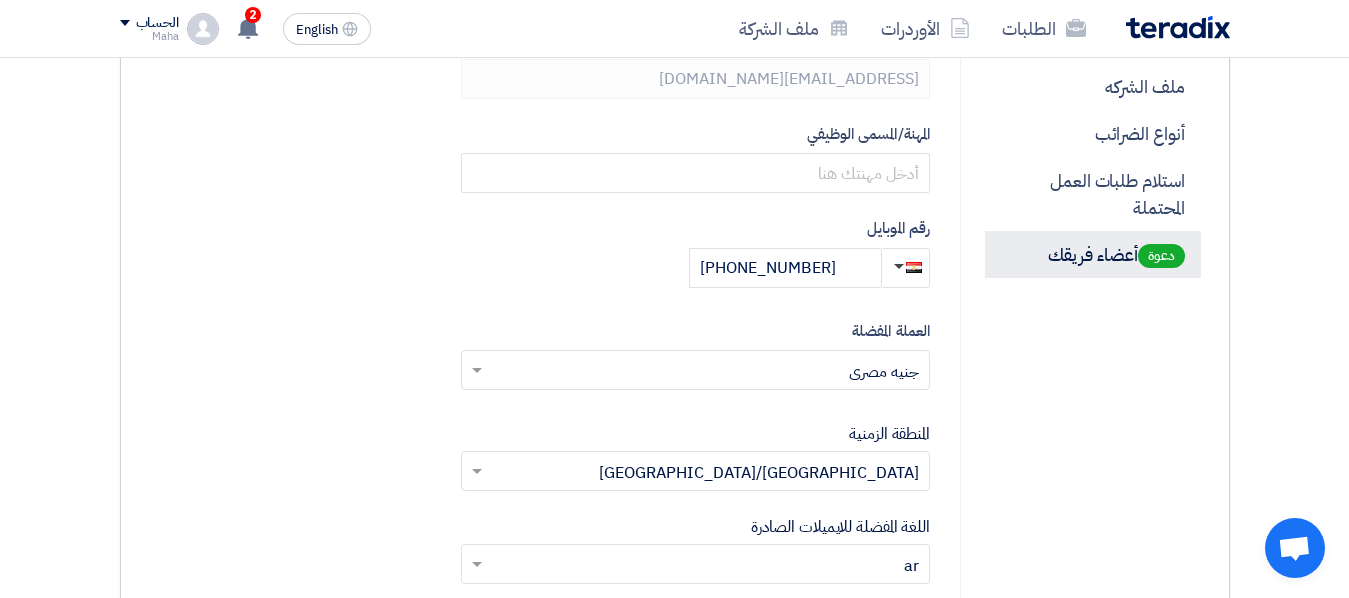 click on "دعوة" 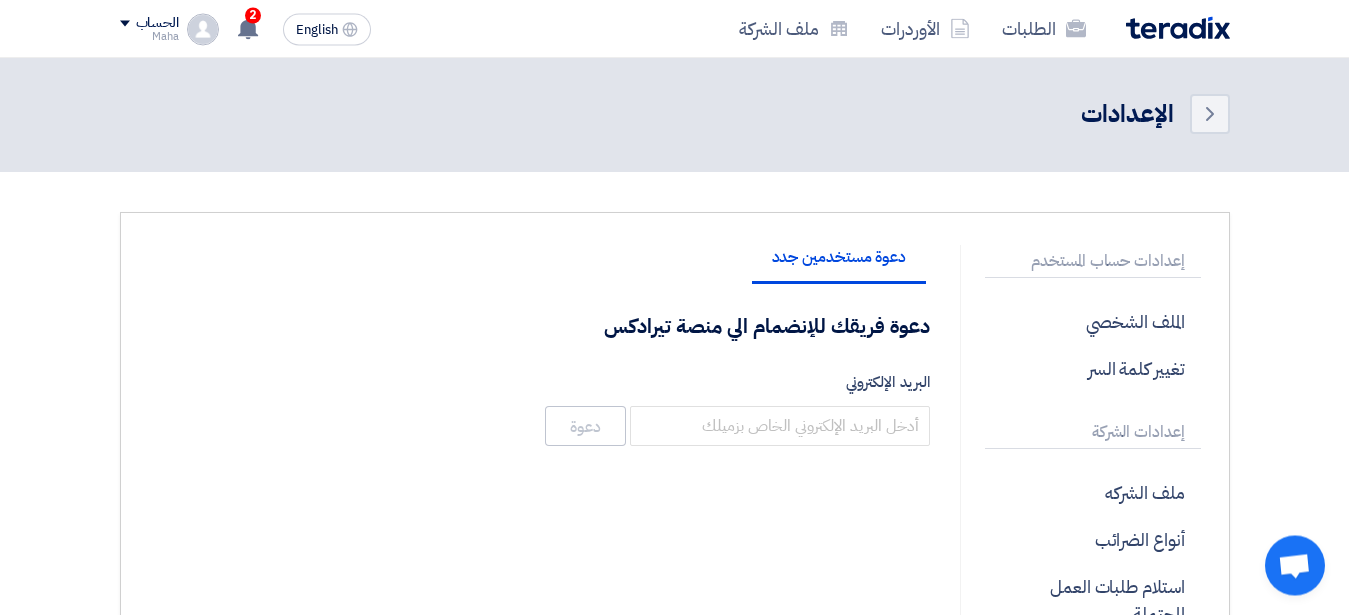 scroll, scrollTop: 0, scrollLeft: 0, axis: both 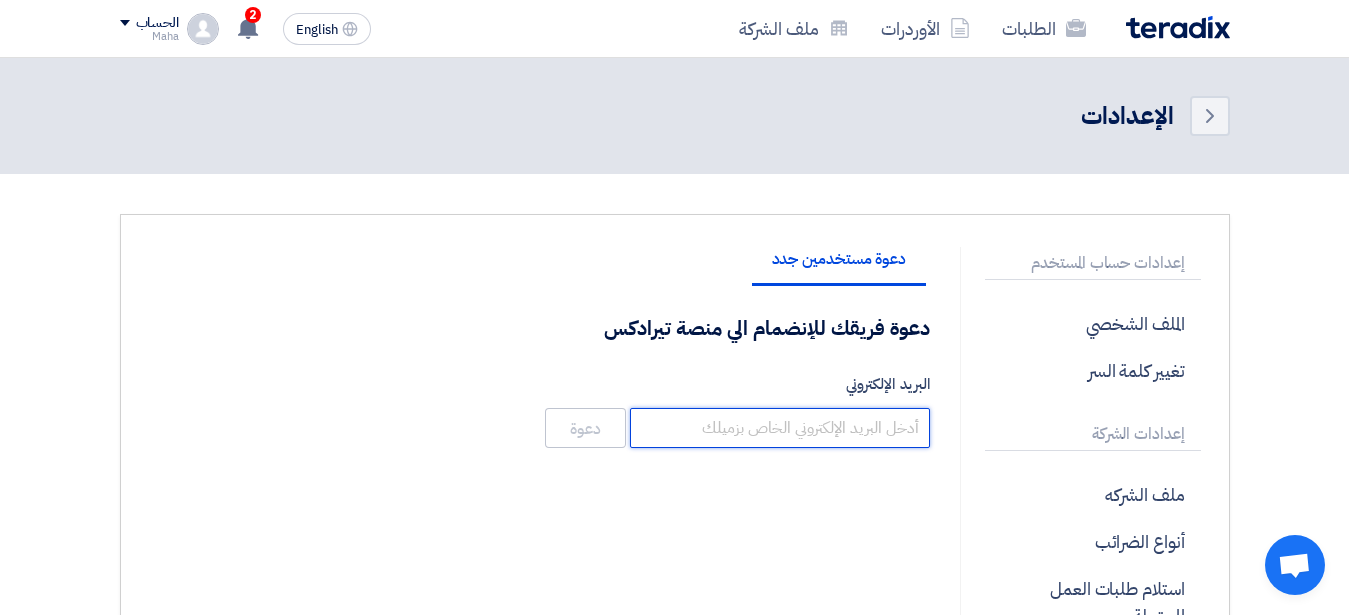 click on "البريد الإلكتروني" at bounding box center [780, 428] 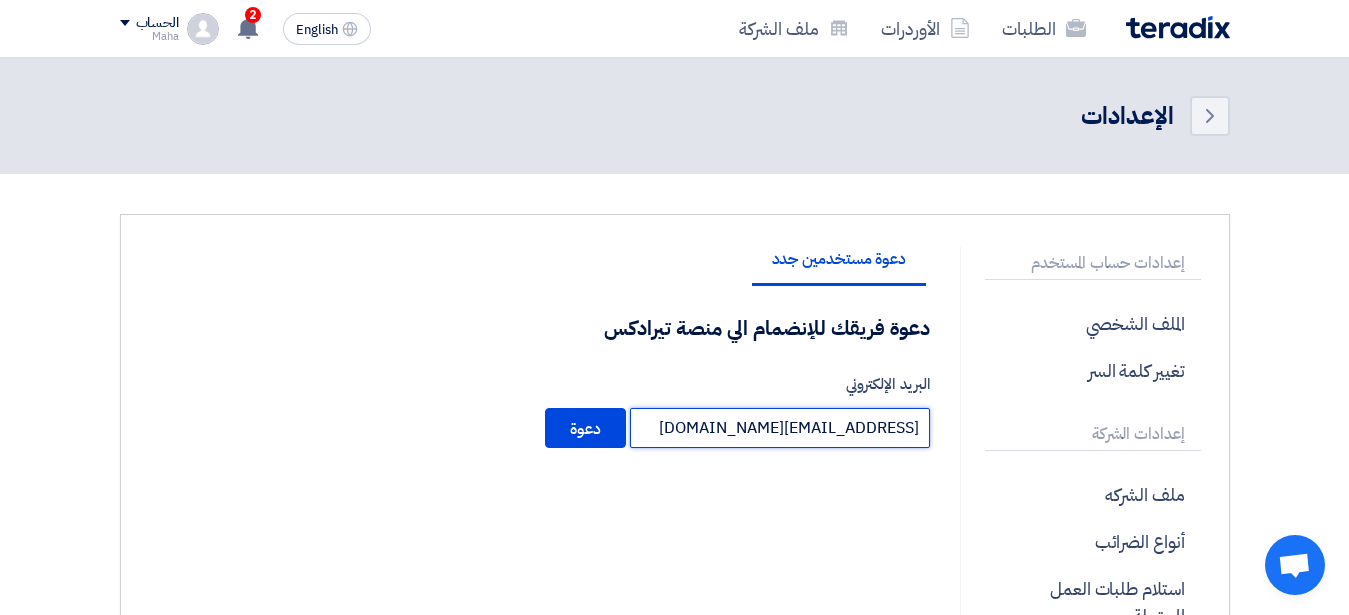type on "[EMAIL_ADDRESS][DOMAIN_NAME]" 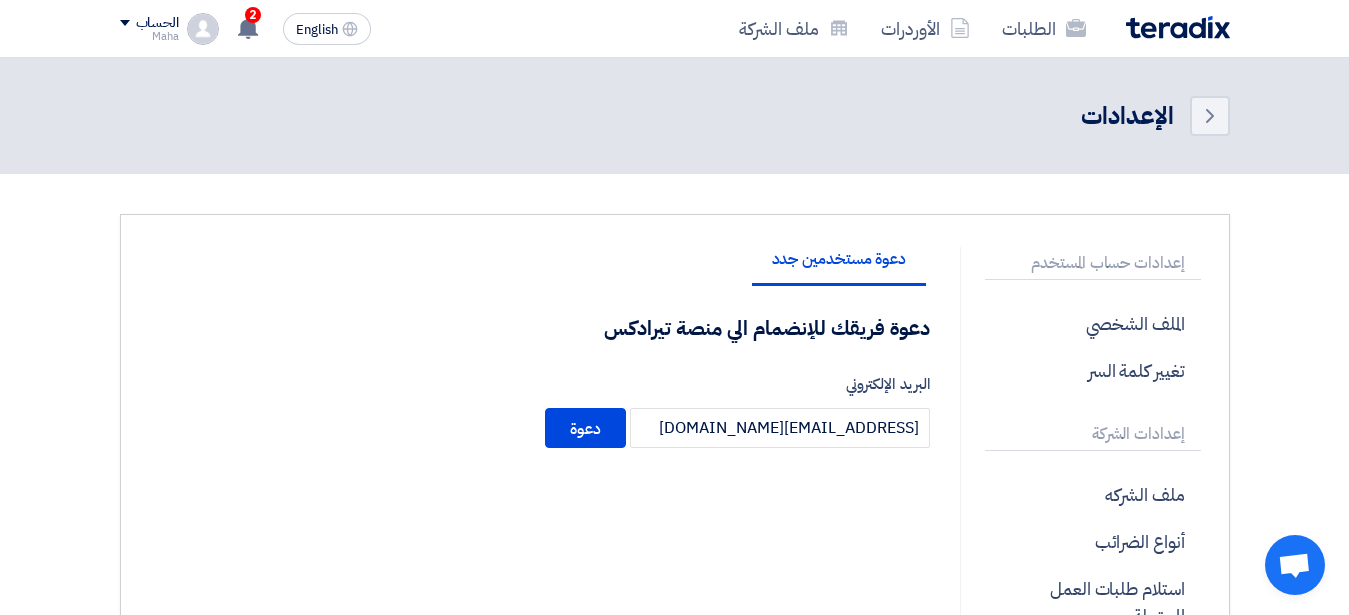 click on "دعوة مستخدمين جدد
دعوة فريقك للإنضمام الي منصة تيرادكس
البريد الإلكتروني
[EMAIL_ADDRESS][DOMAIN_NAME]
دعوة" 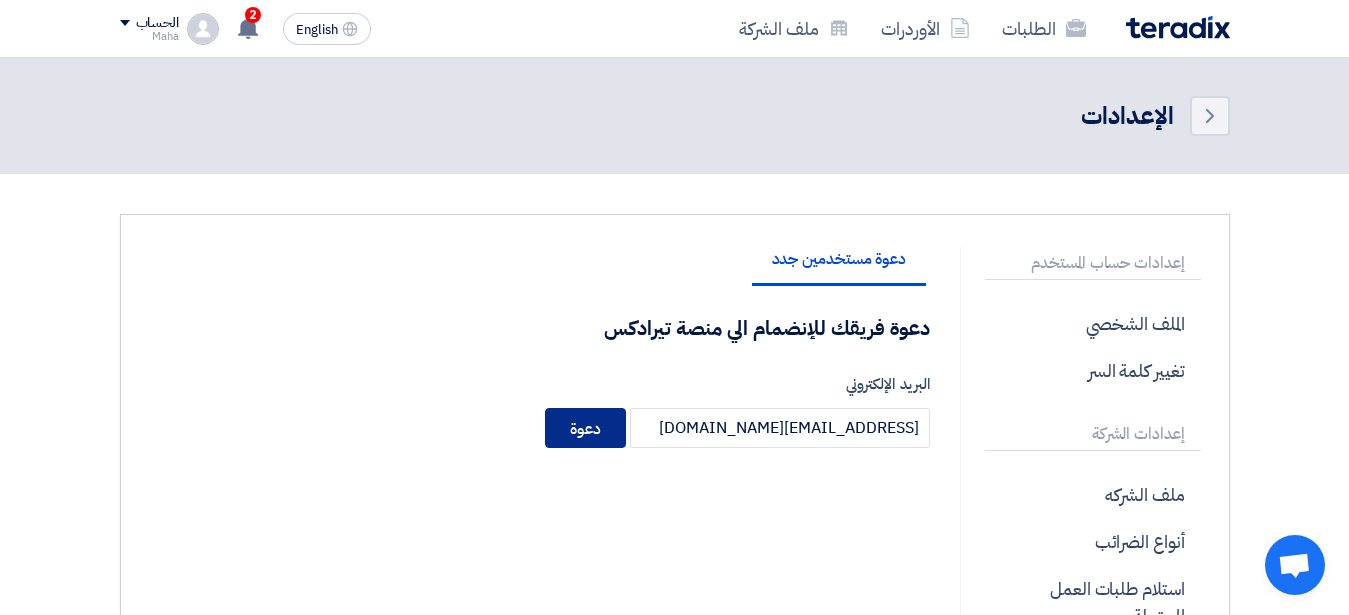 click on "دعوة" 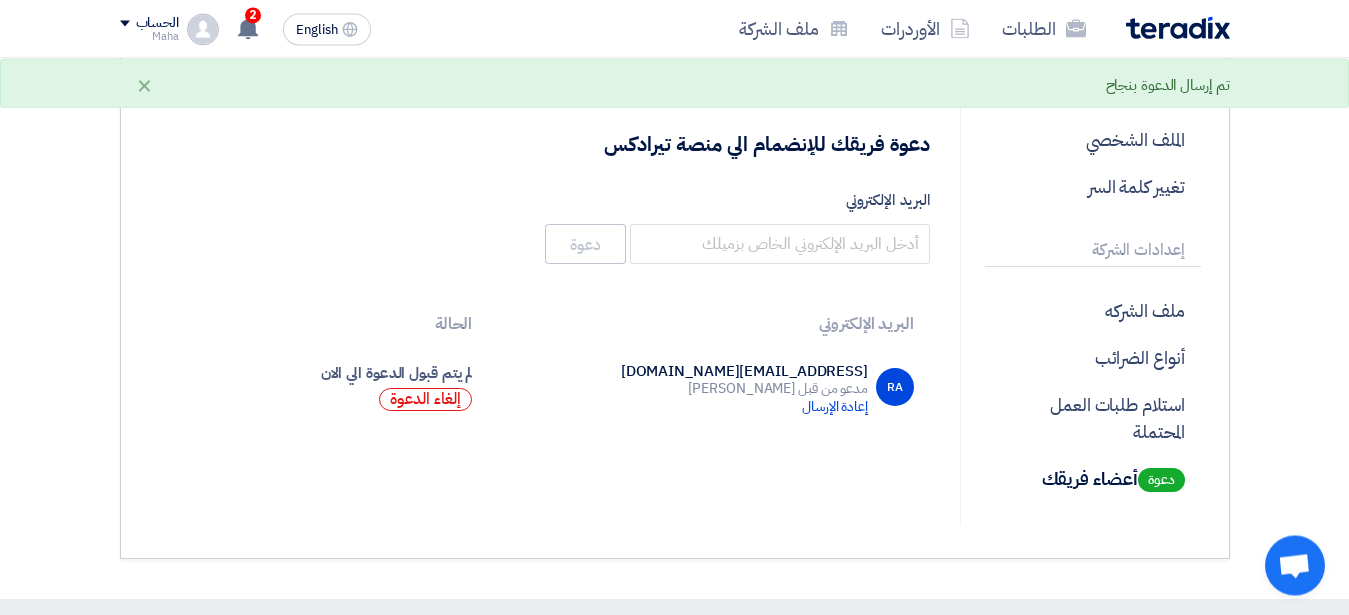 scroll, scrollTop: 204, scrollLeft: 0, axis: vertical 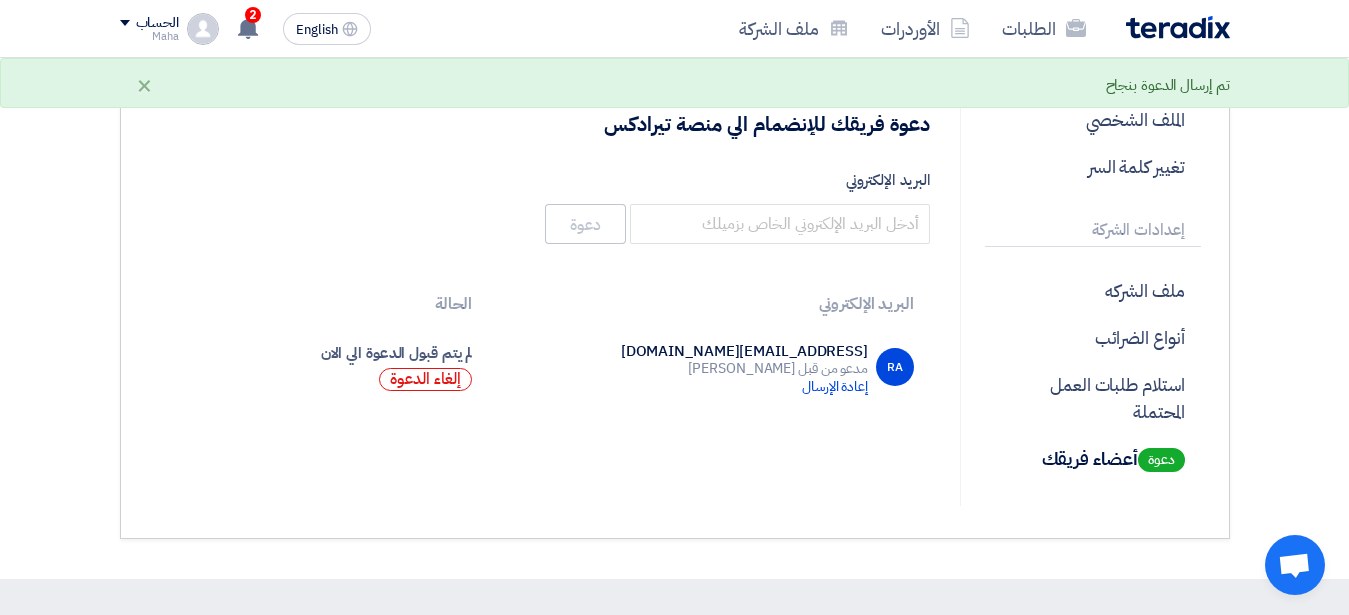 click on "دعوة مستخدمين جدد
دعوة فريقك للإنضمام الي منصة تيرادكس
البريد الإلكتروني
دعوة
البريد الإلكتروني
الحالة
RA
[EMAIL_ADDRESS][DOMAIN_NAME]
مدعو من قبل [PERSON_NAME]
إعادة الإرسال
لم يتم قبول الدعوة الي الان
إلغاء الدعوة" 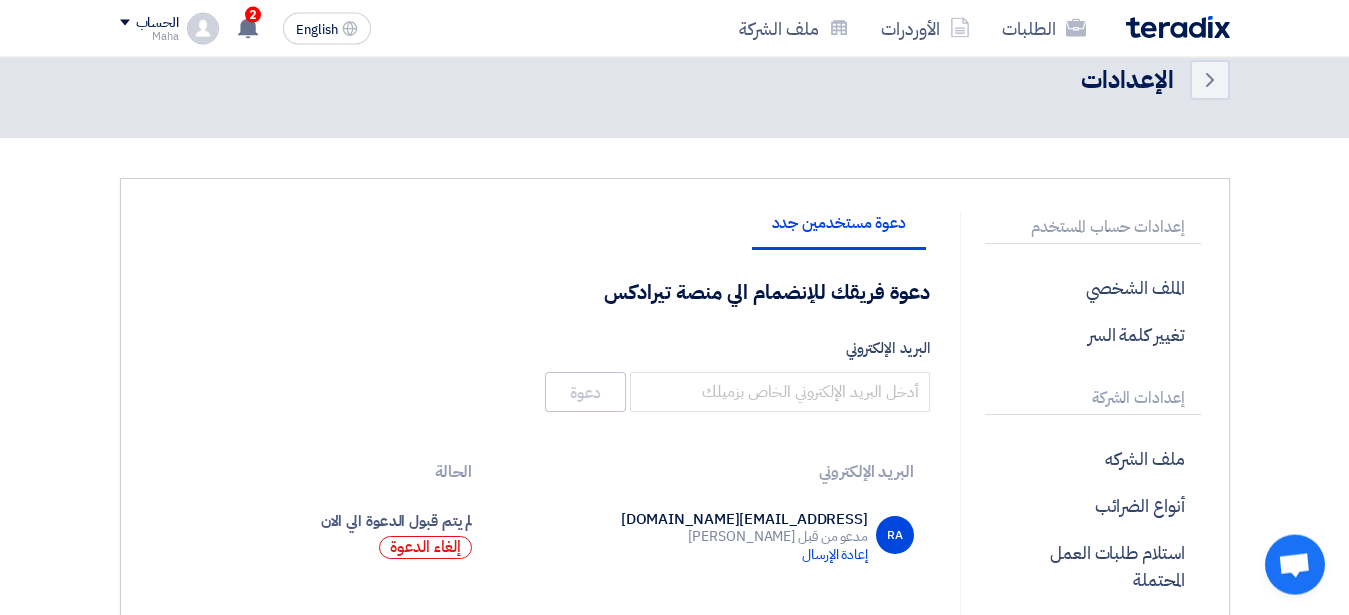 scroll, scrollTop: 0, scrollLeft: 0, axis: both 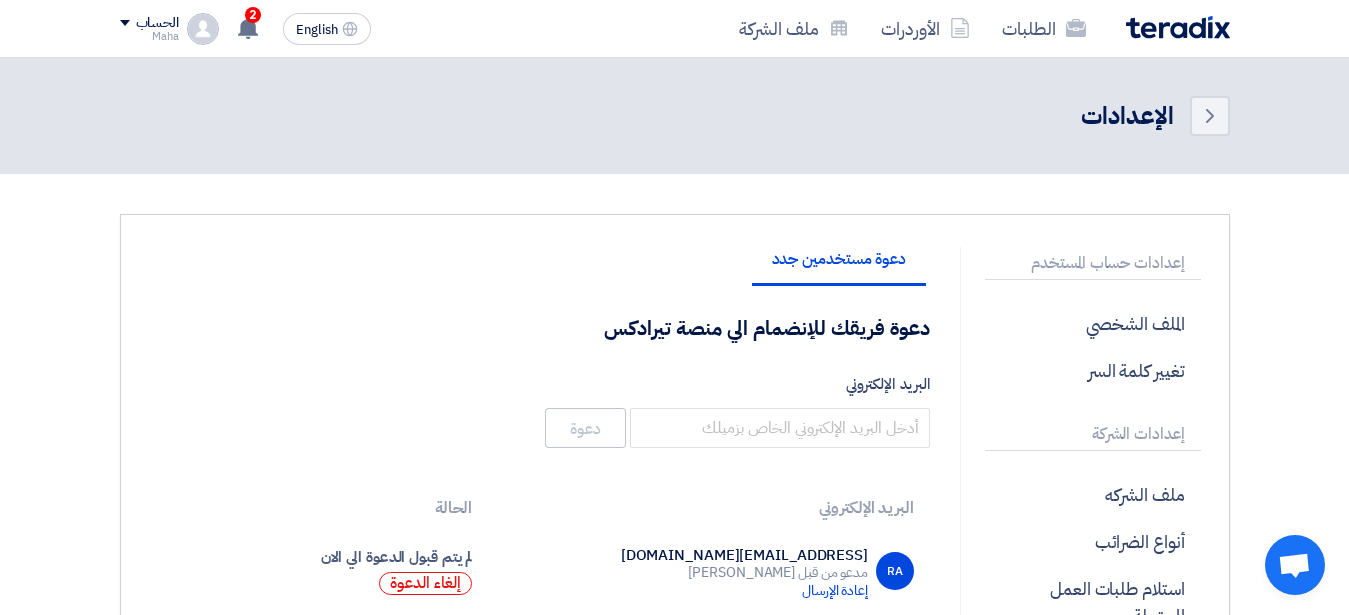 click on "Back
الإعدادات" 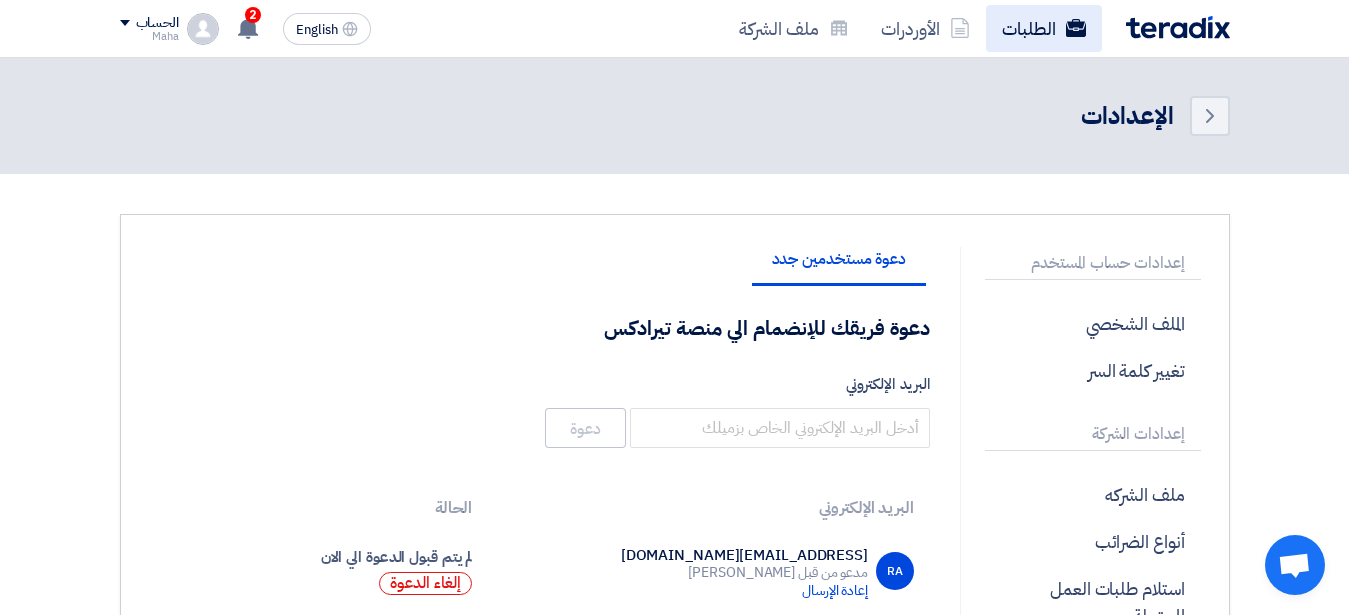 click on "الطلبات" 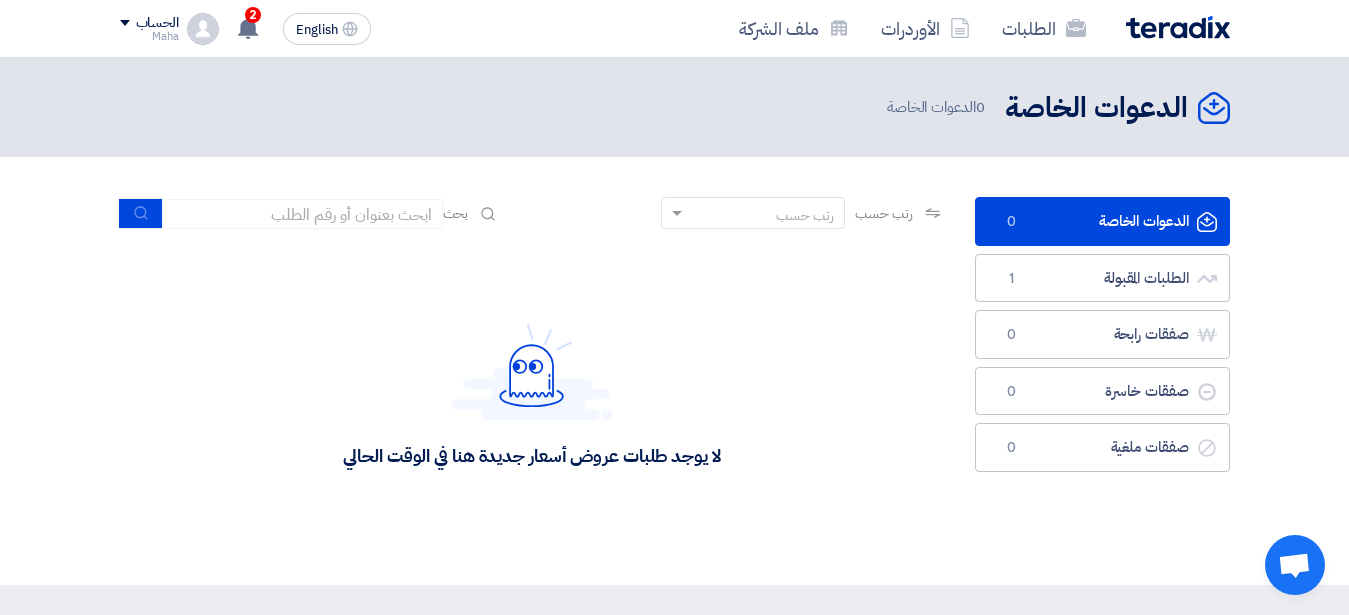 click on "الدعوات الخاصة
الدعوات الخاصة
0" 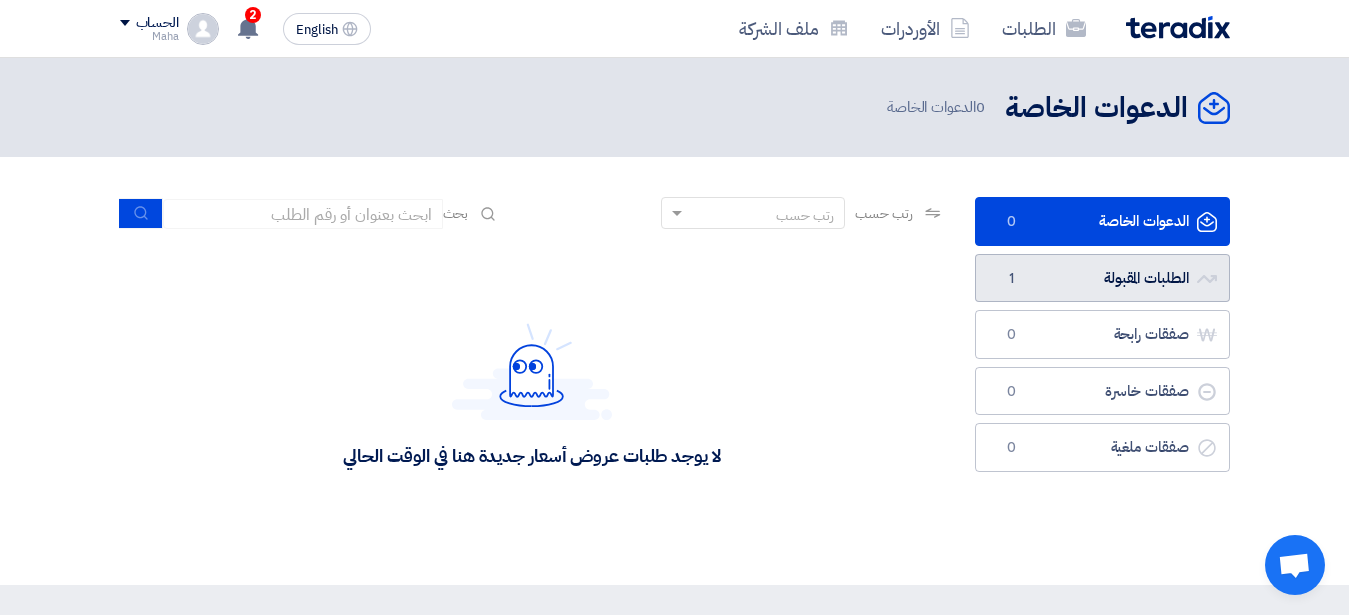 click on "الطلبات المقبولة
الطلبات المقبولة
1" 